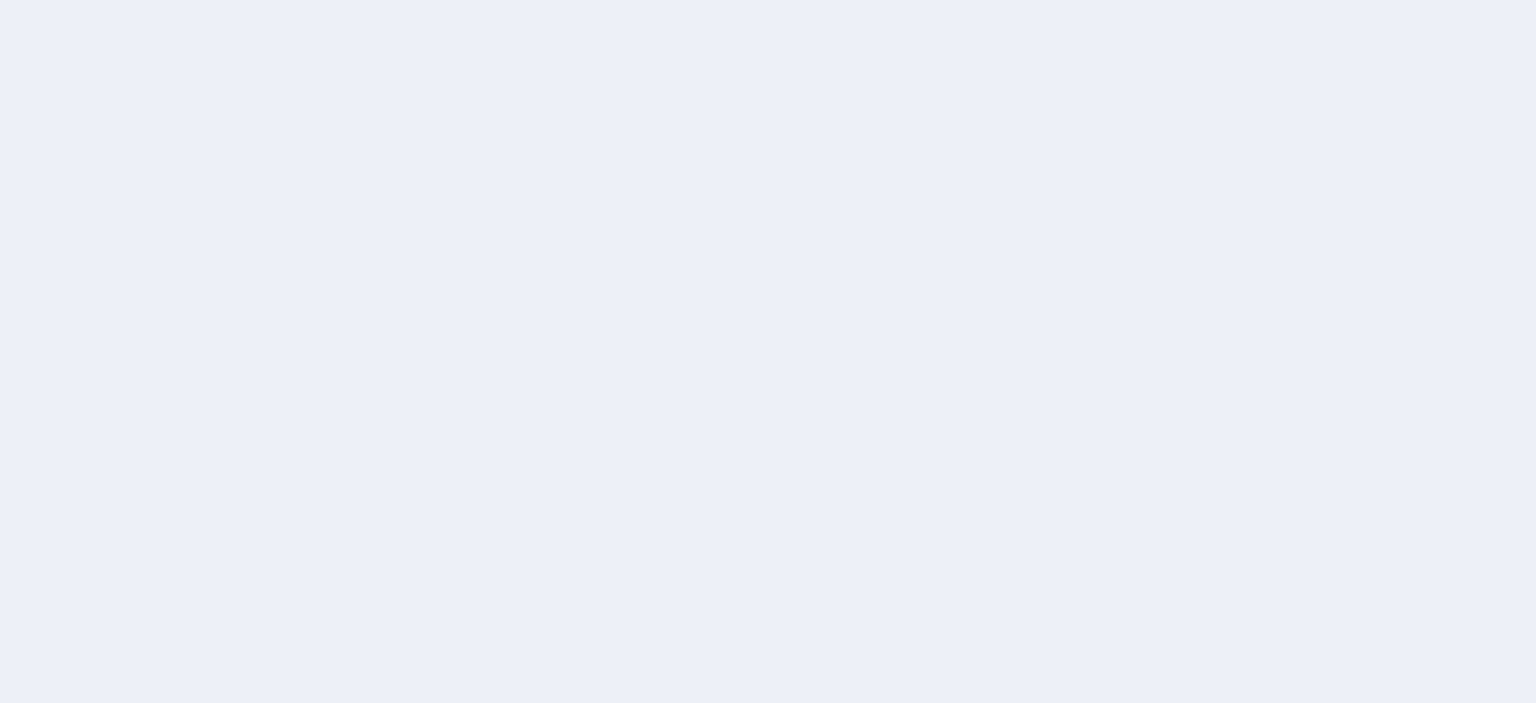 scroll, scrollTop: 0, scrollLeft: 0, axis: both 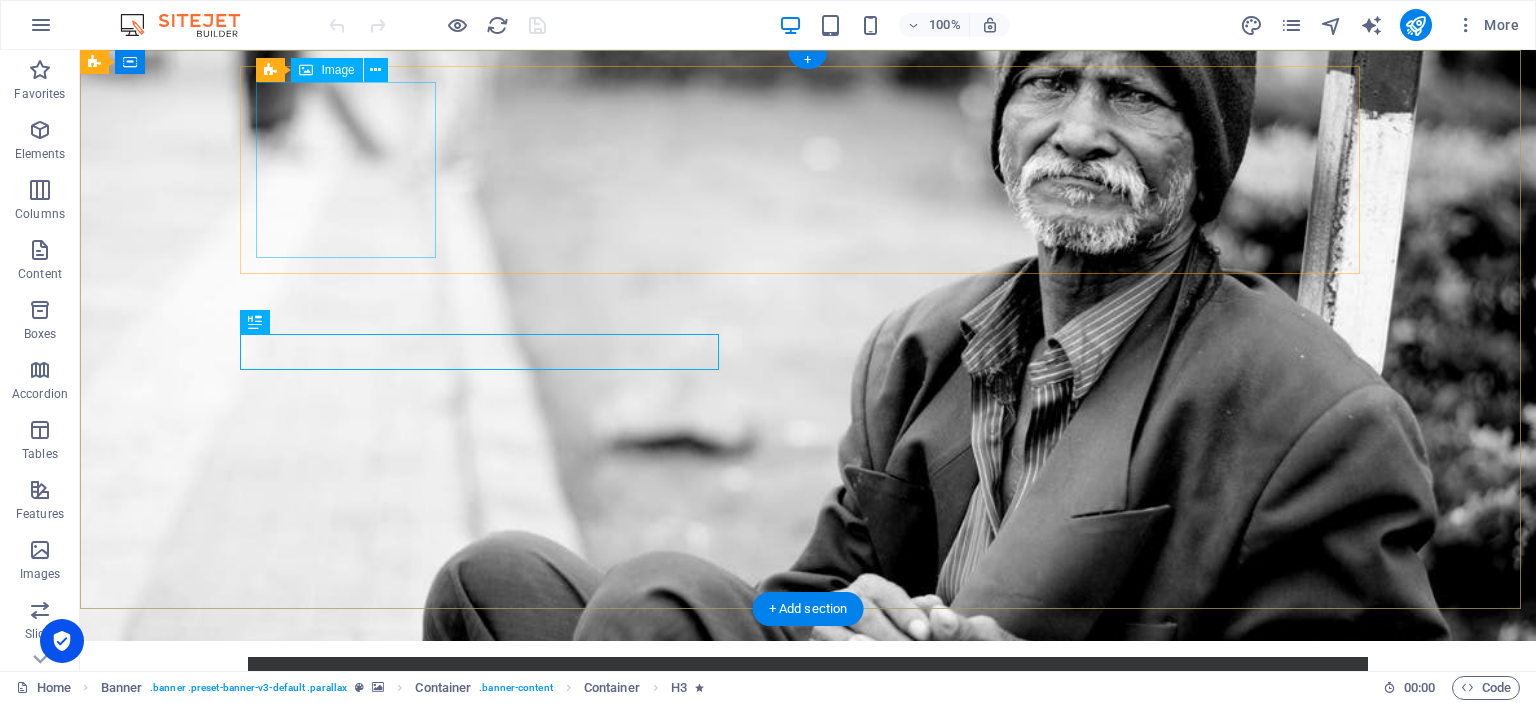 click at bounding box center (808, 761) 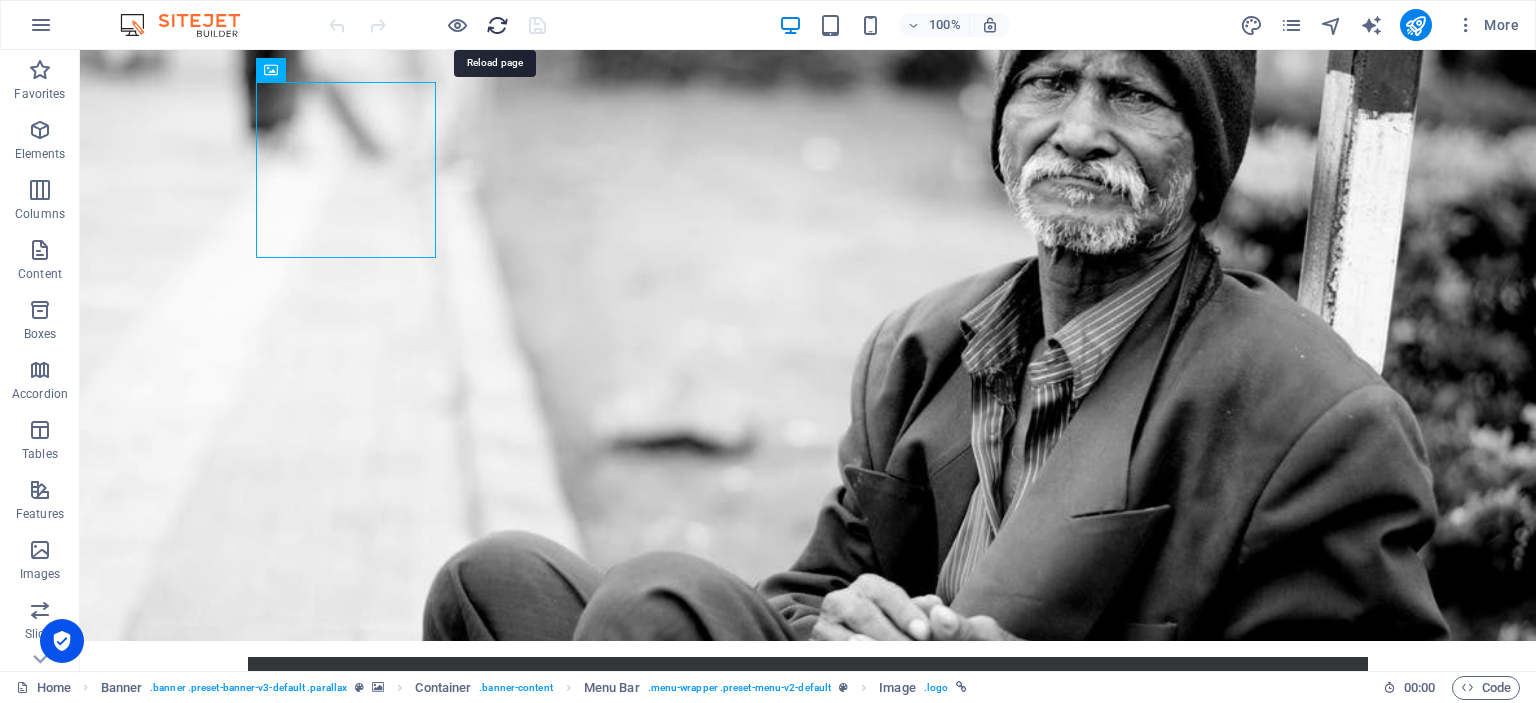 click at bounding box center [497, 25] 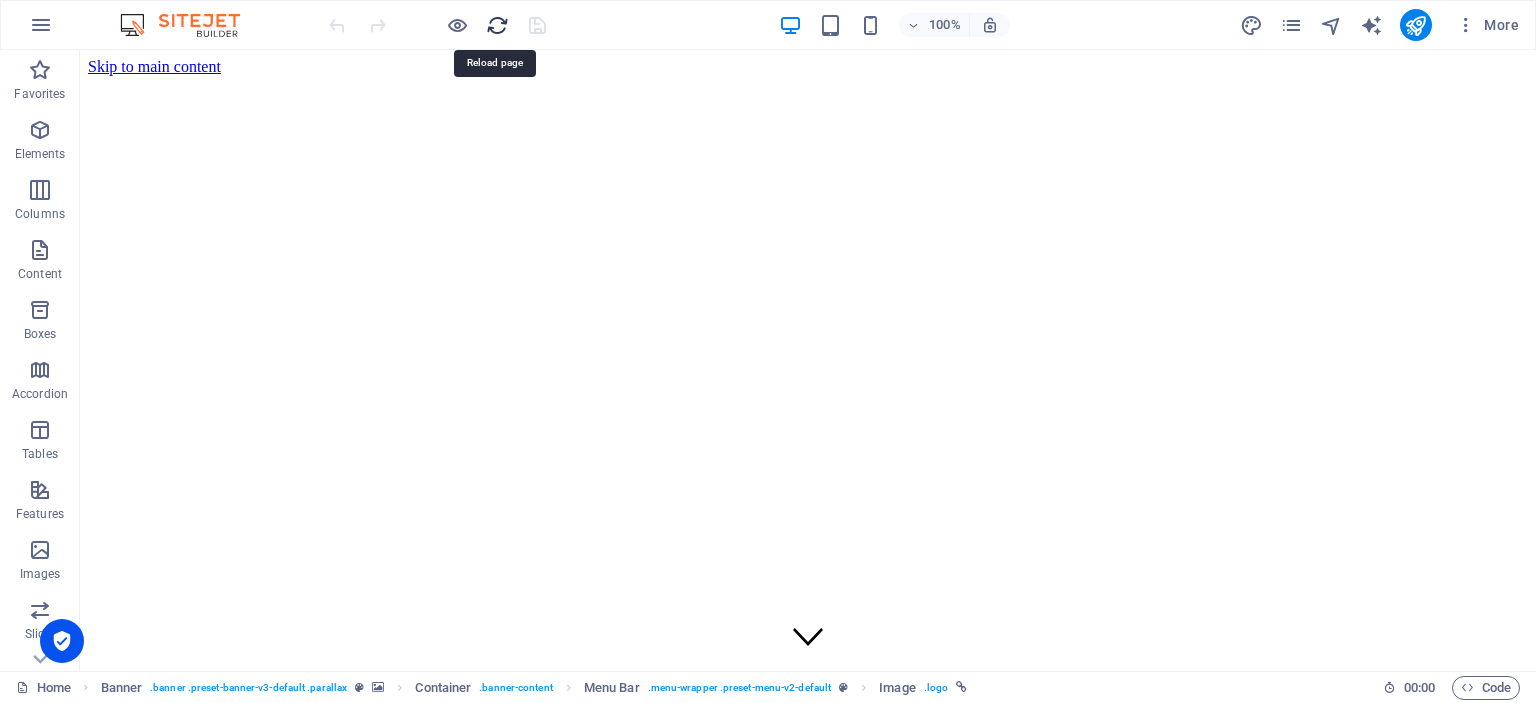 scroll, scrollTop: 0, scrollLeft: 0, axis: both 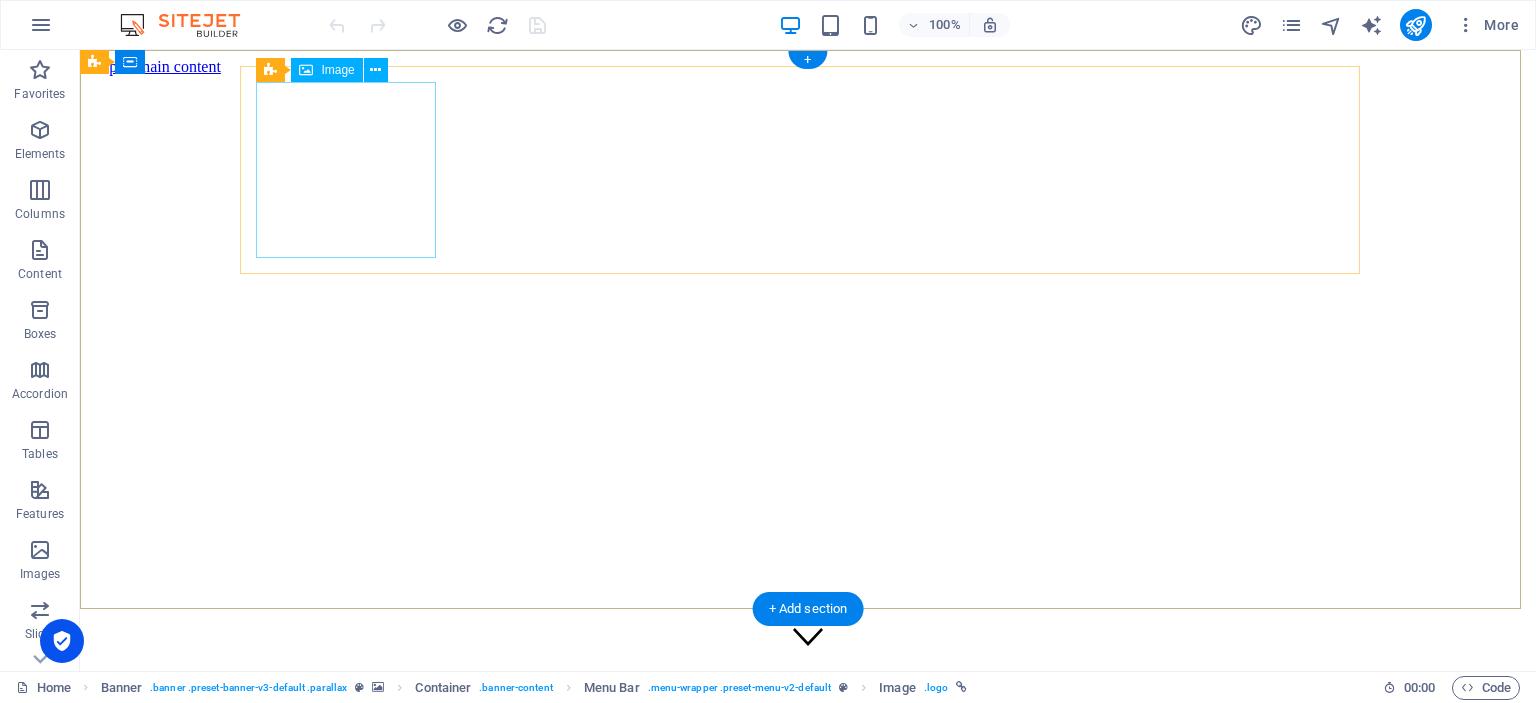 click at bounding box center [808, 773] 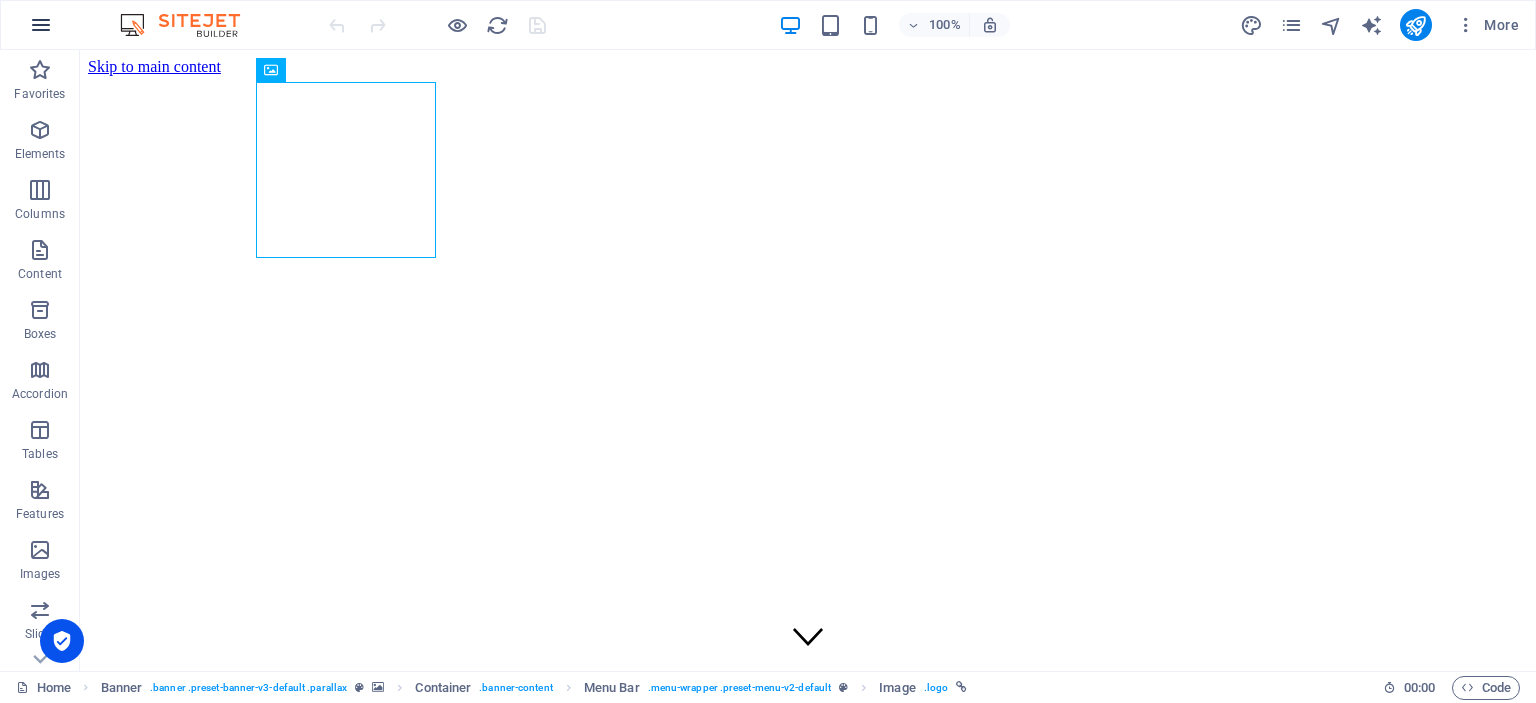 click at bounding box center (41, 25) 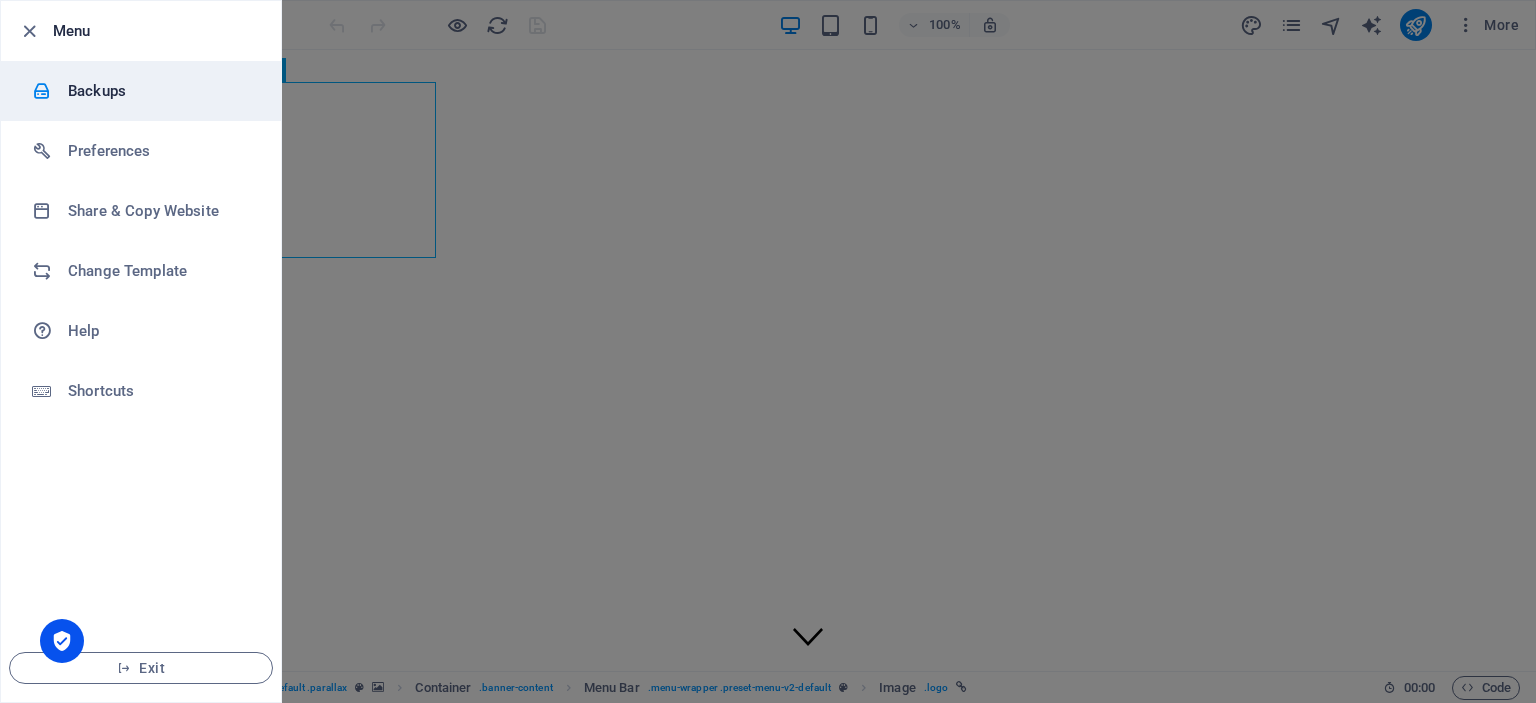 click on "Backups" at bounding box center (160, 91) 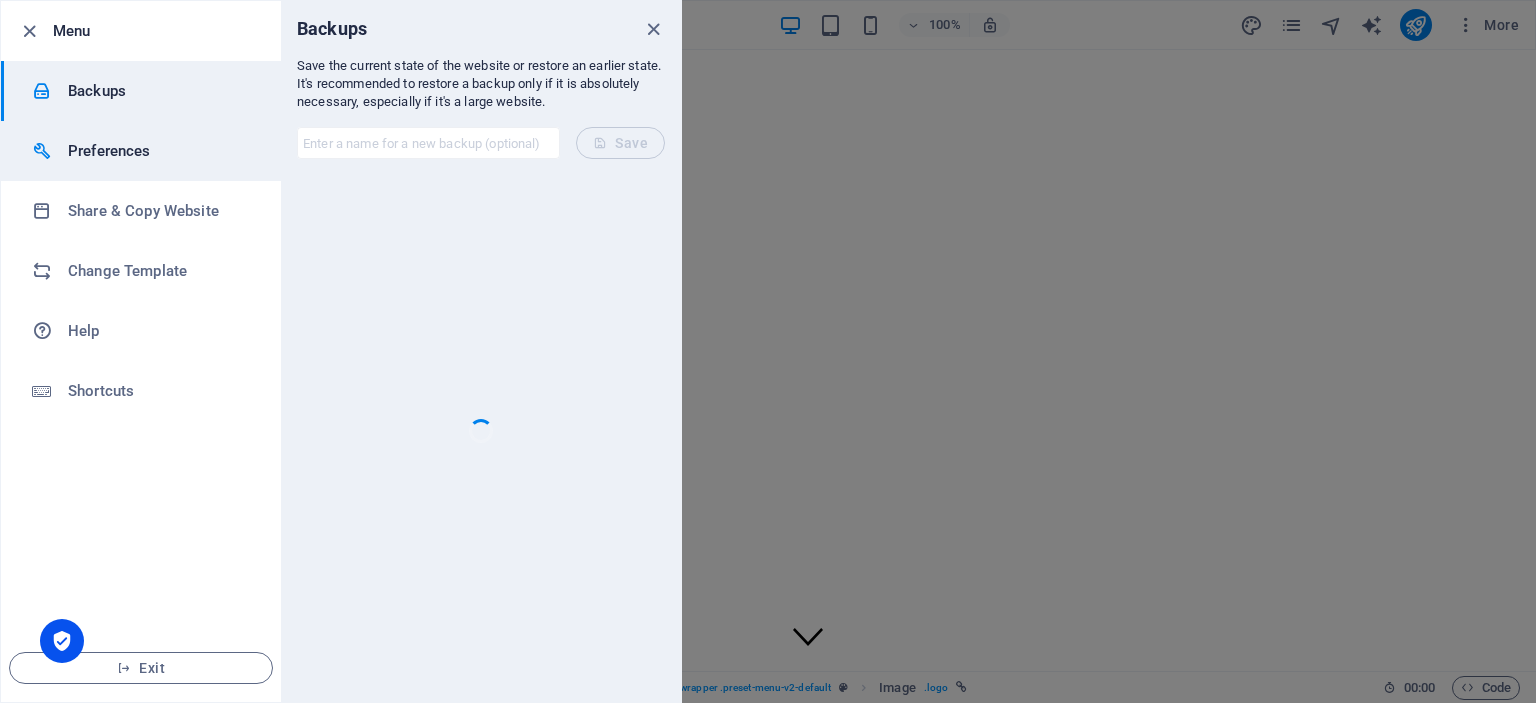 click on "Preferences" at bounding box center [160, 151] 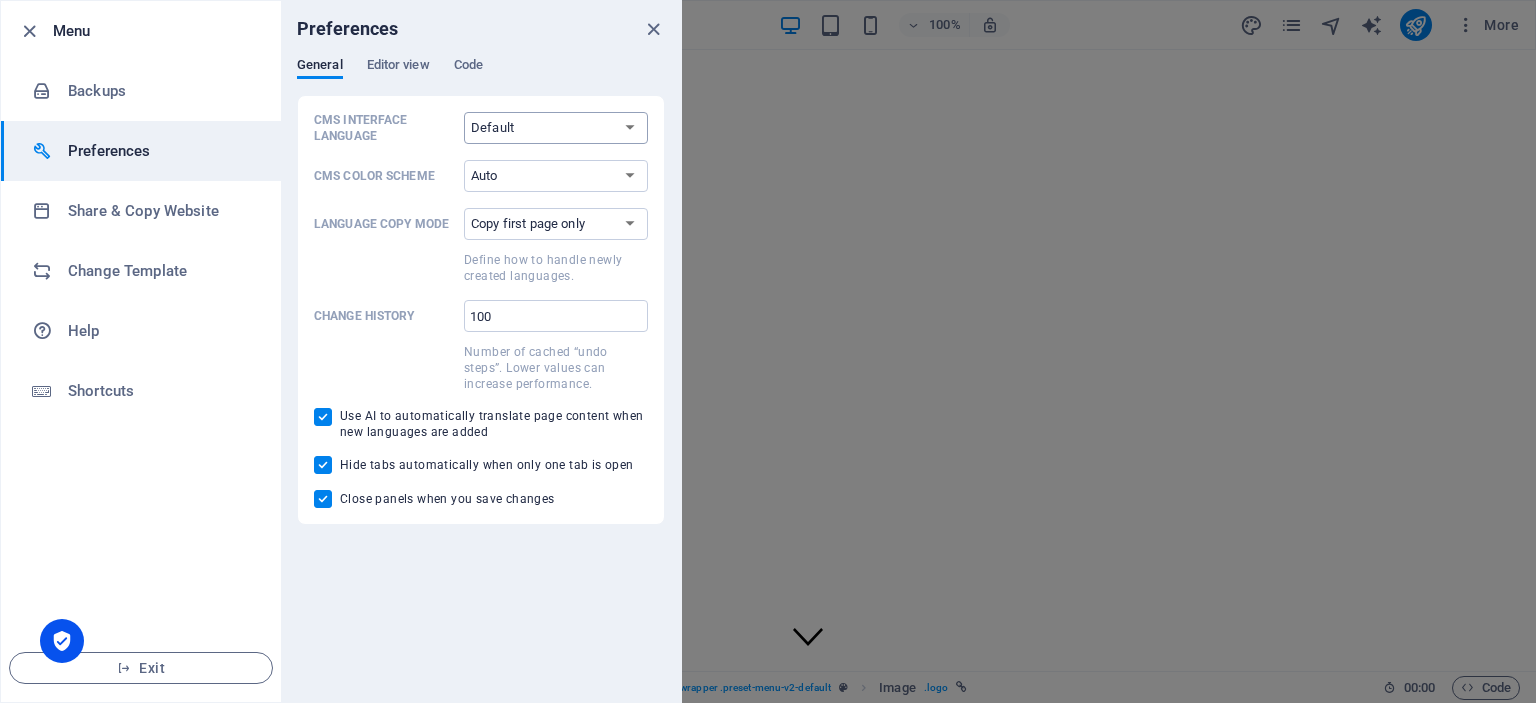 click on "Default Deutsch English Español Français Magyar Italiano Nederlands Polski Português русский язык Svenska Türkçe 日本語" at bounding box center [556, 128] 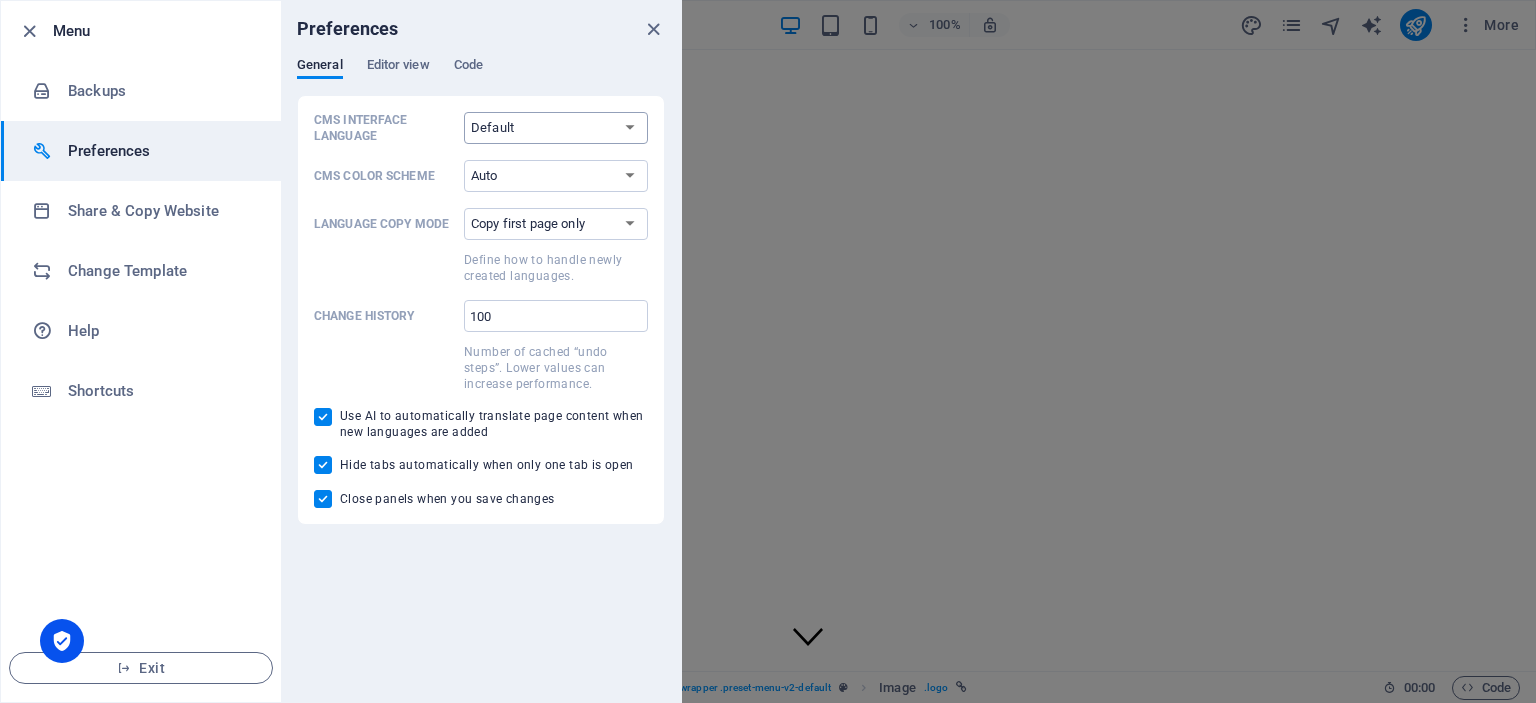 select on "en" 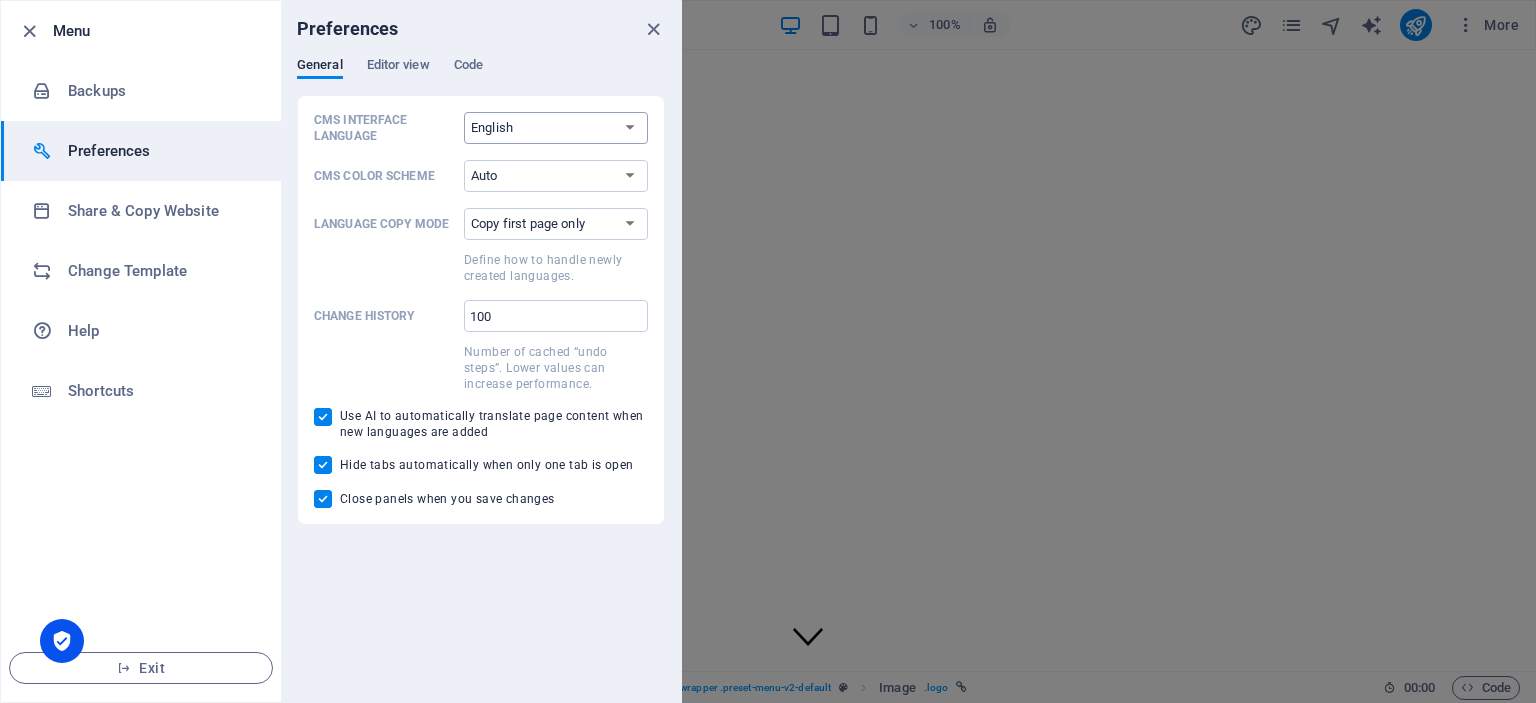click on "Default Deutsch English Español Français Magyar Italiano Nederlands Polski Português русский язык Svenska Türkçe 日本語" at bounding box center (556, 128) 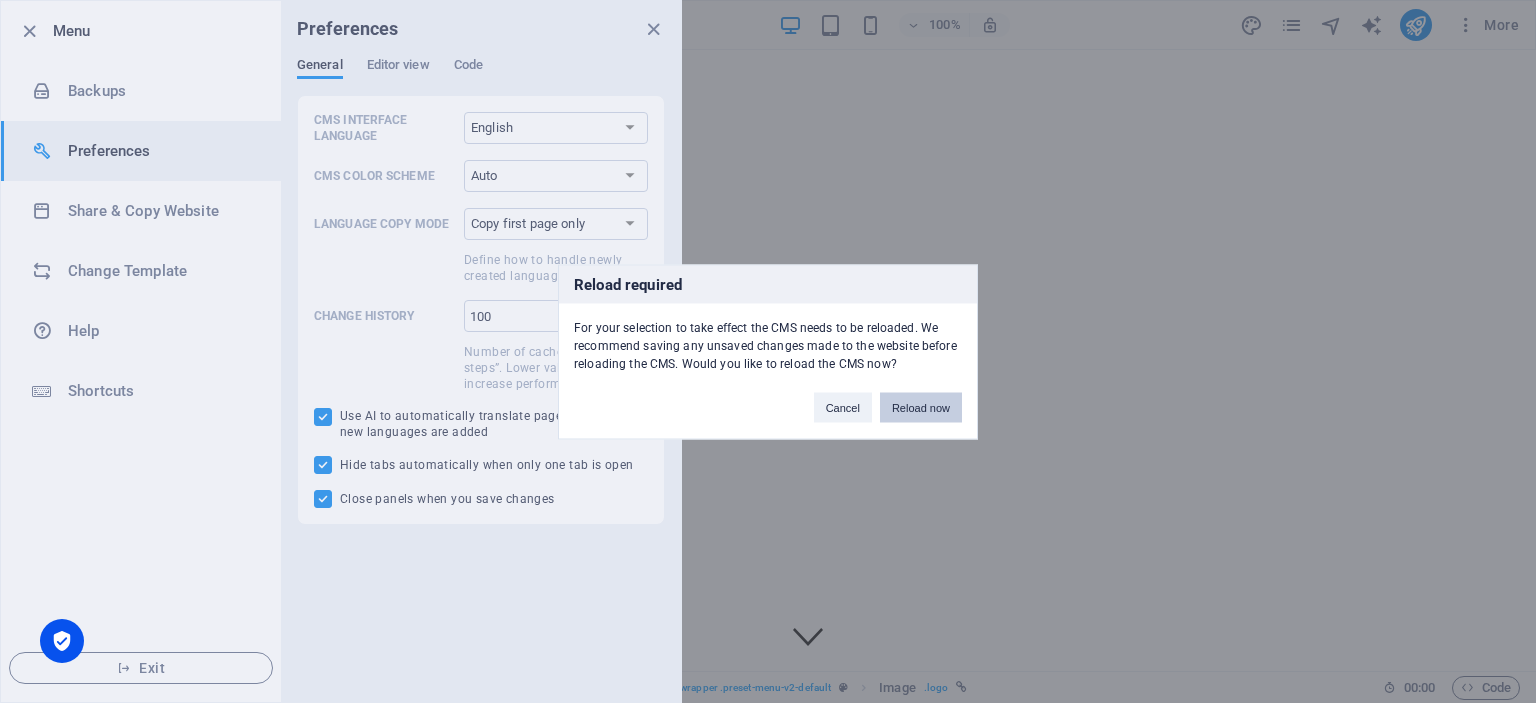 click on "Reload now" at bounding box center (921, 407) 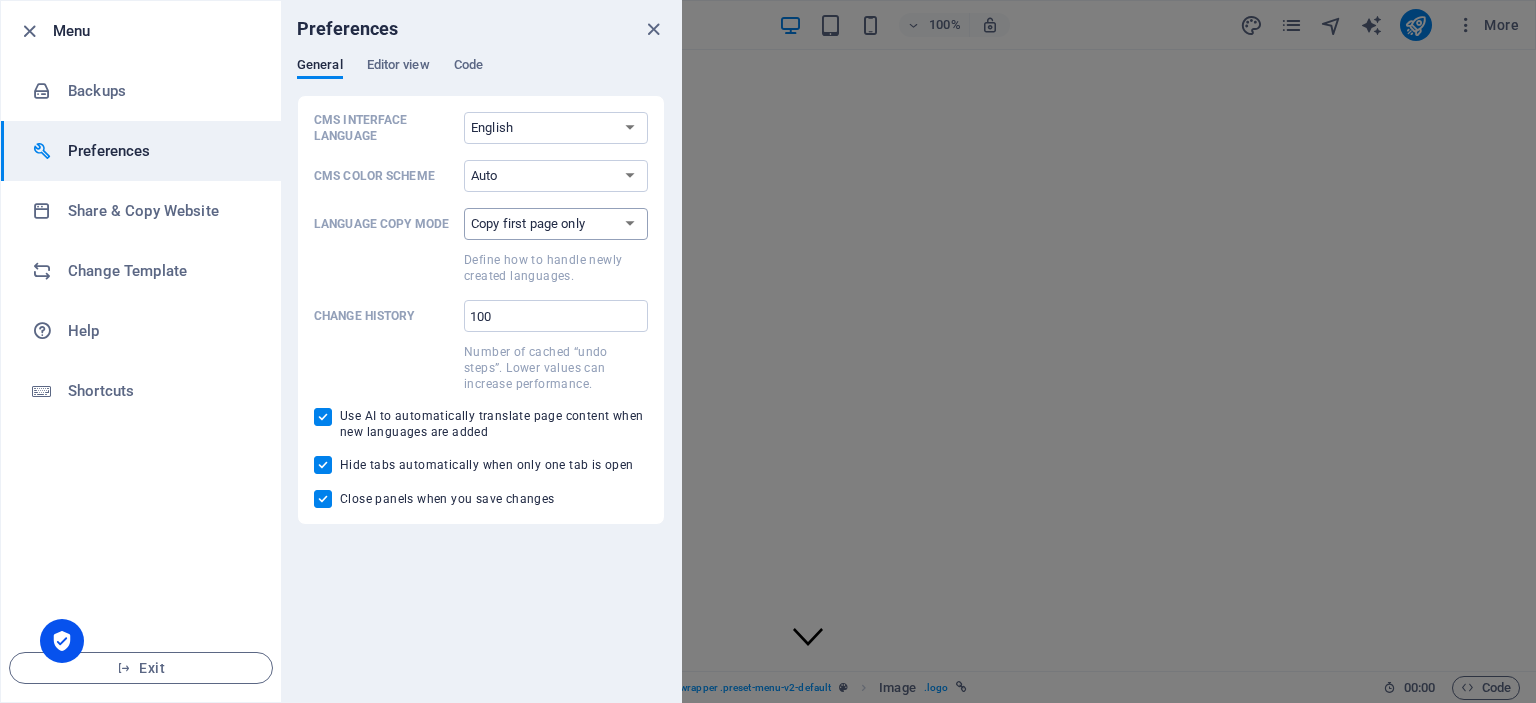 click on "Copy first page only Copy all pages" at bounding box center [556, 224] 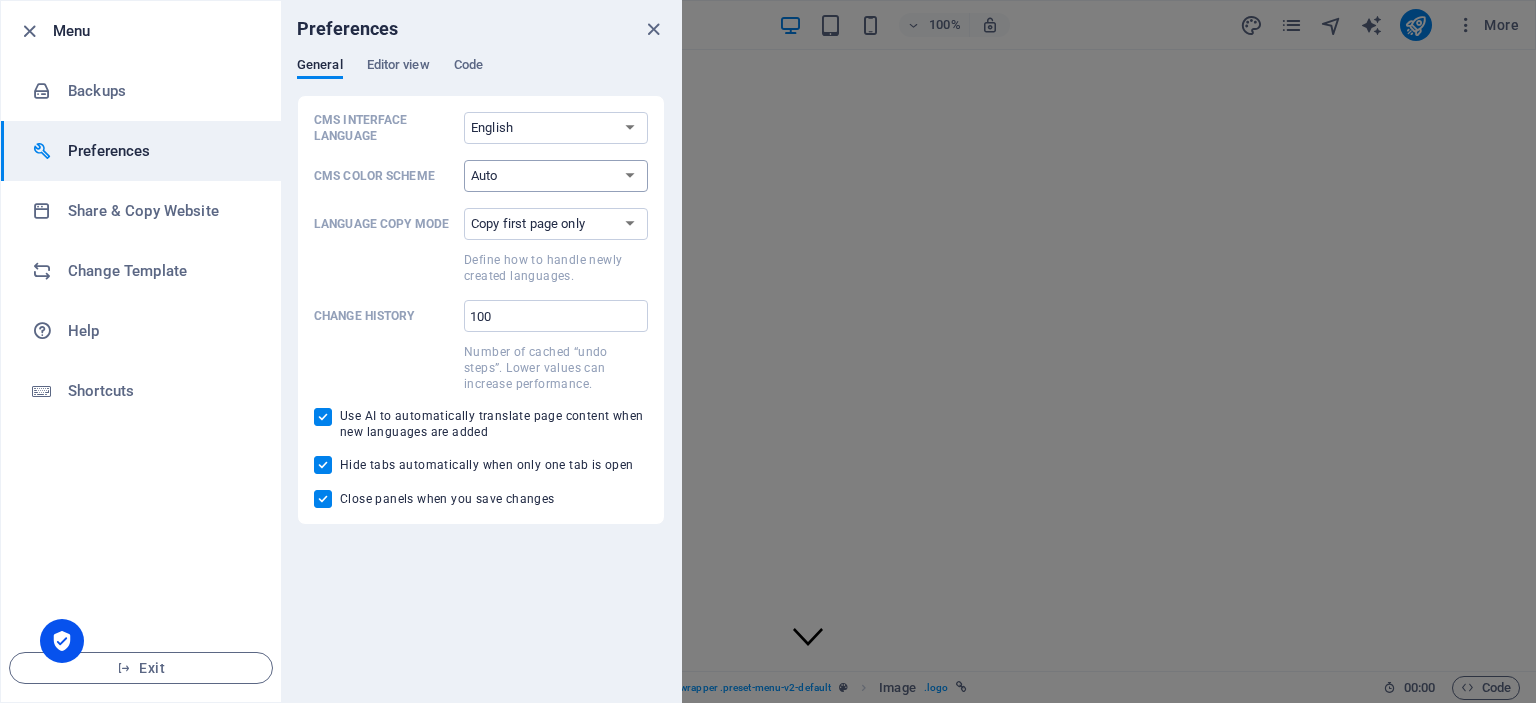 click on "Auto Dark Light" at bounding box center (556, 176) 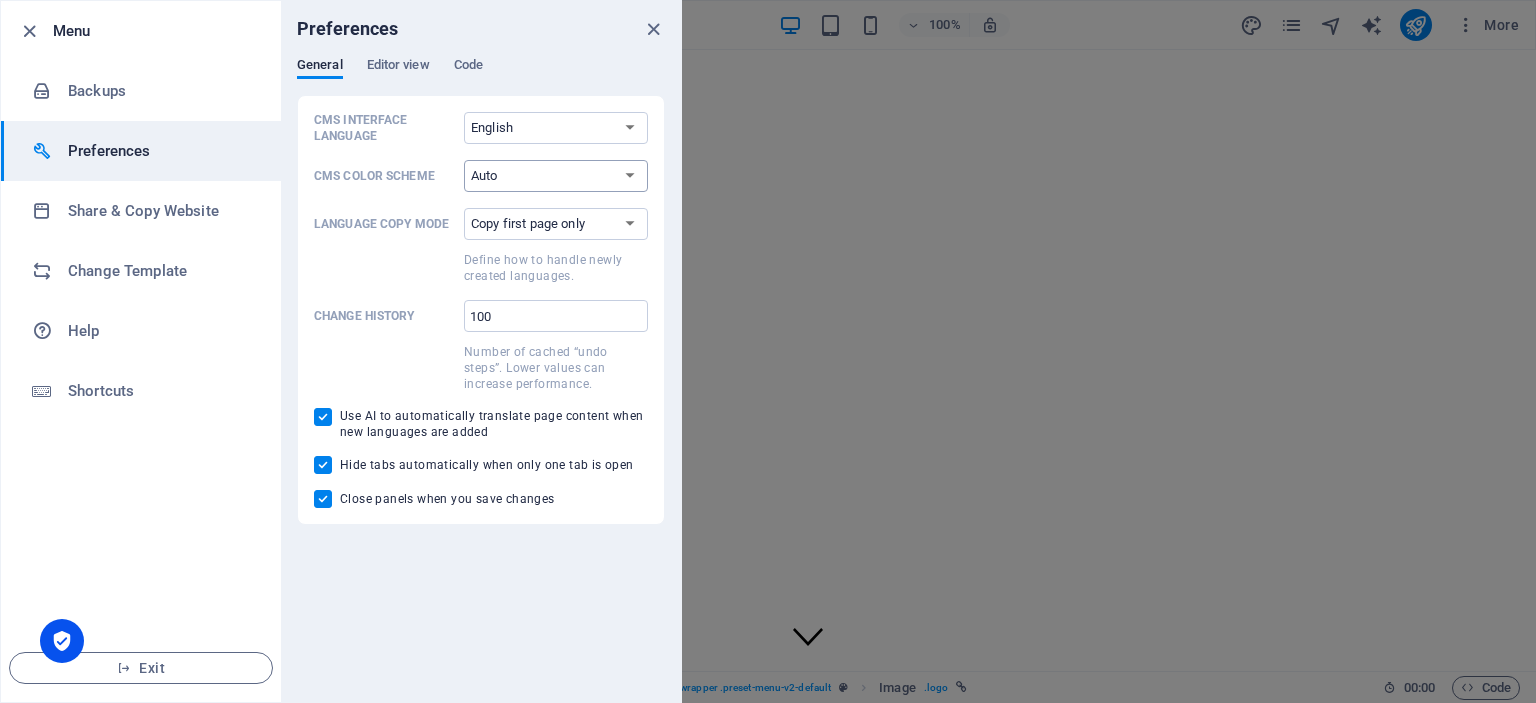 click on "Auto Dark Light" at bounding box center (556, 176) 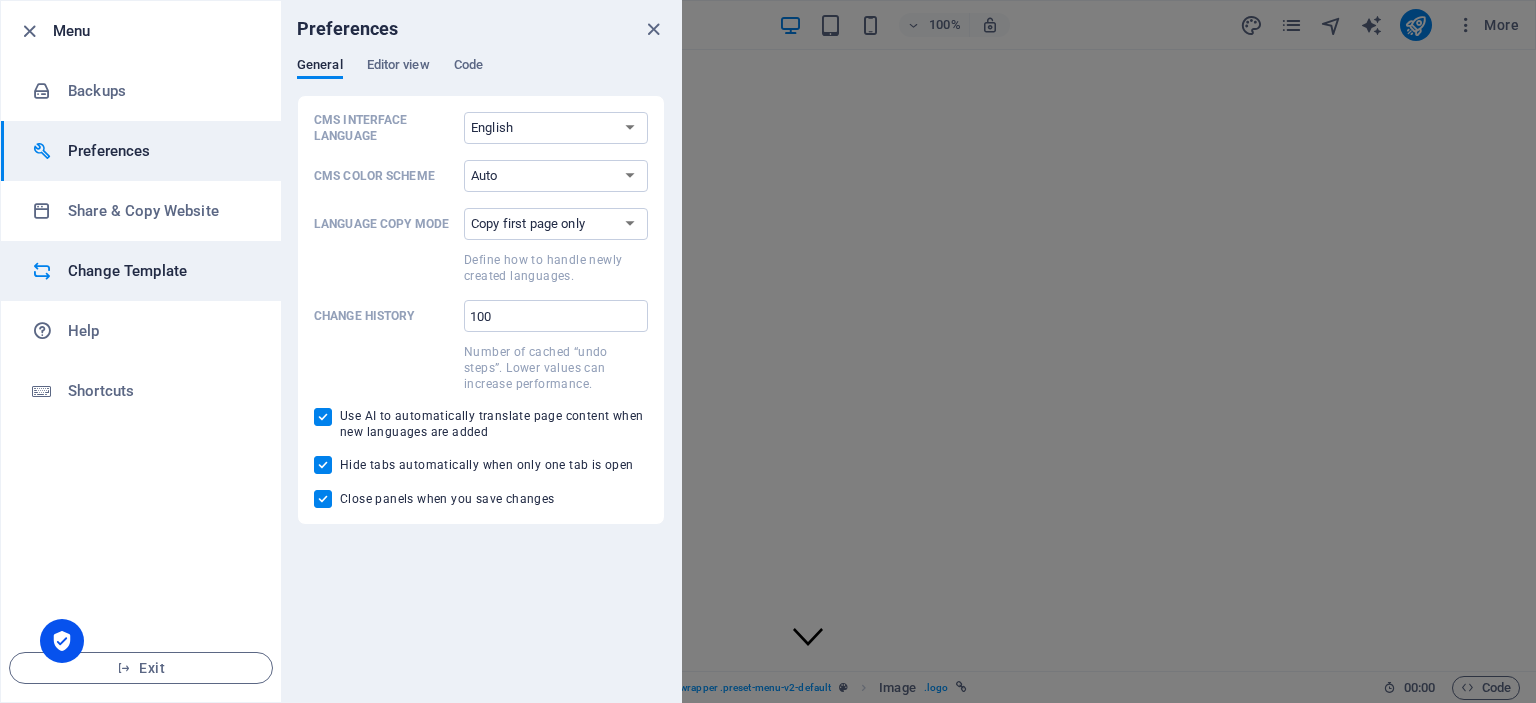 click on "Change Template" at bounding box center (160, 271) 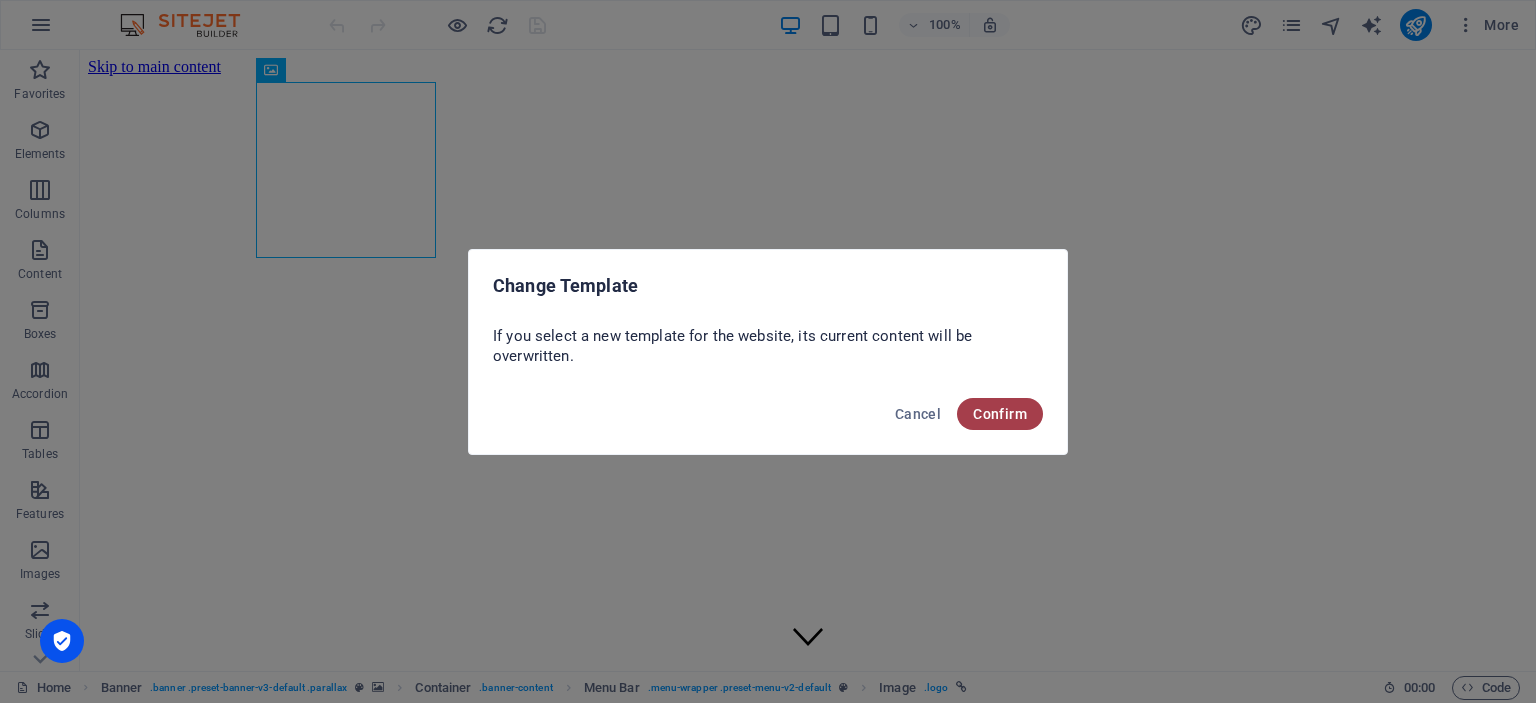 click on "Confirm" at bounding box center [1000, 414] 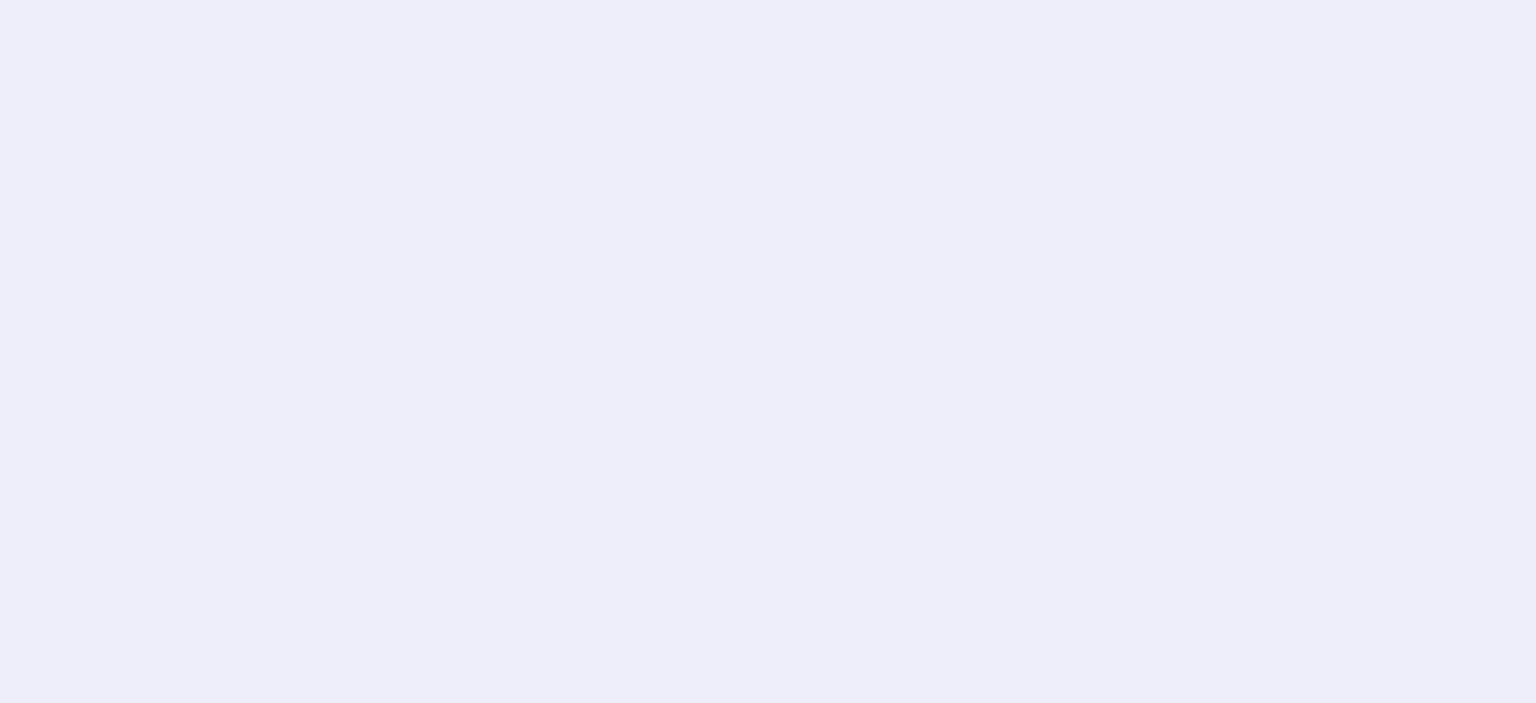 scroll, scrollTop: 0, scrollLeft: 0, axis: both 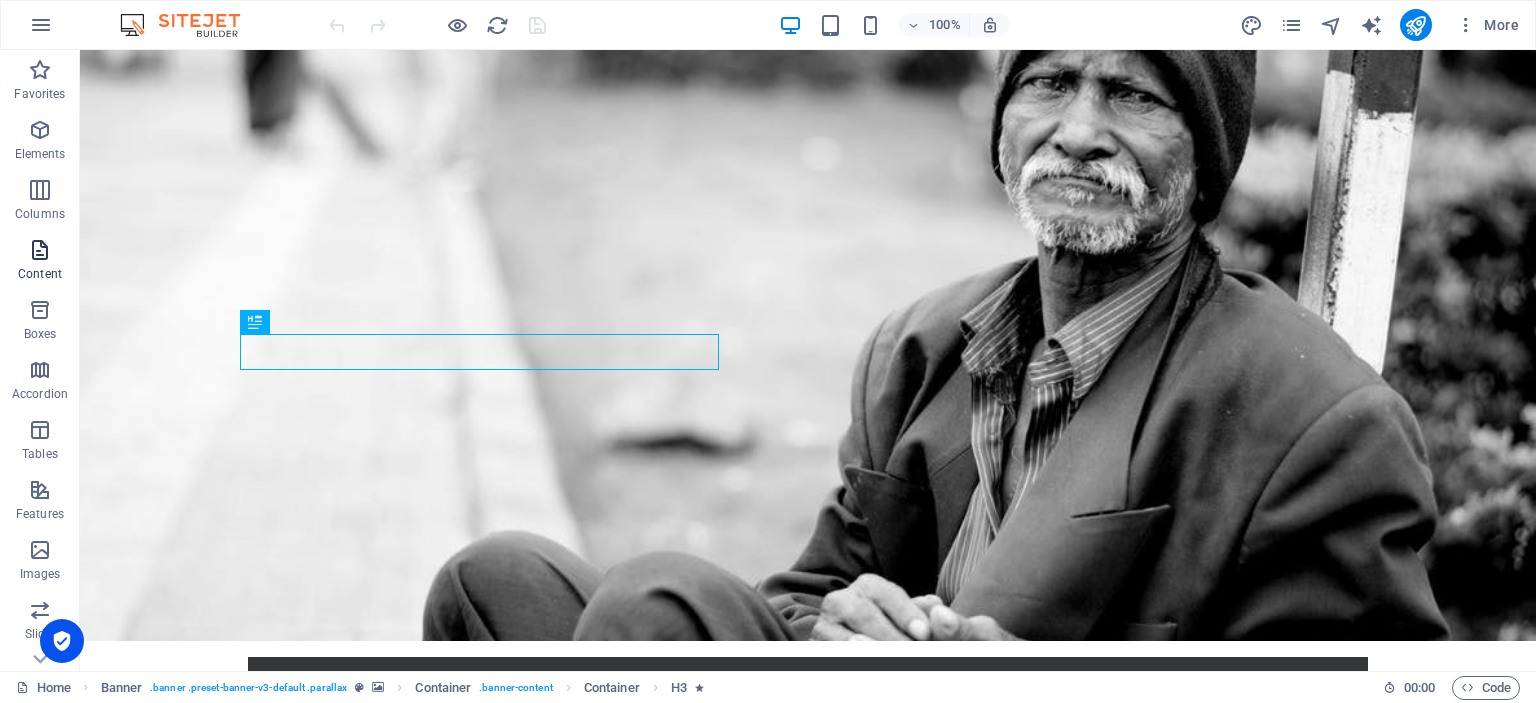 click on "Content" at bounding box center (40, 262) 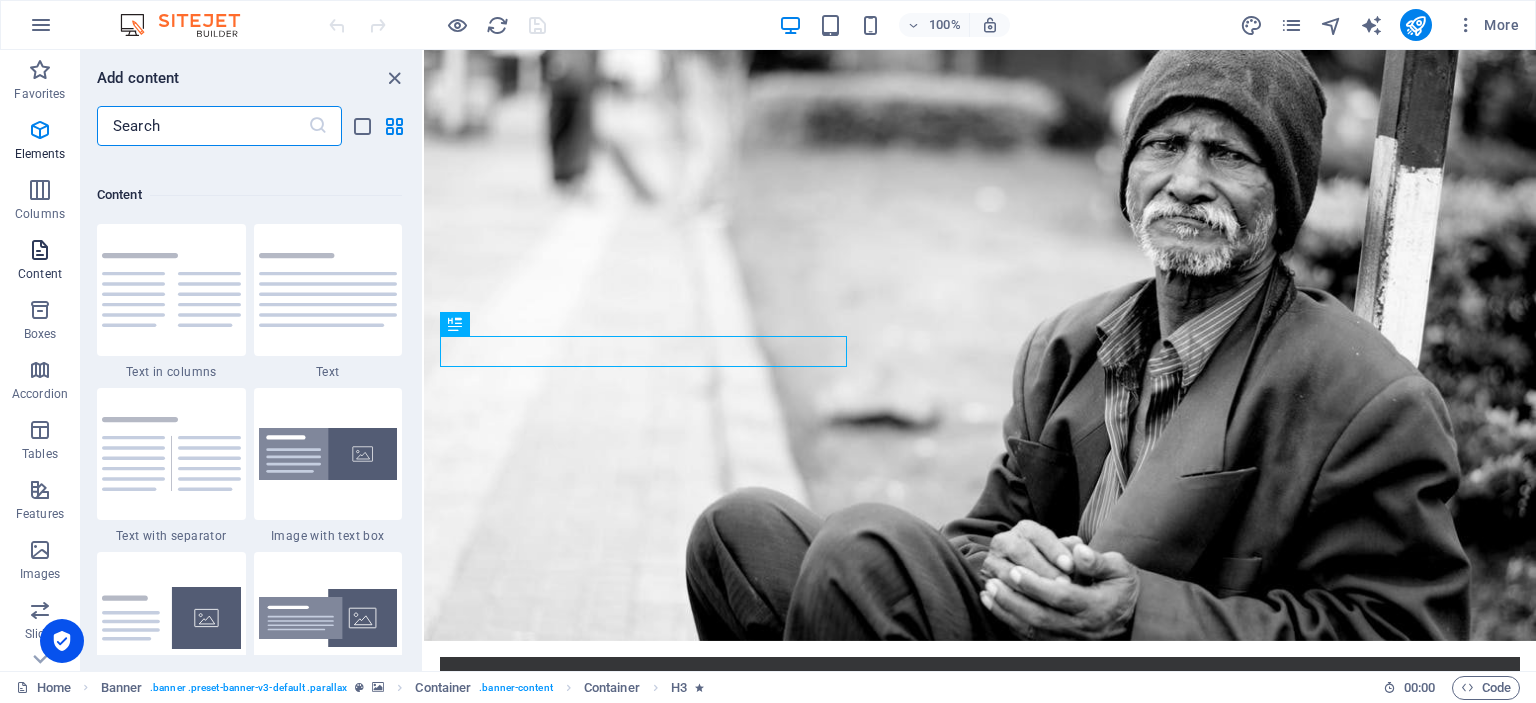 scroll, scrollTop: 3499, scrollLeft: 0, axis: vertical 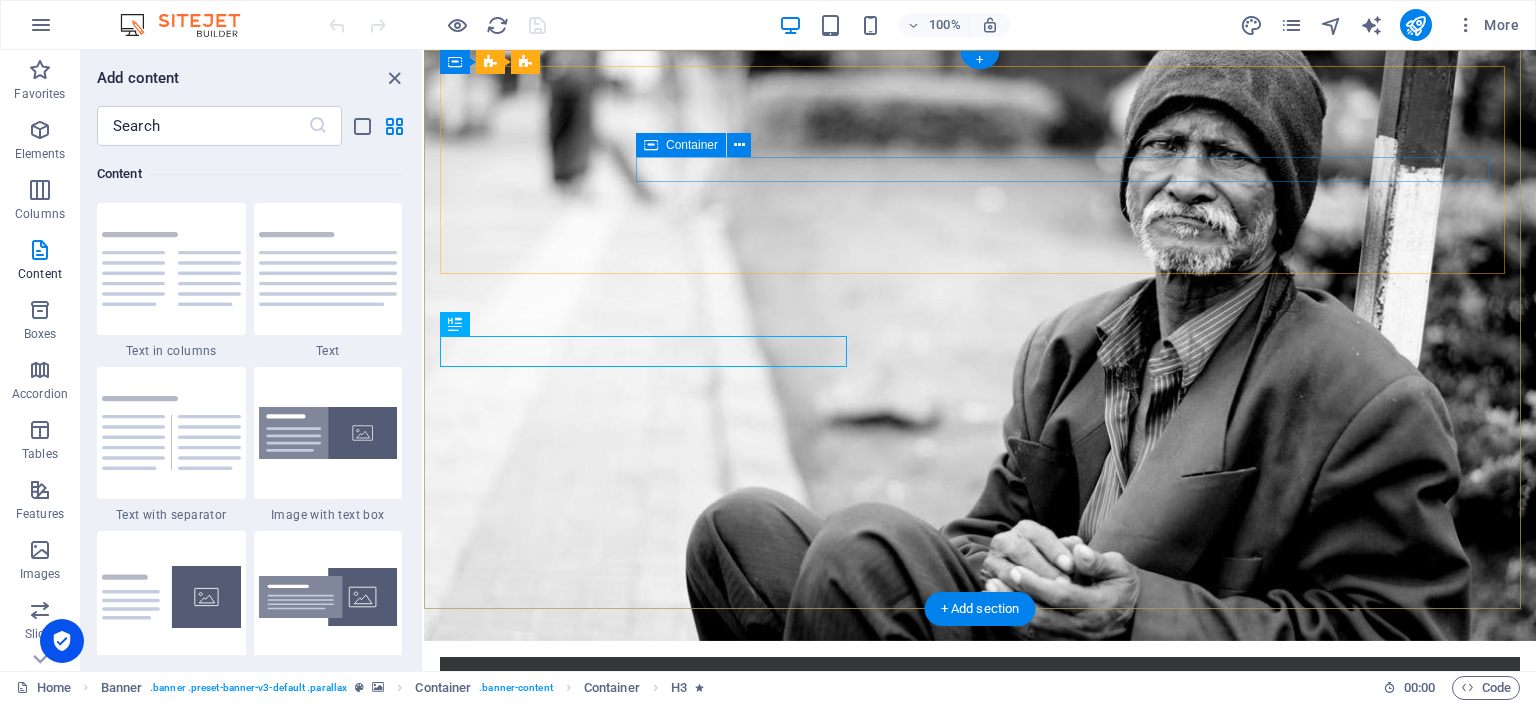 click at bounding box center [980, 874] 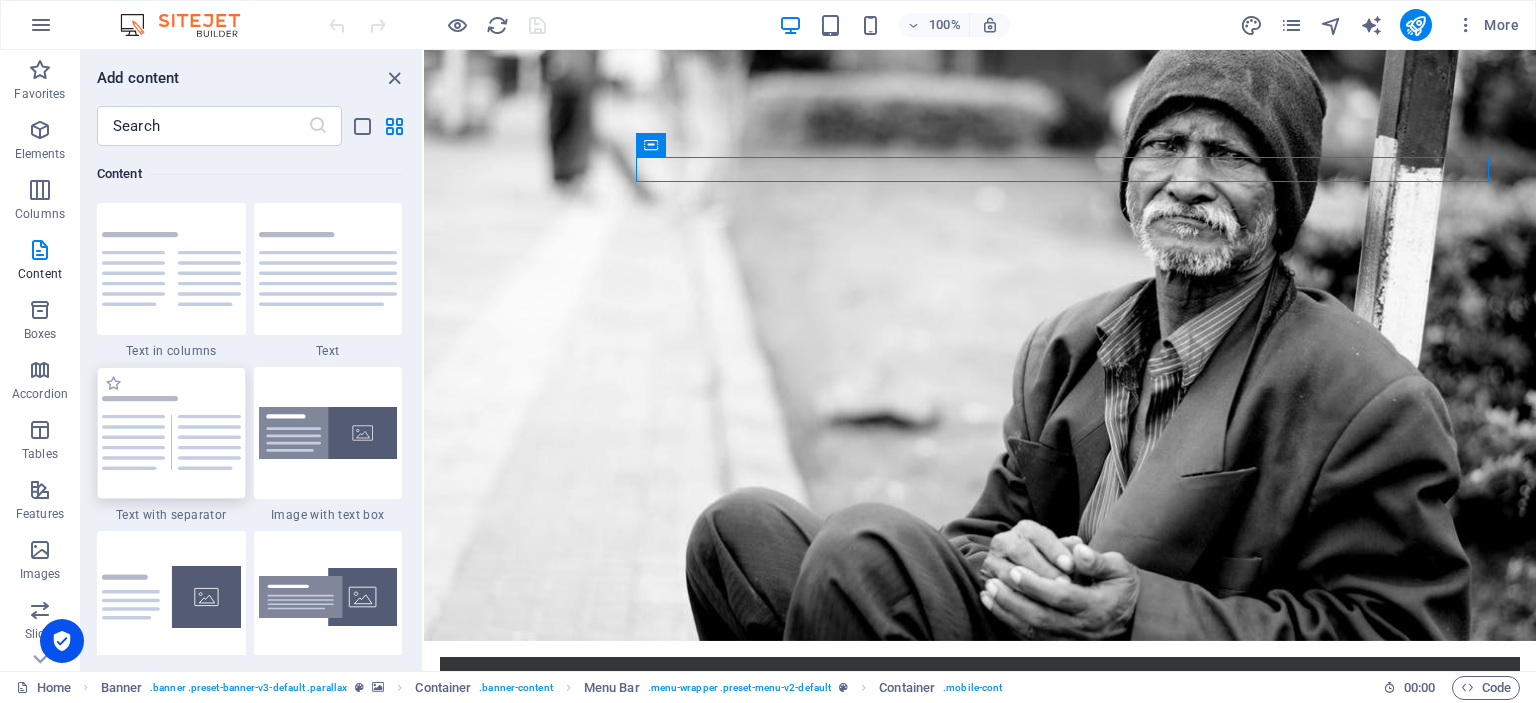 click at bounding box center (171, 433) 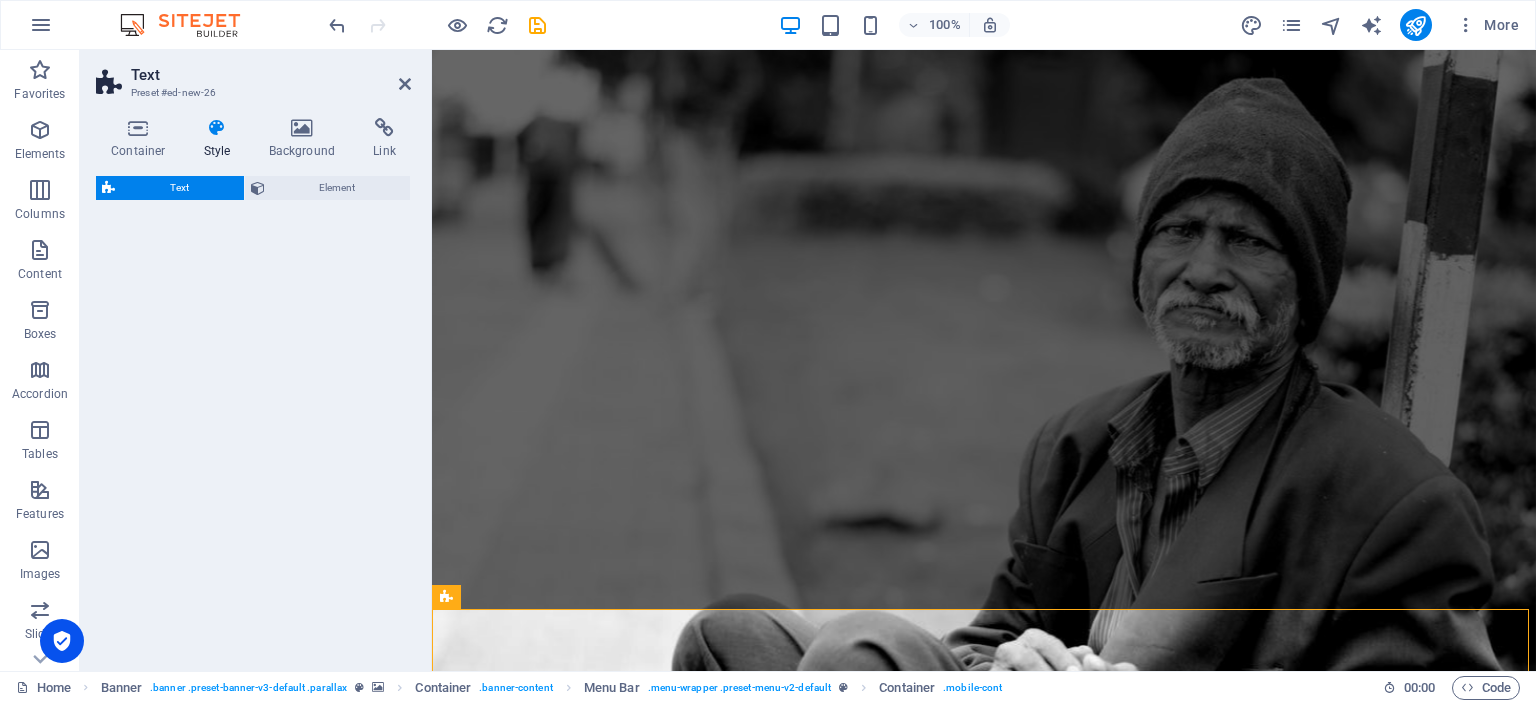 select on "rem" 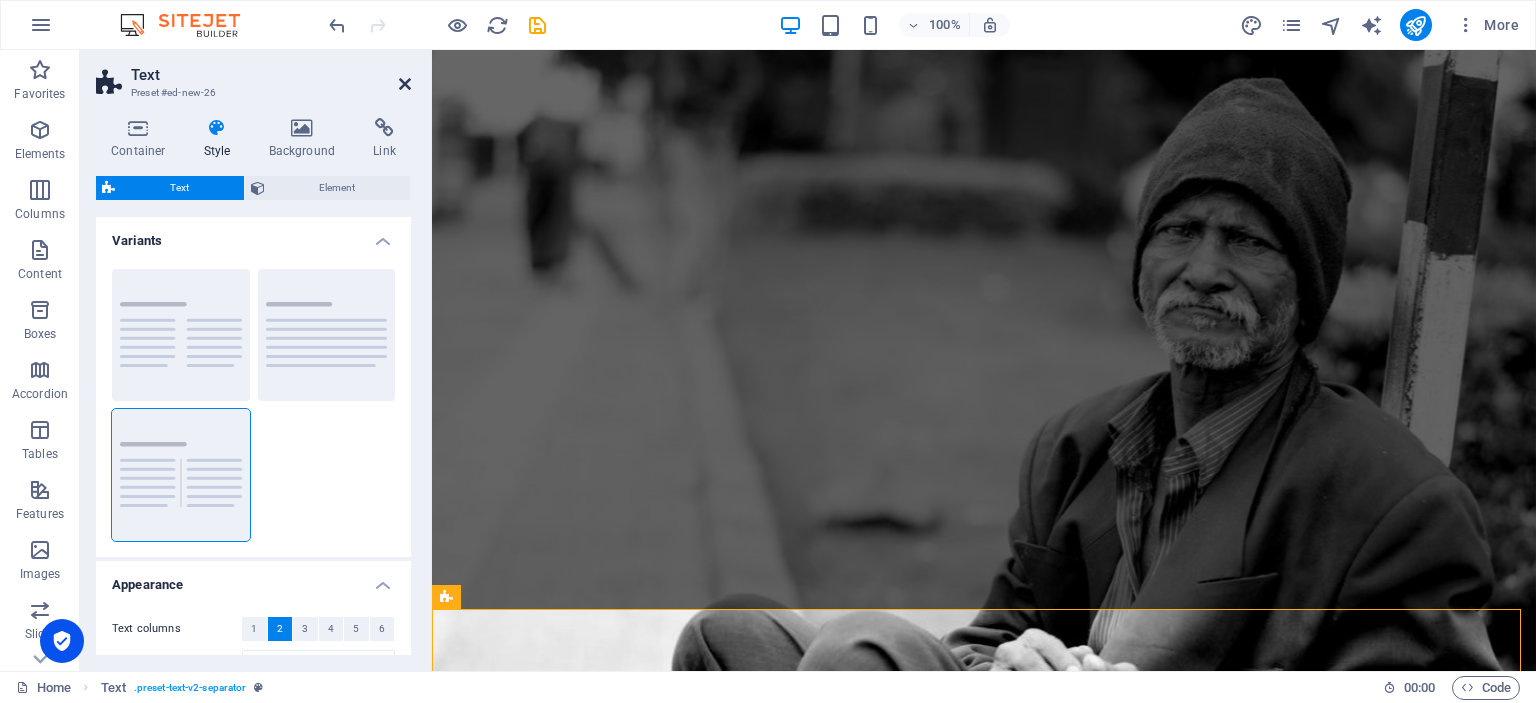 click at bounding box center (405, 84) 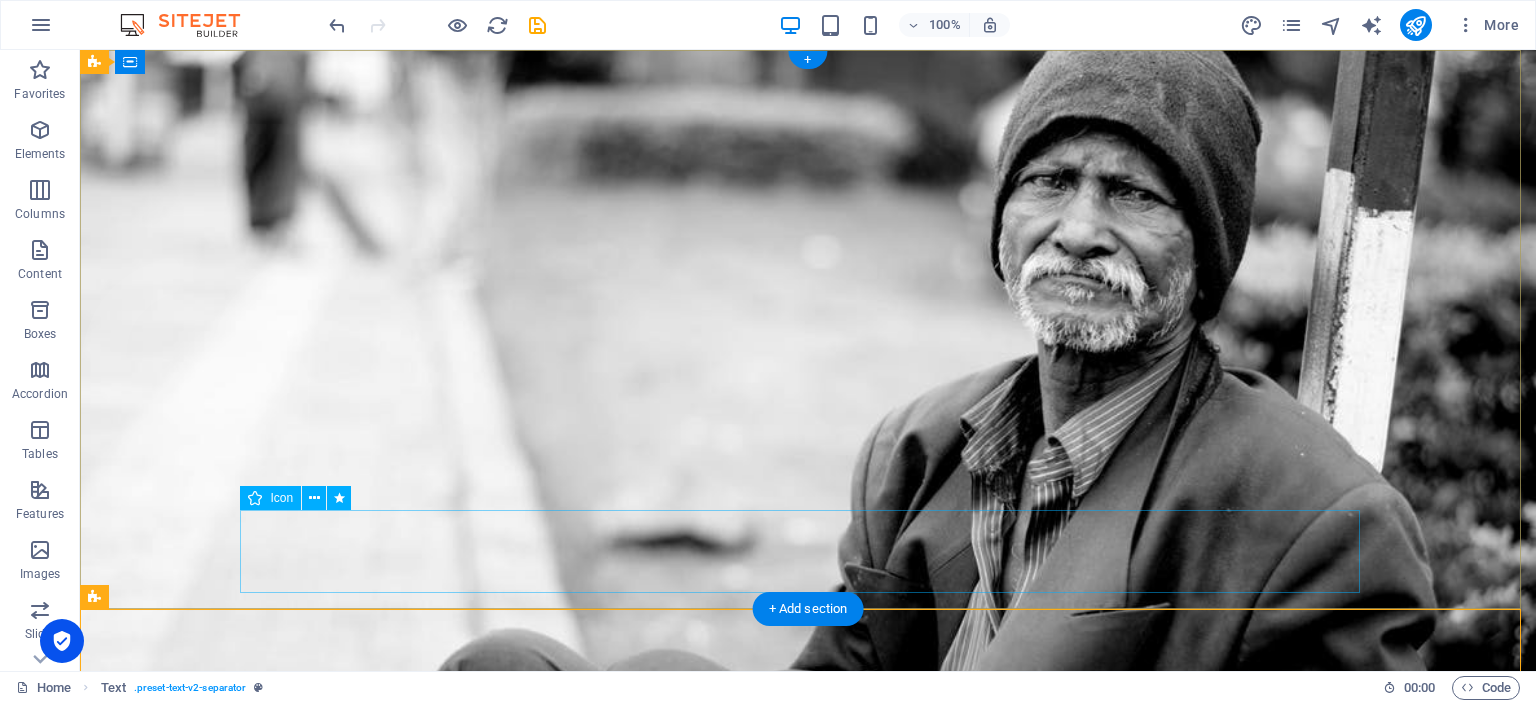 click at bounding box center (808, 1270) 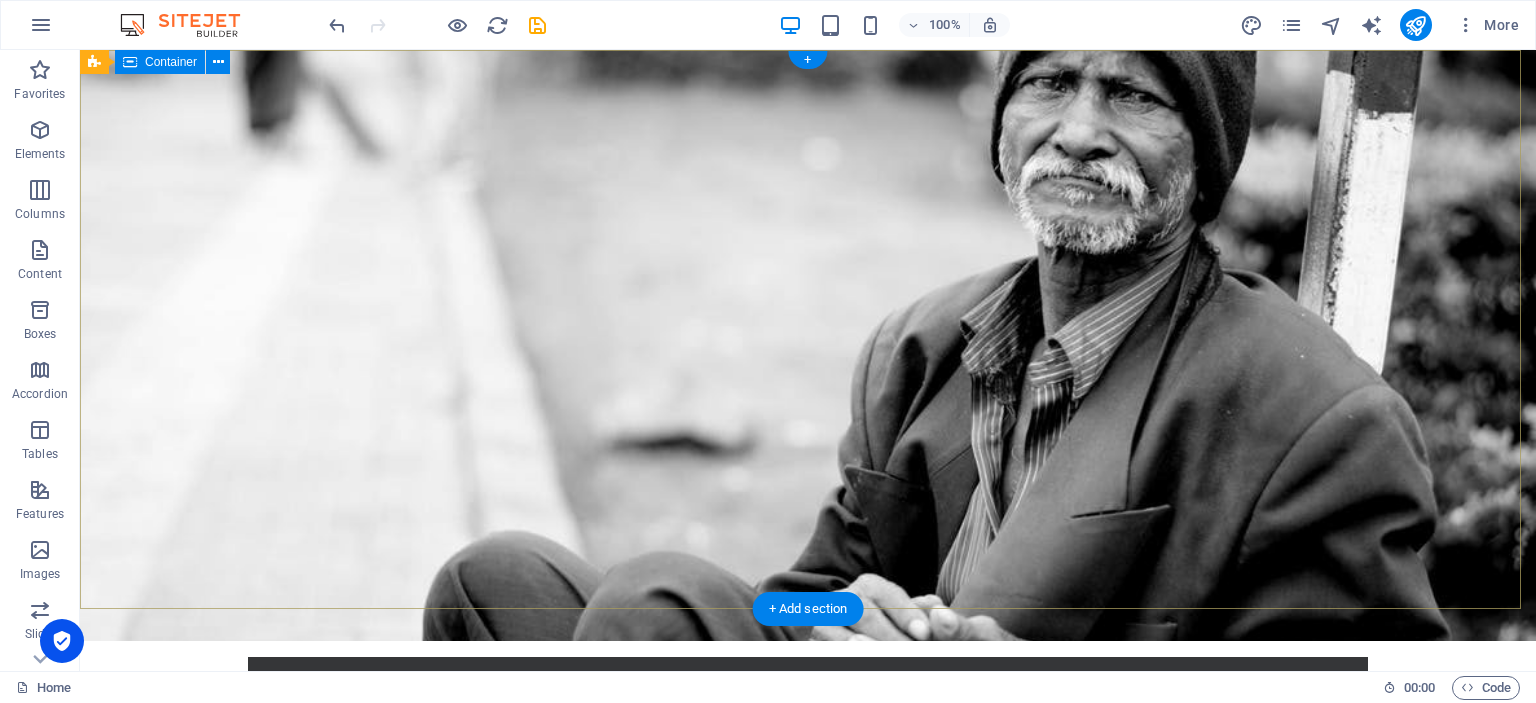 click on "Home About us What we do Projects Volunteers Donate EDUCATION FOR YOUTH EMPOWERMENT Local Roots. Lasting Change Learn more" at bounding box center (808, 843) 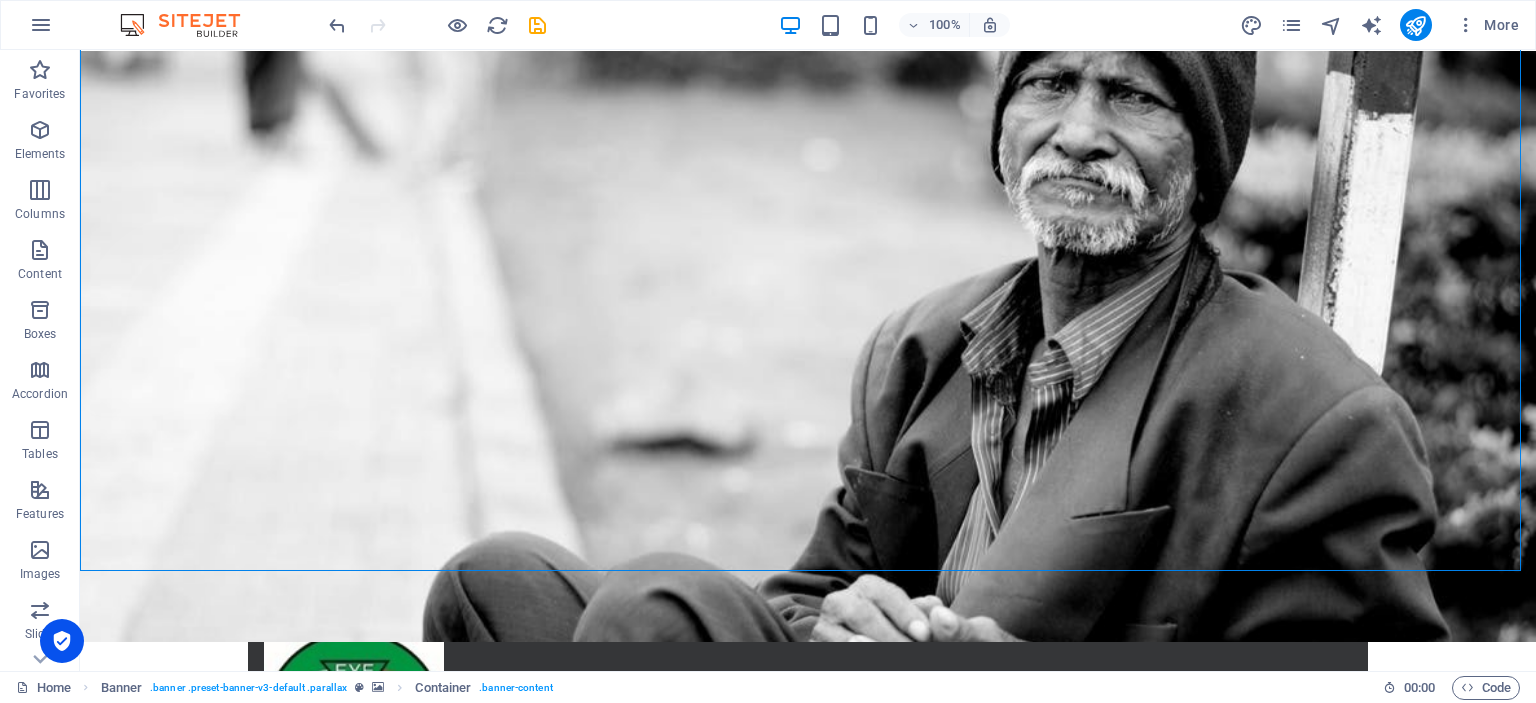 scroll, scrollTop: 25, scrollLeft: 0, axis: vertical 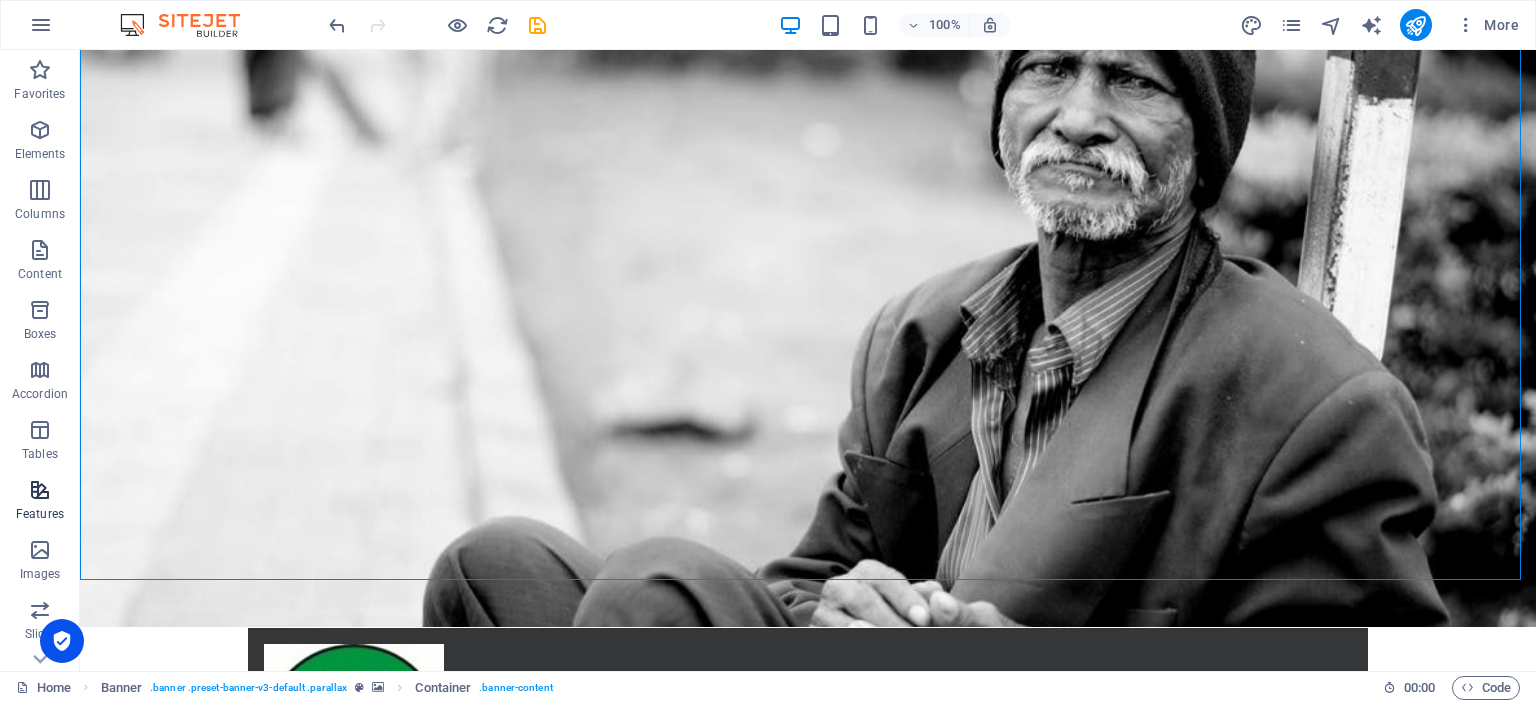 click on "Features" at bounding box center [40, 502] 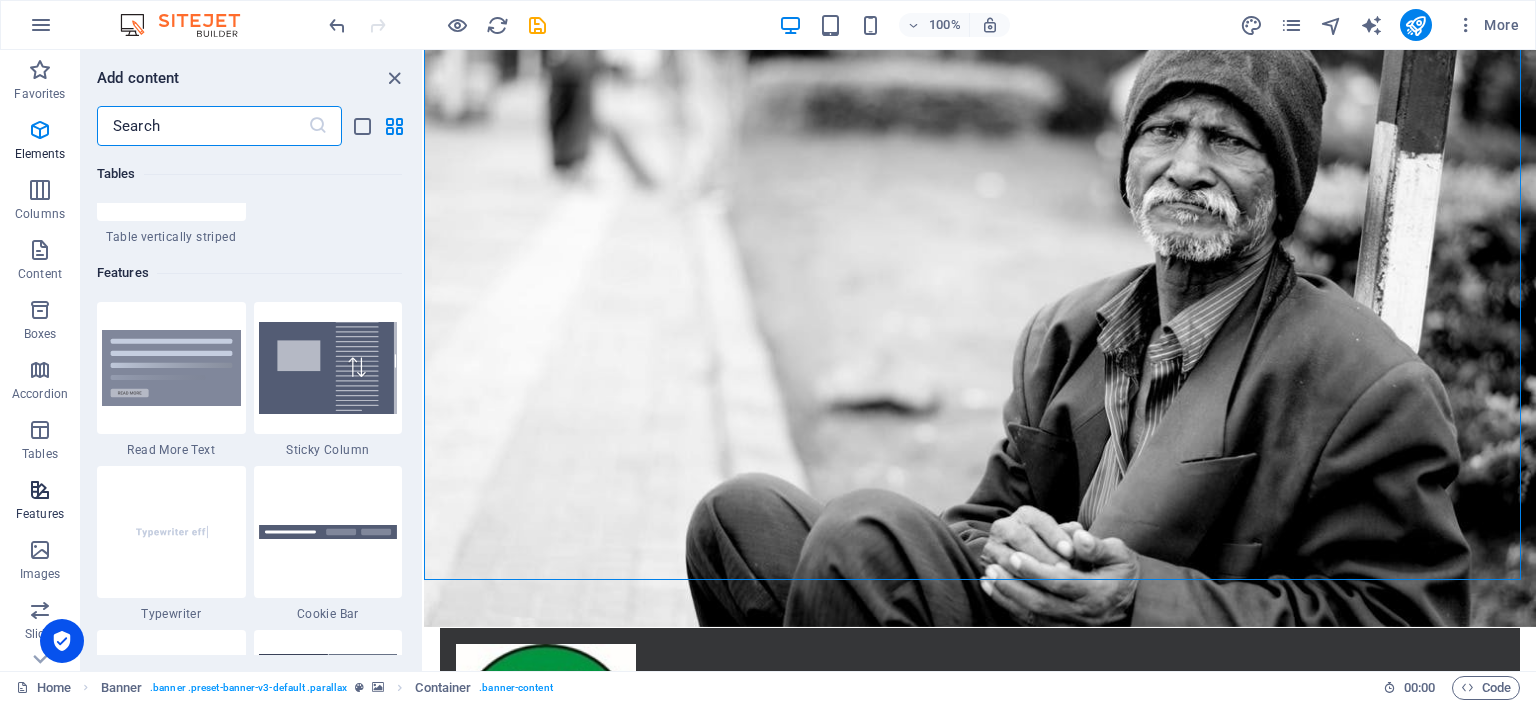 scroll, scrollTop: 7631, scrollLeft: 0, axis: vertical 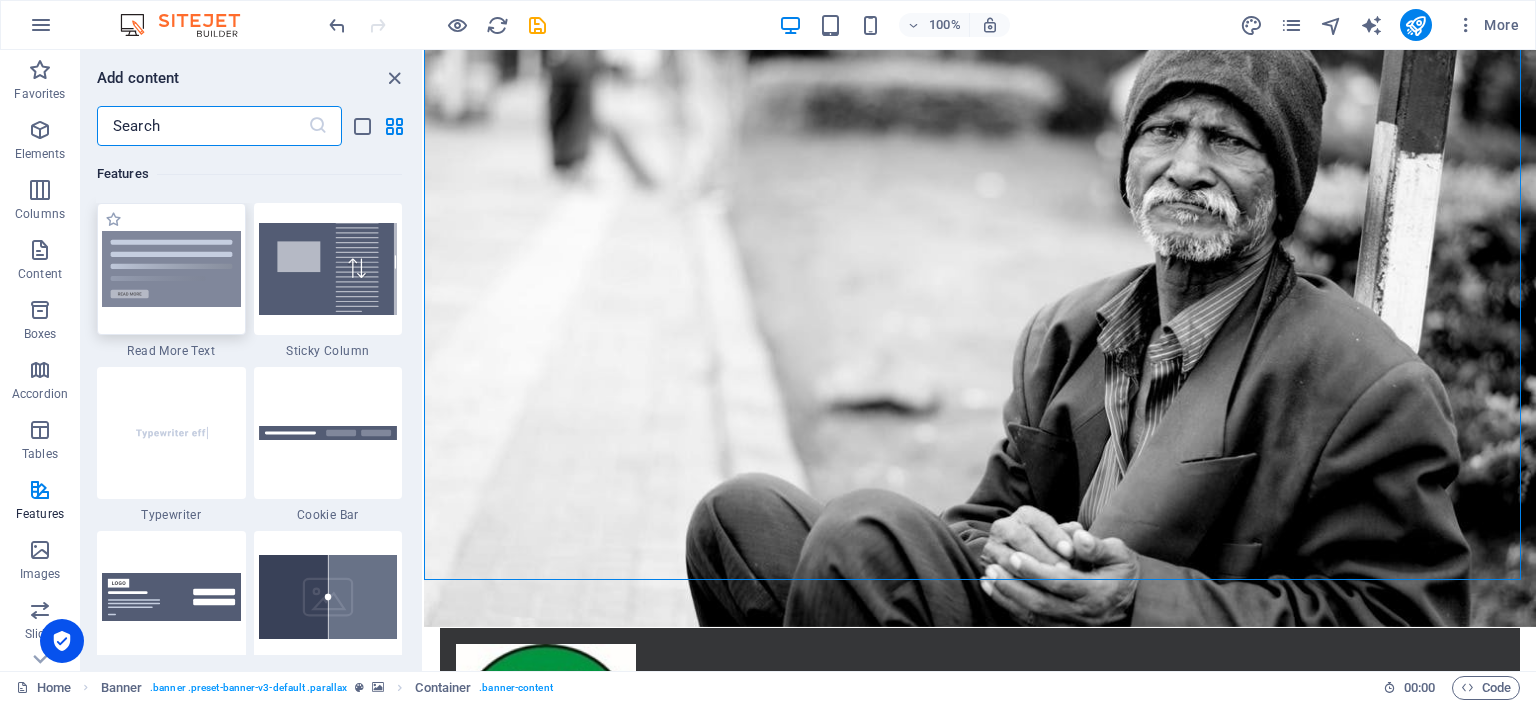 click at bounding box center [171, 269] 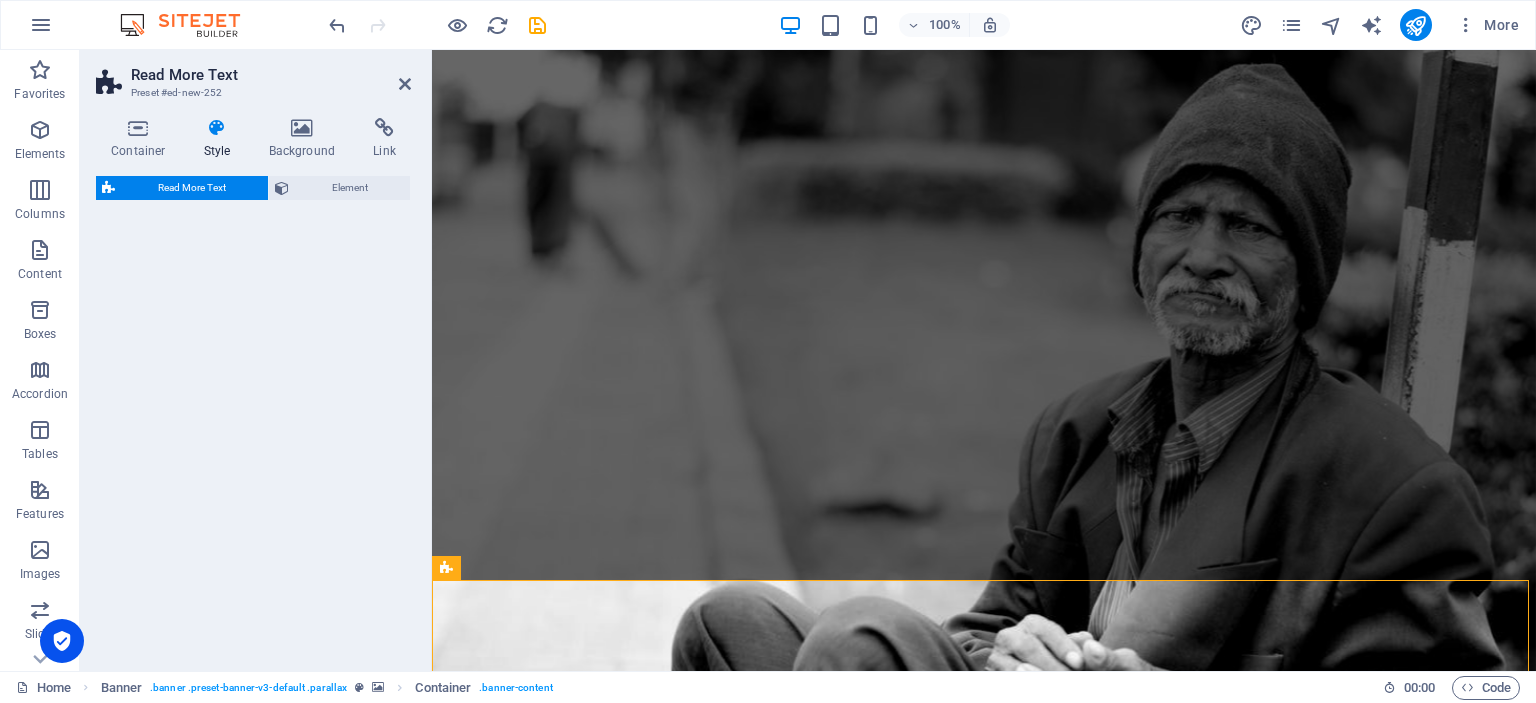 select on "px" 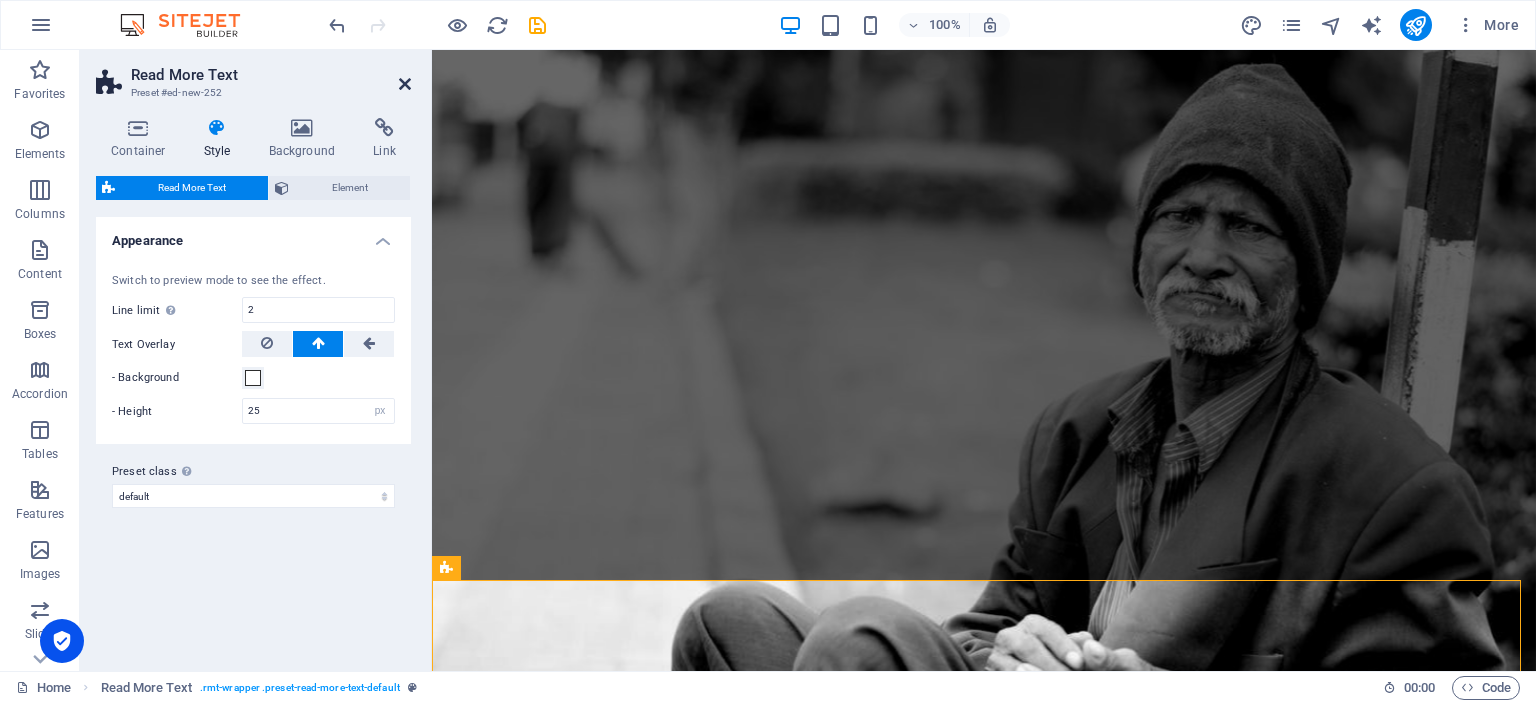 click at bounding box center (405, 84) 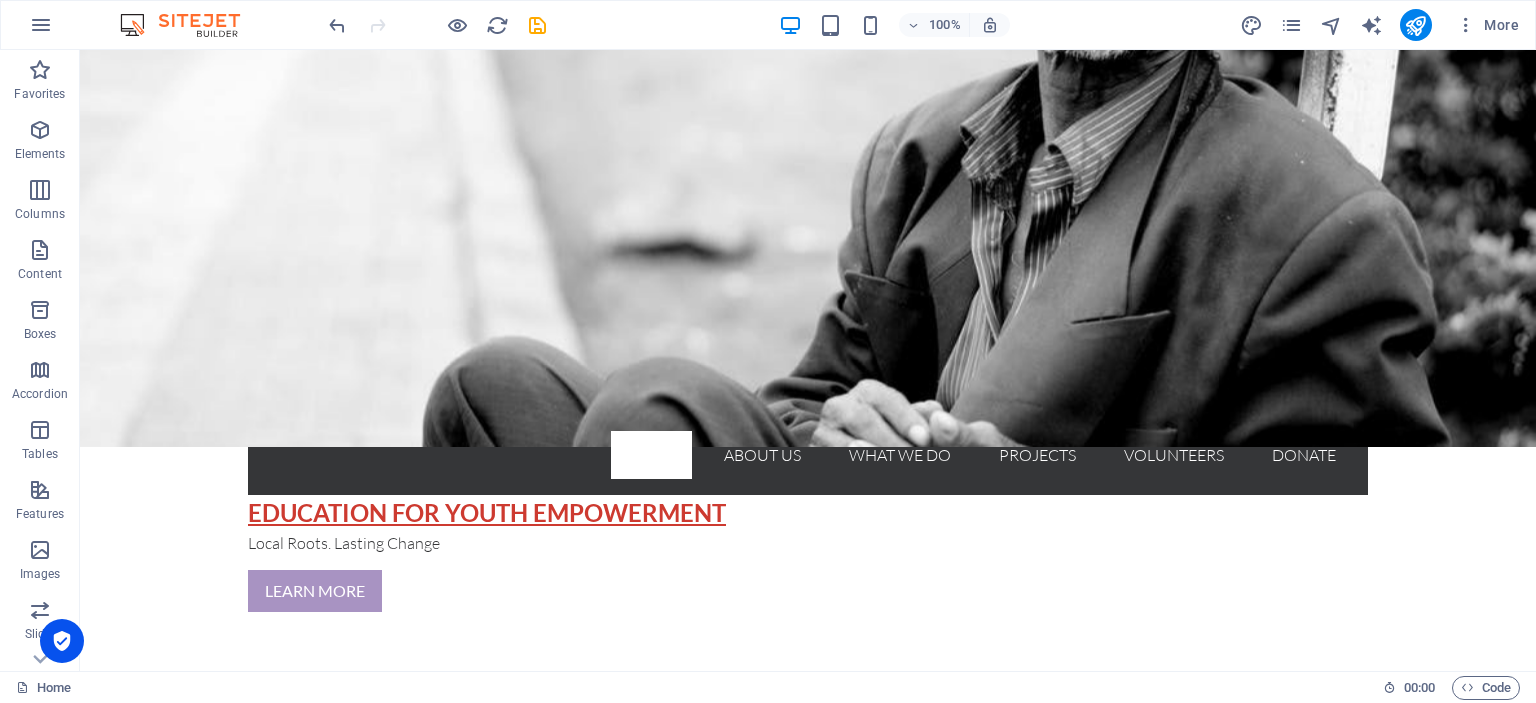 scroll, scrollTop: 320, scrollLeft: 0, axis: vertical 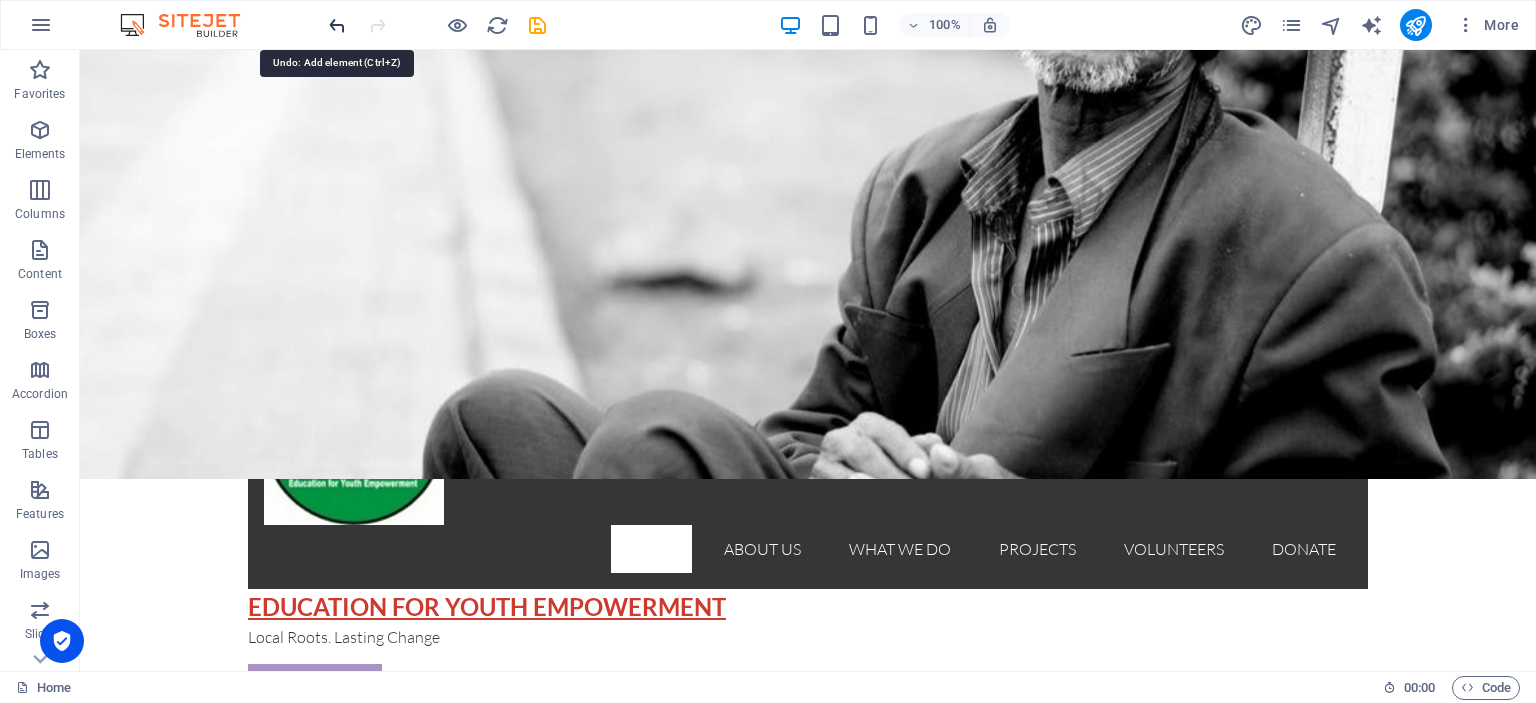 click at bounding box center (337, 25) 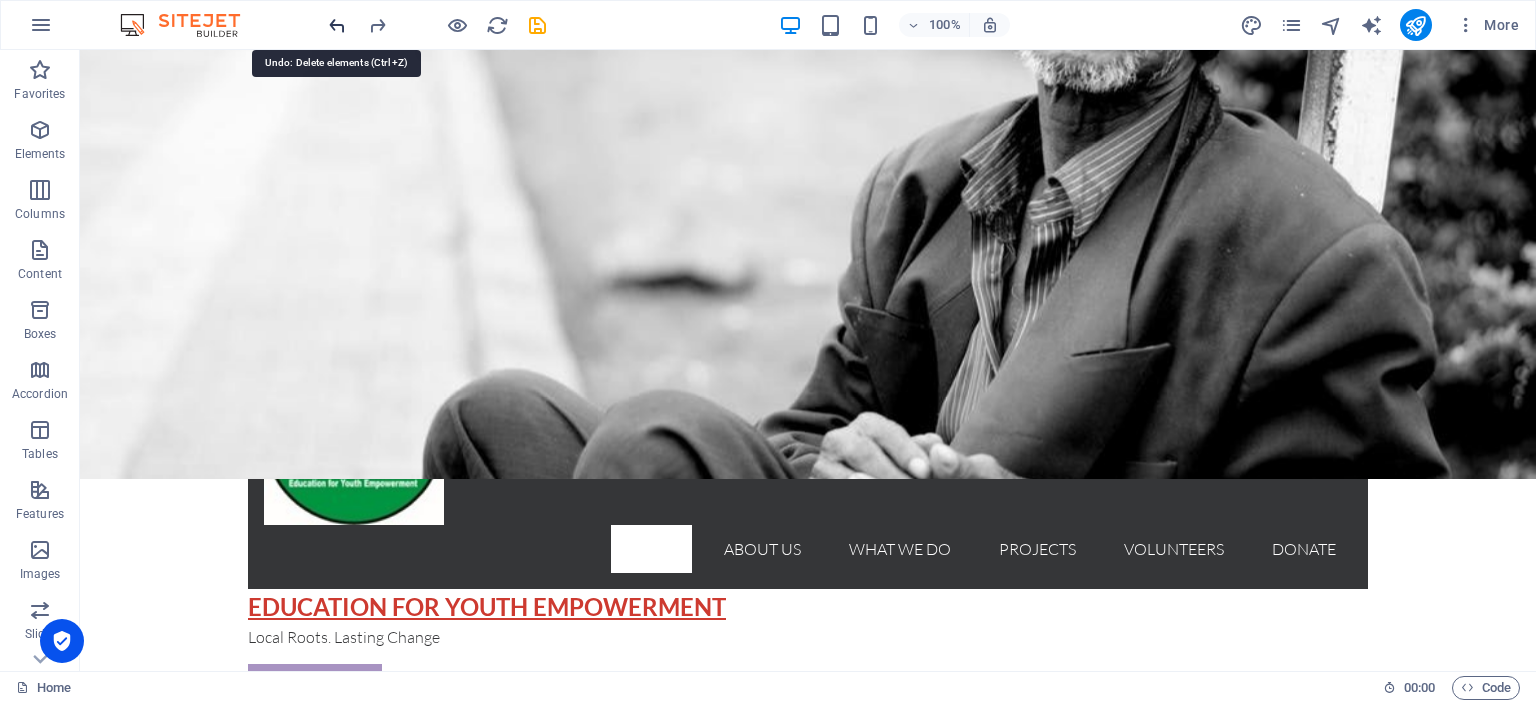 click at bounding box center (337, 25) 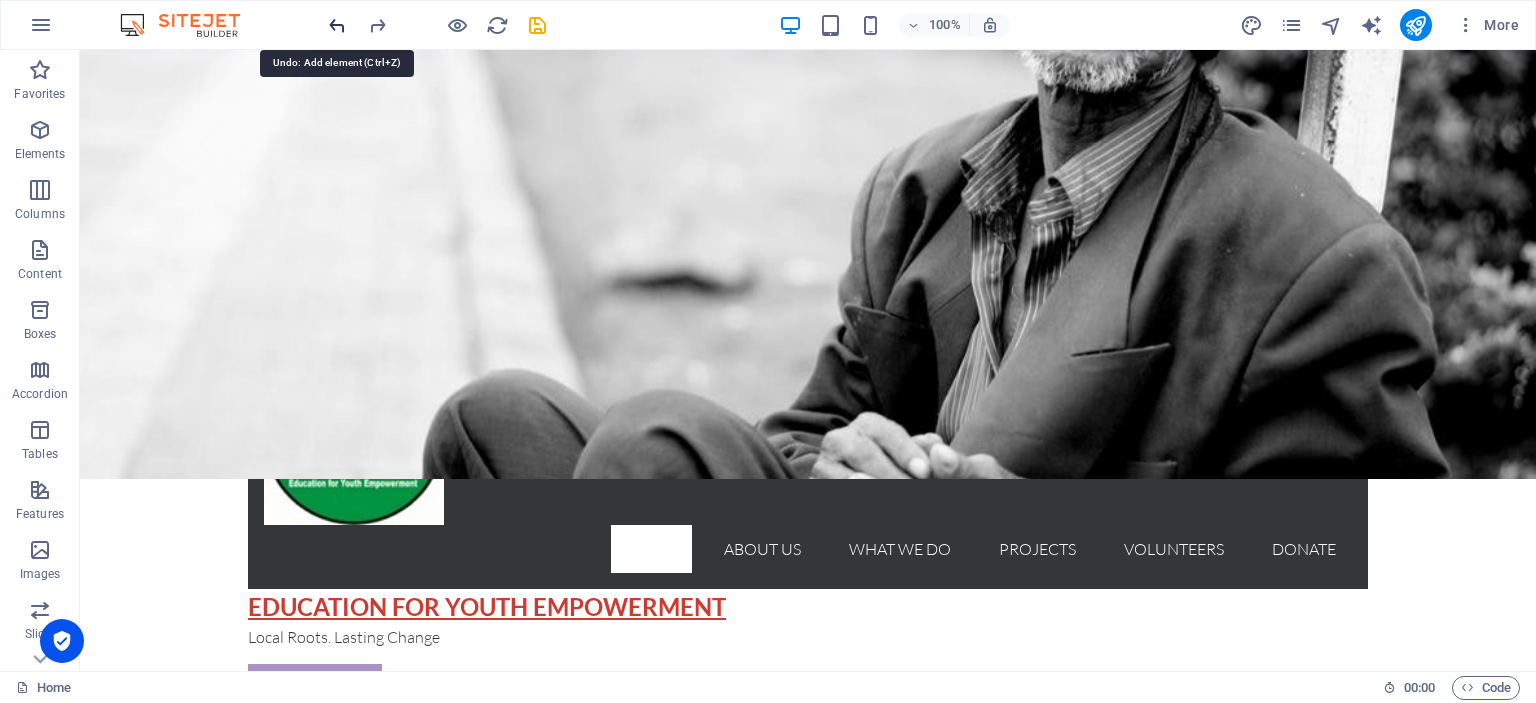 click at bounding box center (337, 25) 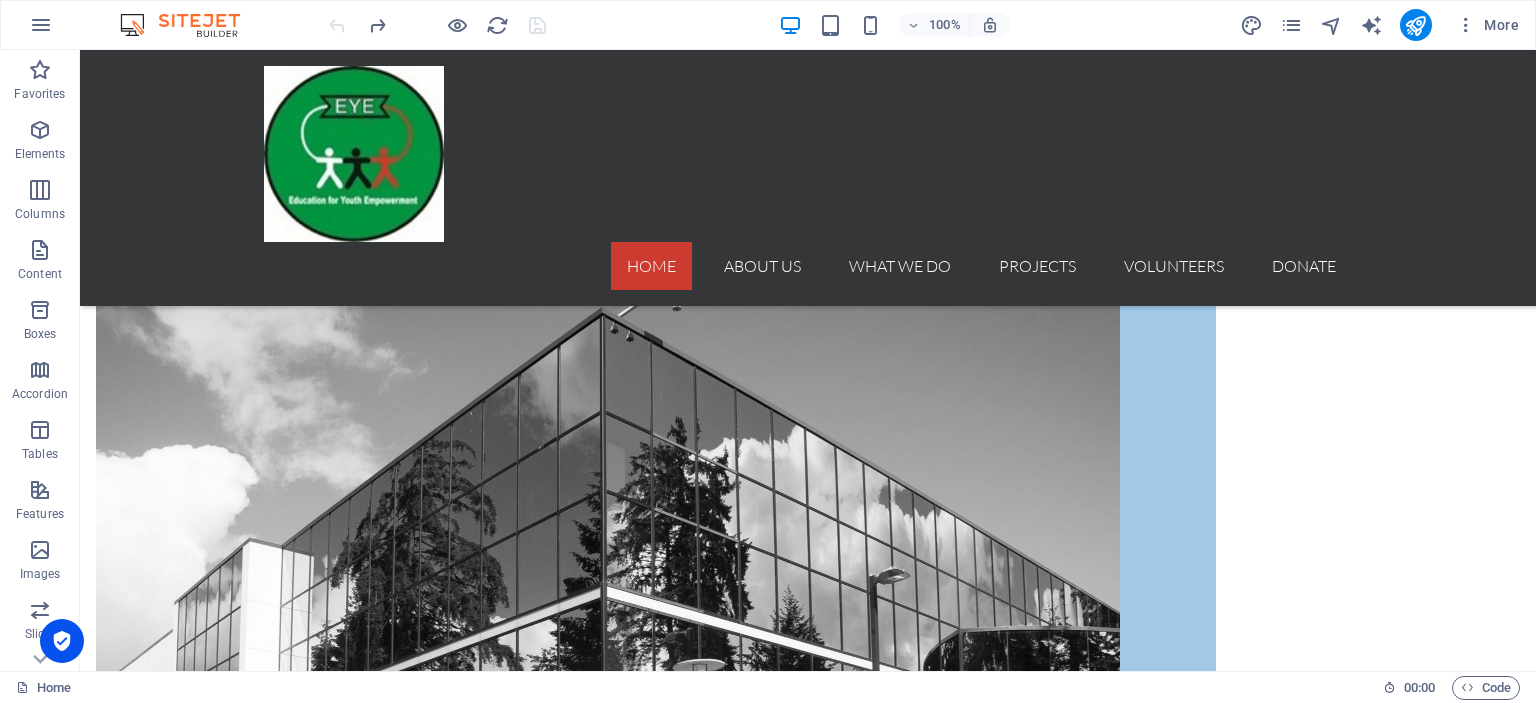 scroll, scrollTop: 2158, scrollLeft: 0, axis: vertical 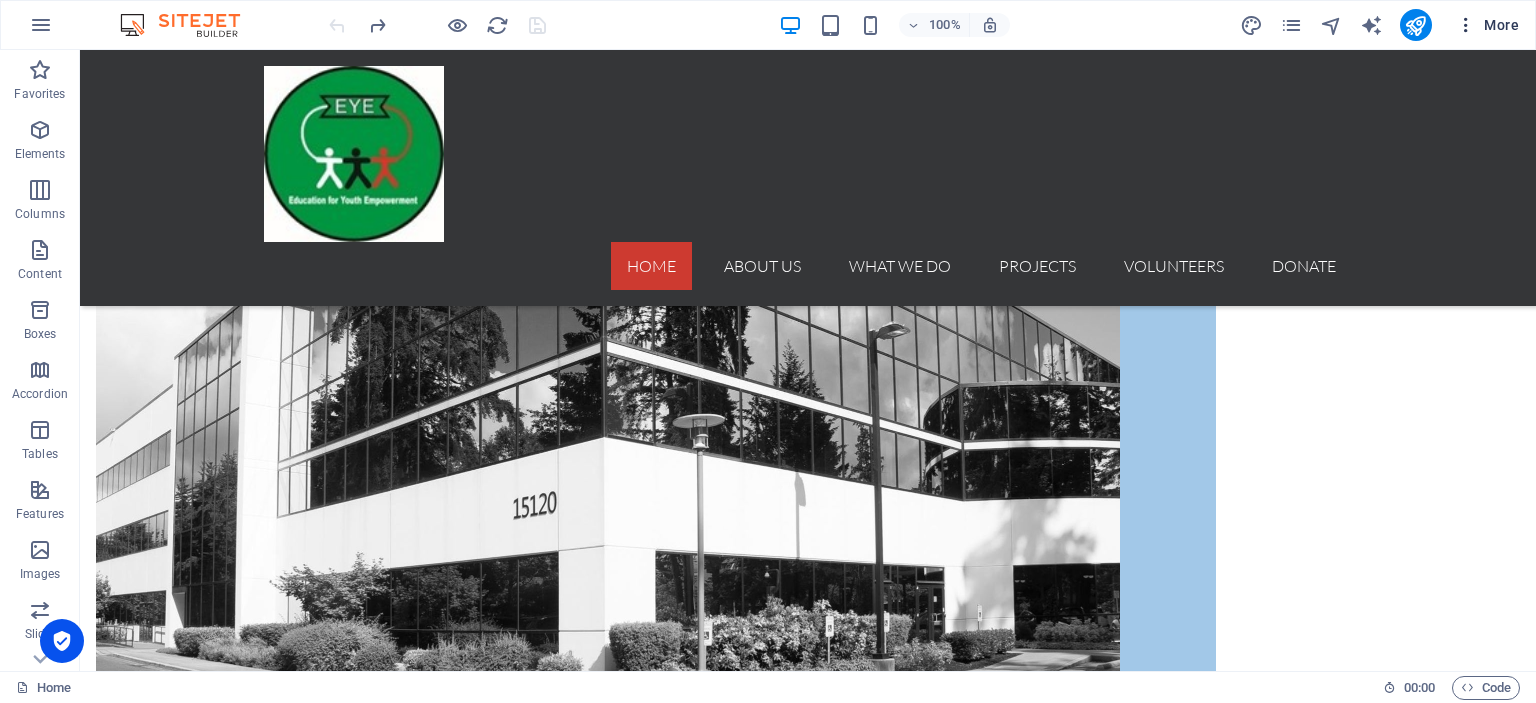 click at bounding box center (1466, 25) 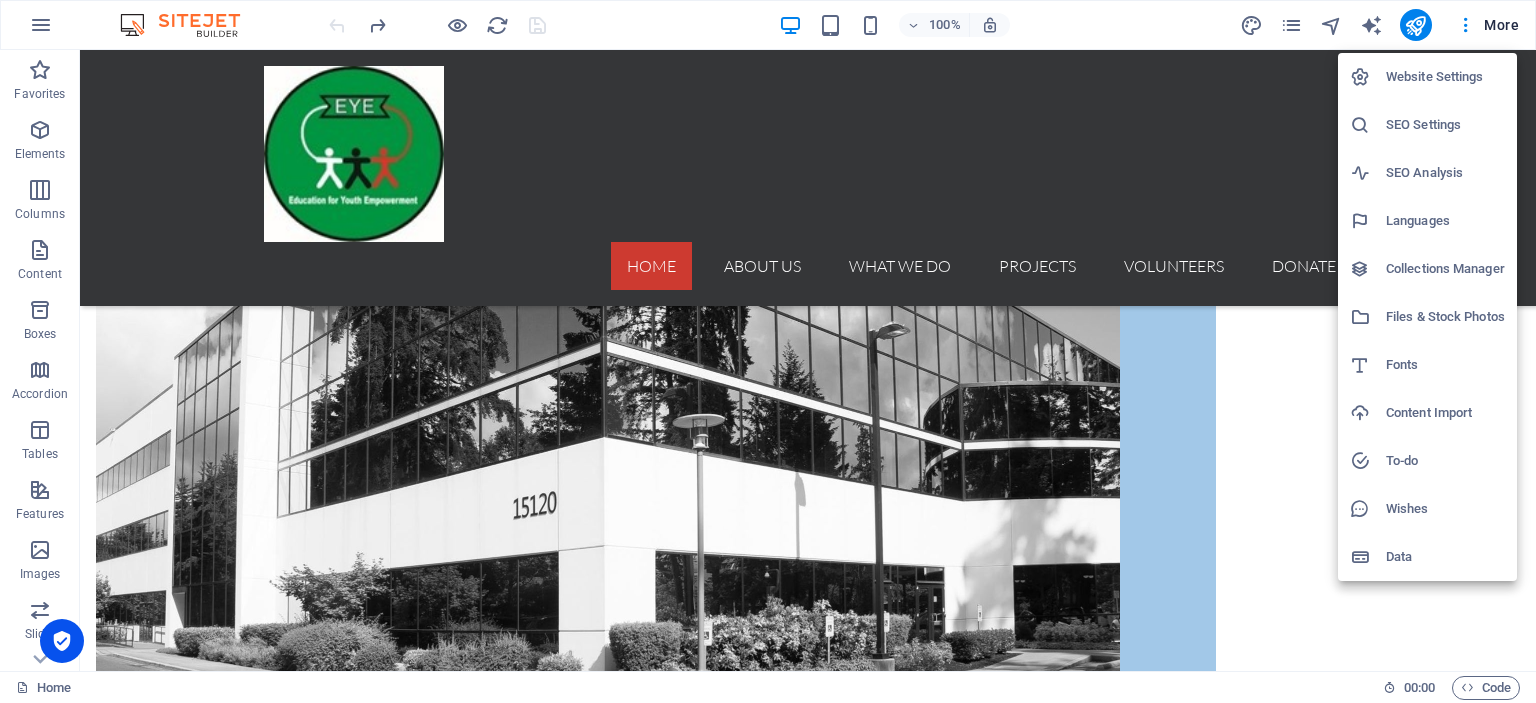 click on "Content Import" at bounding box center [1445, 413] 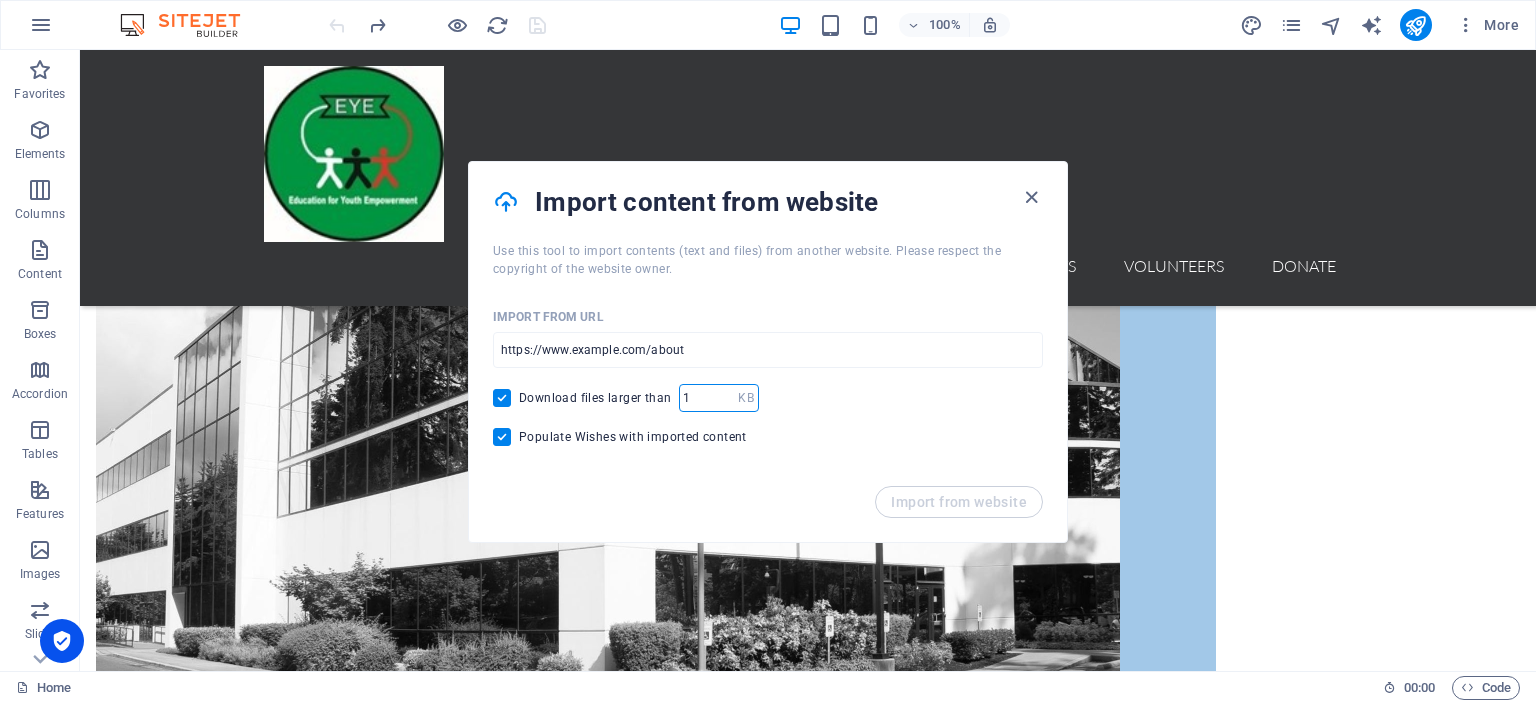 click on "1" at bounding box center [708, 398] 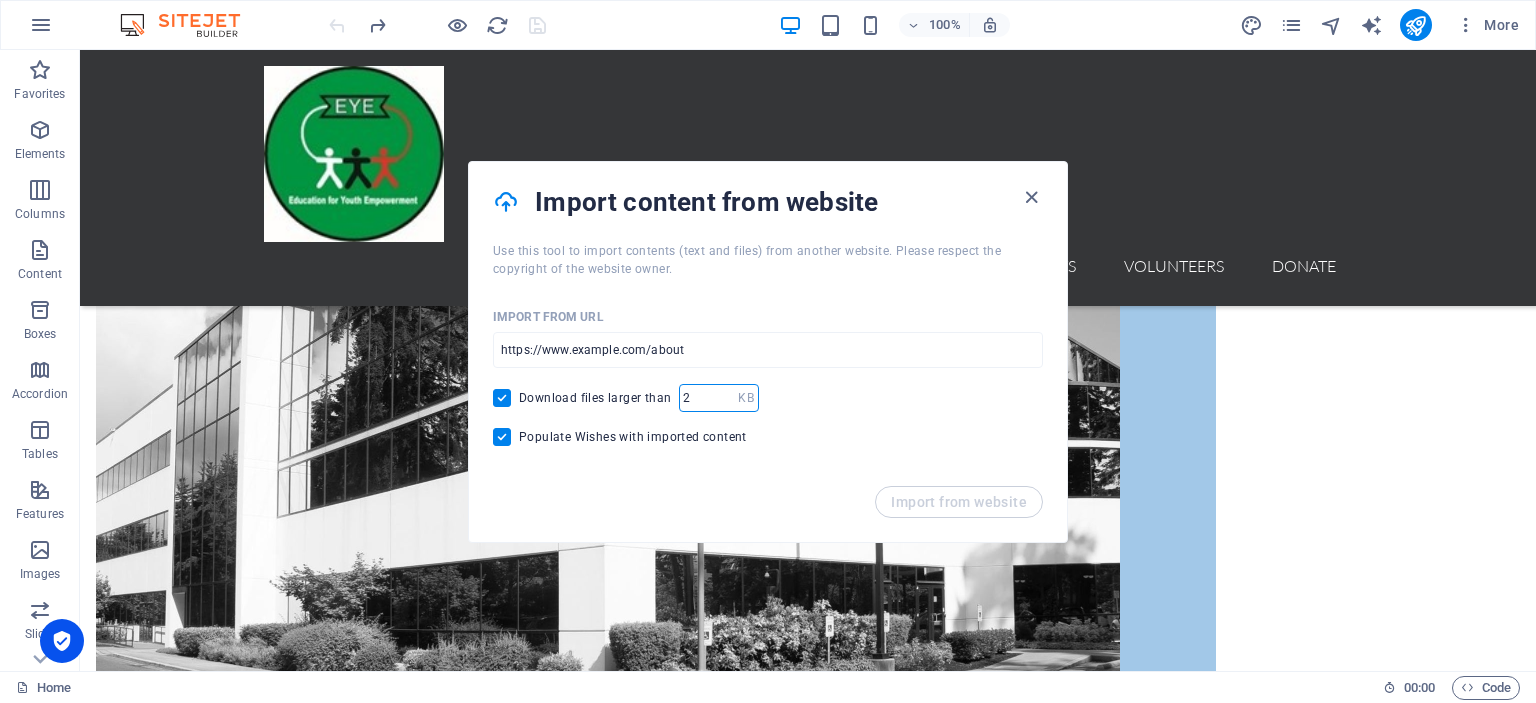 click on "2" at bounding box center [708, 398] 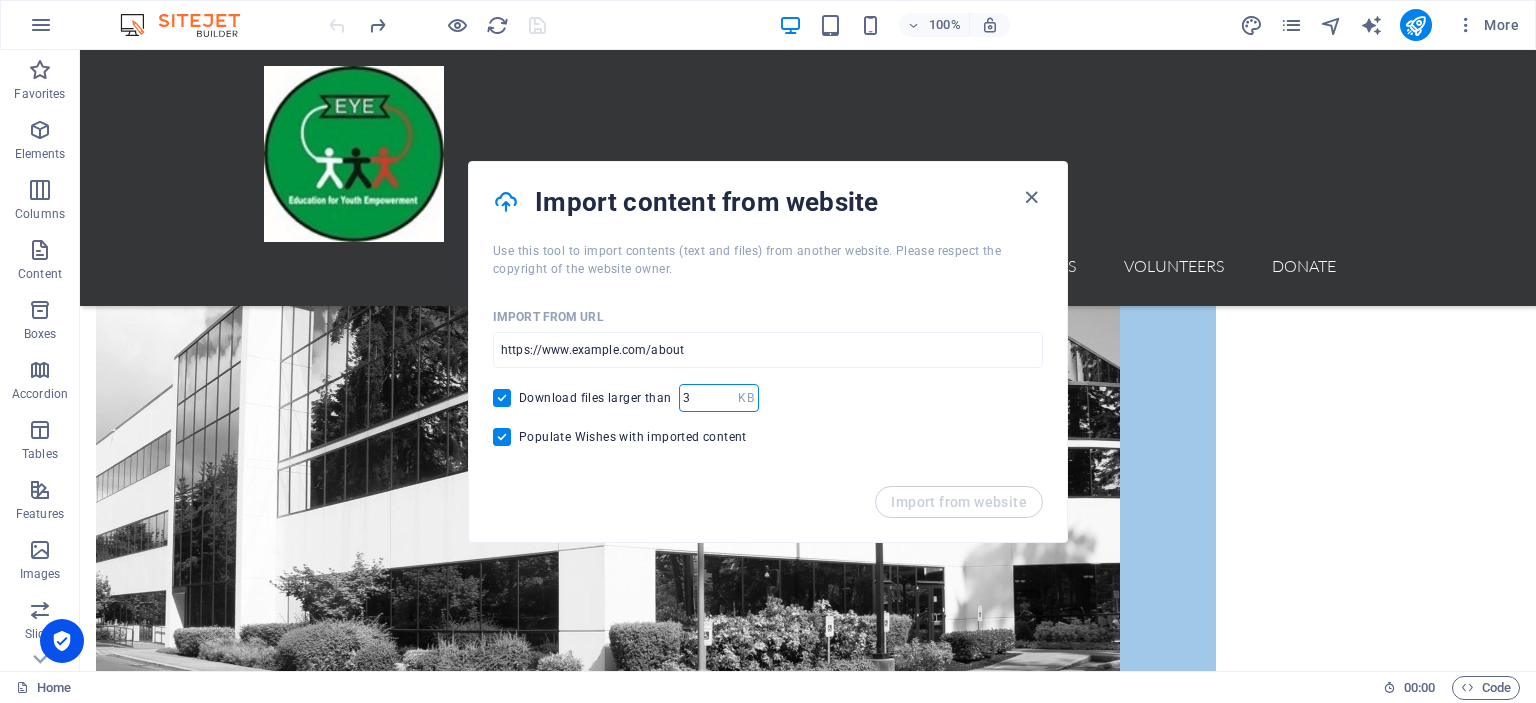 click on "3" at bounding box center (708, 398) 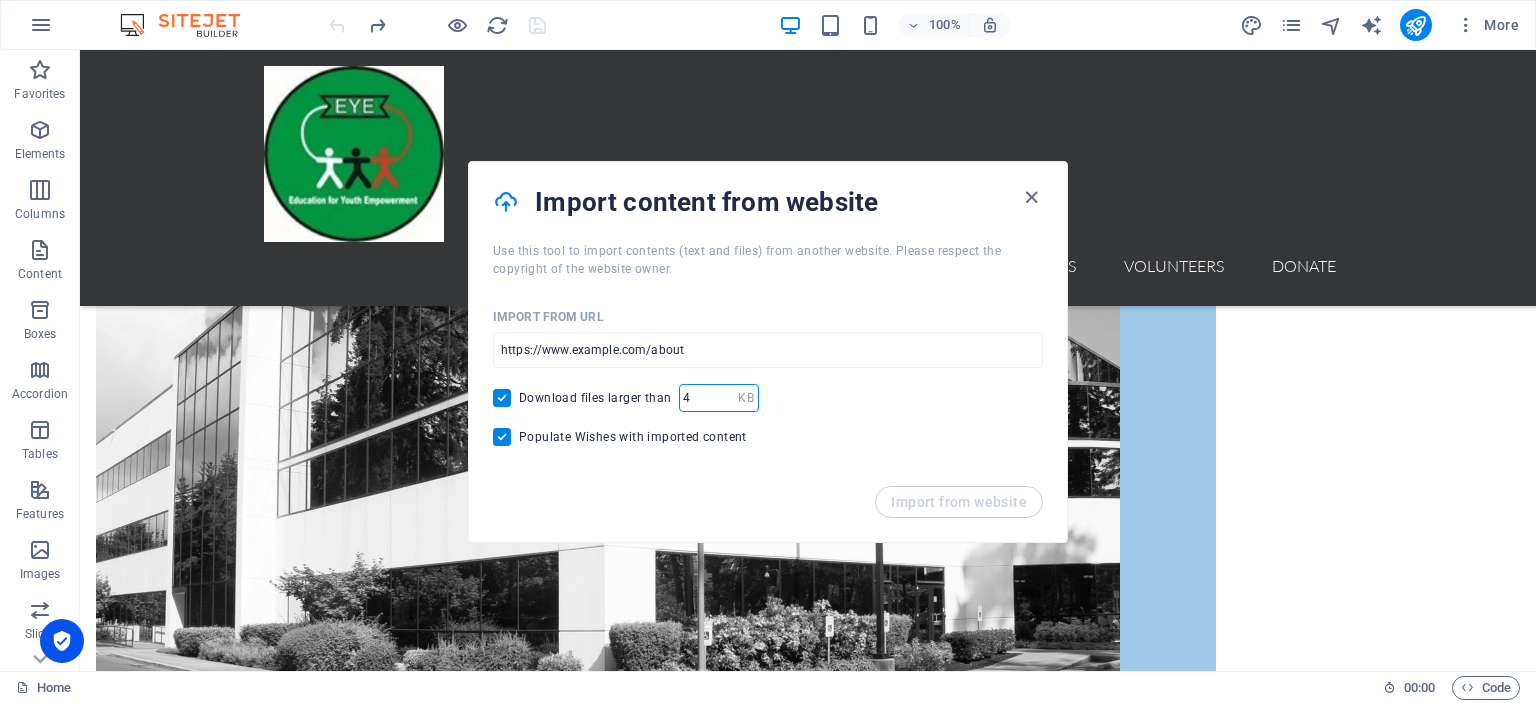 click on "4" at bounding box center [708, 398] 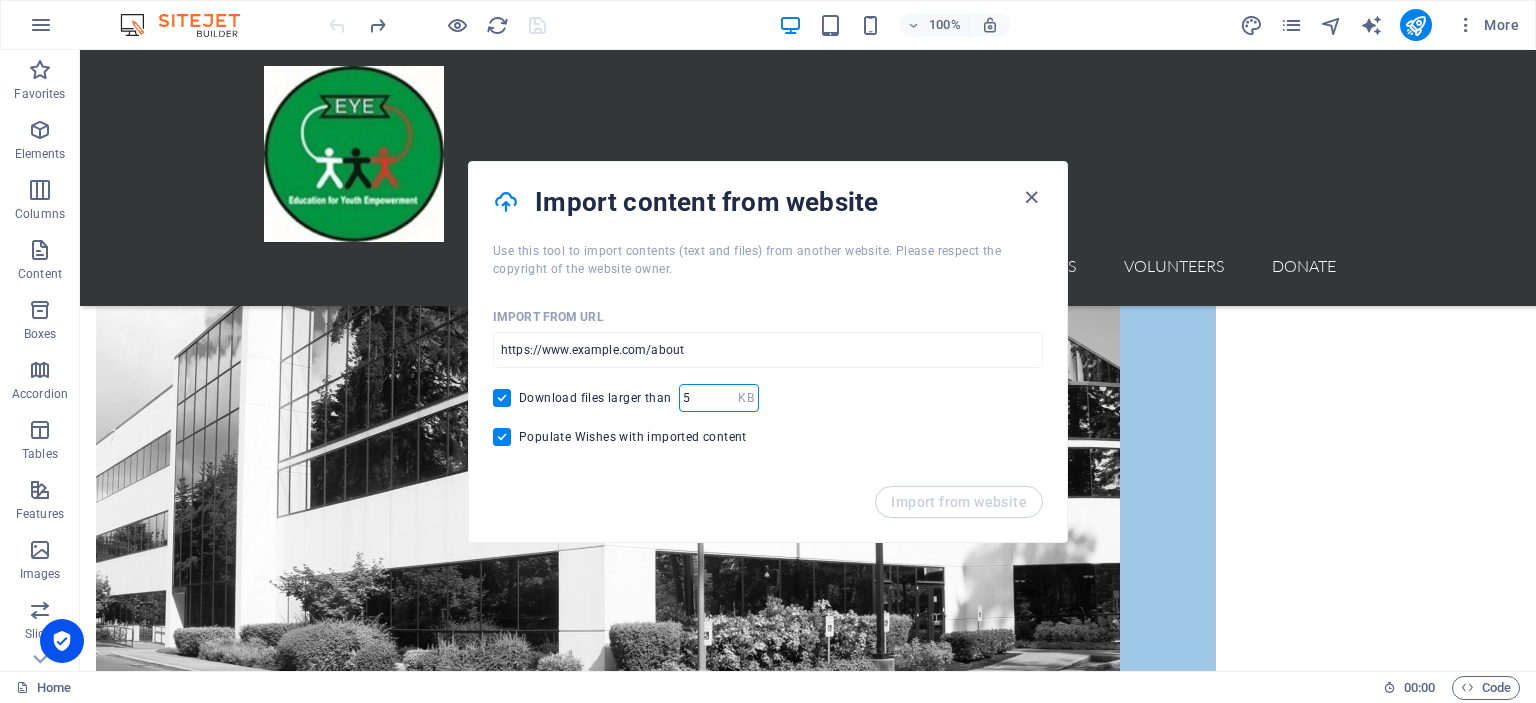 click on "5" at bounding box center [708, 398] 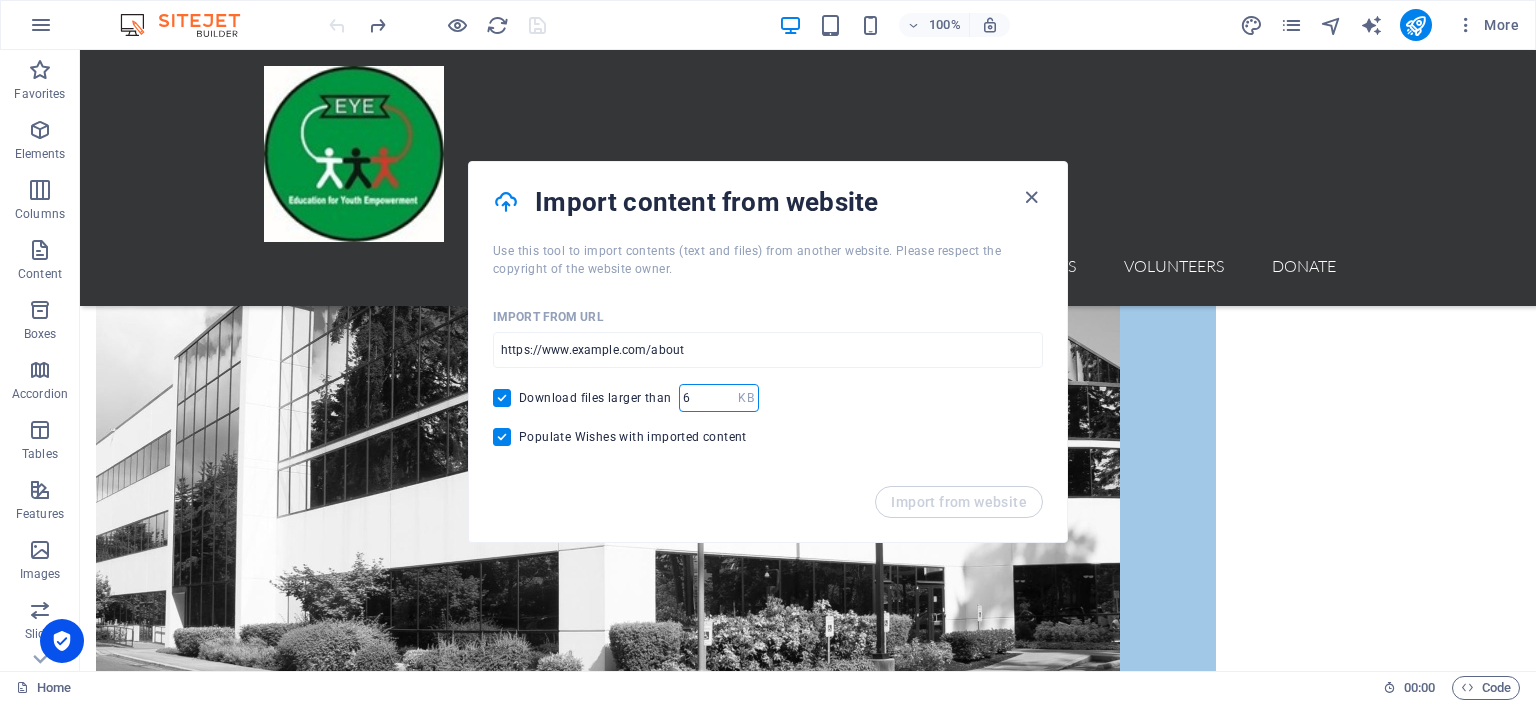 click on "6" at bounding box center [708, 398] 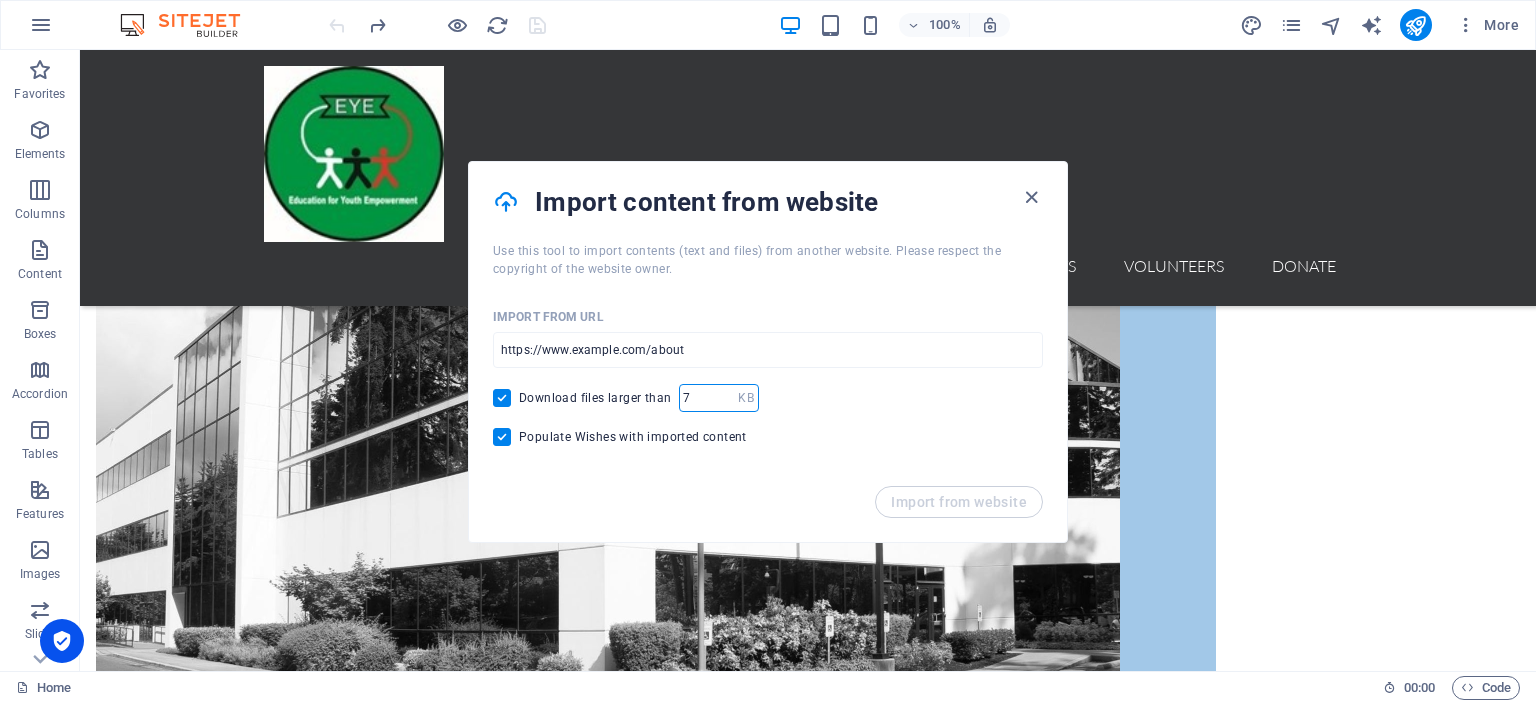 click on "7" at bounding box center [708, 398] 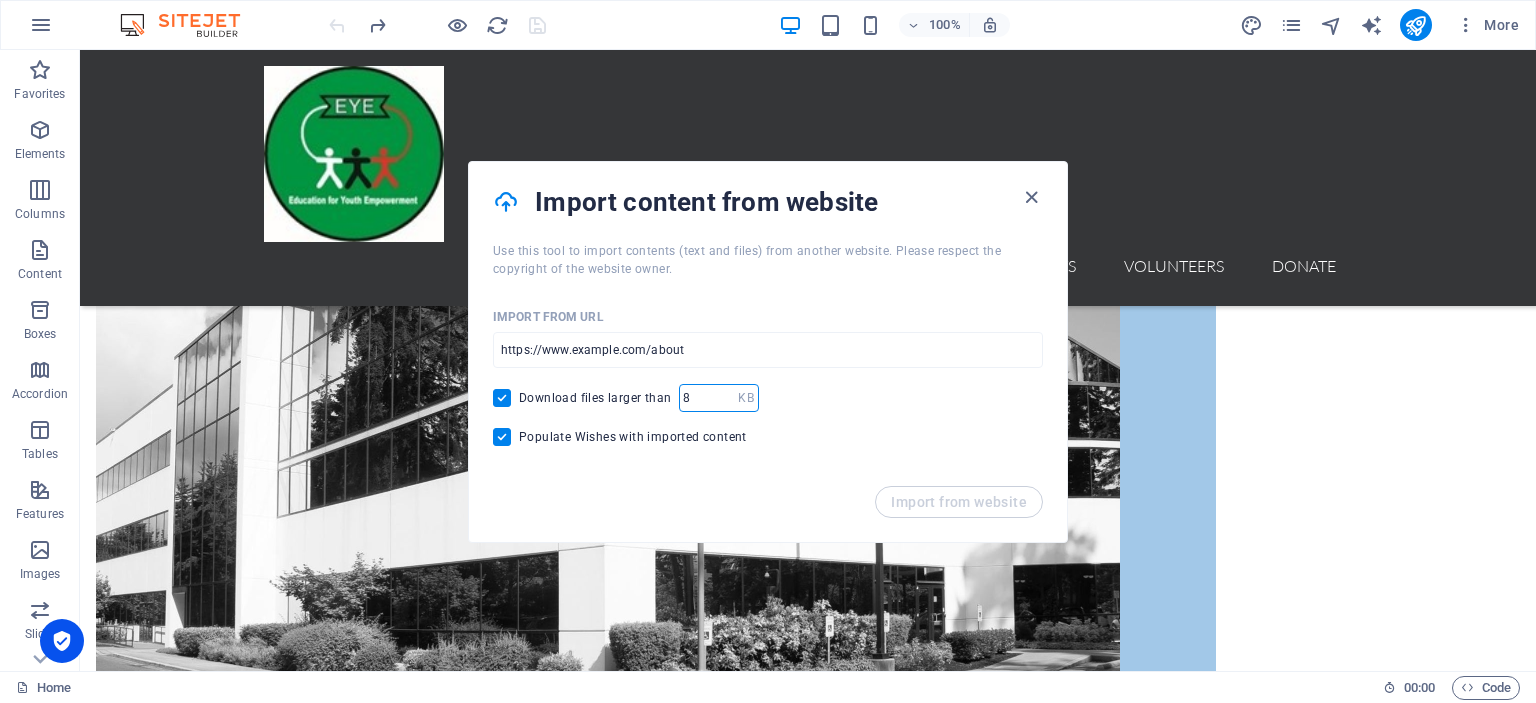 click on "8" at bounding box center (708, 398) 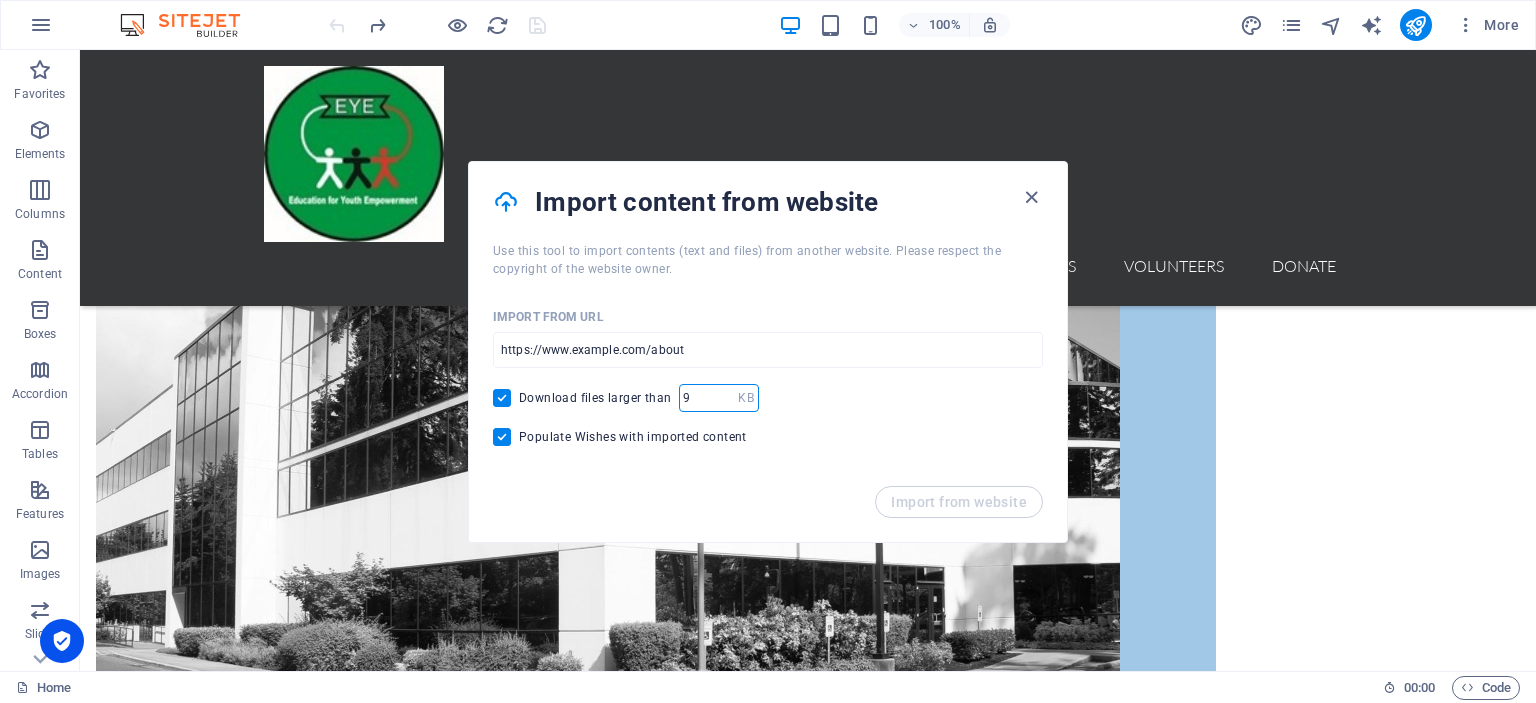 click on "9" at bounding box center (708, 398) 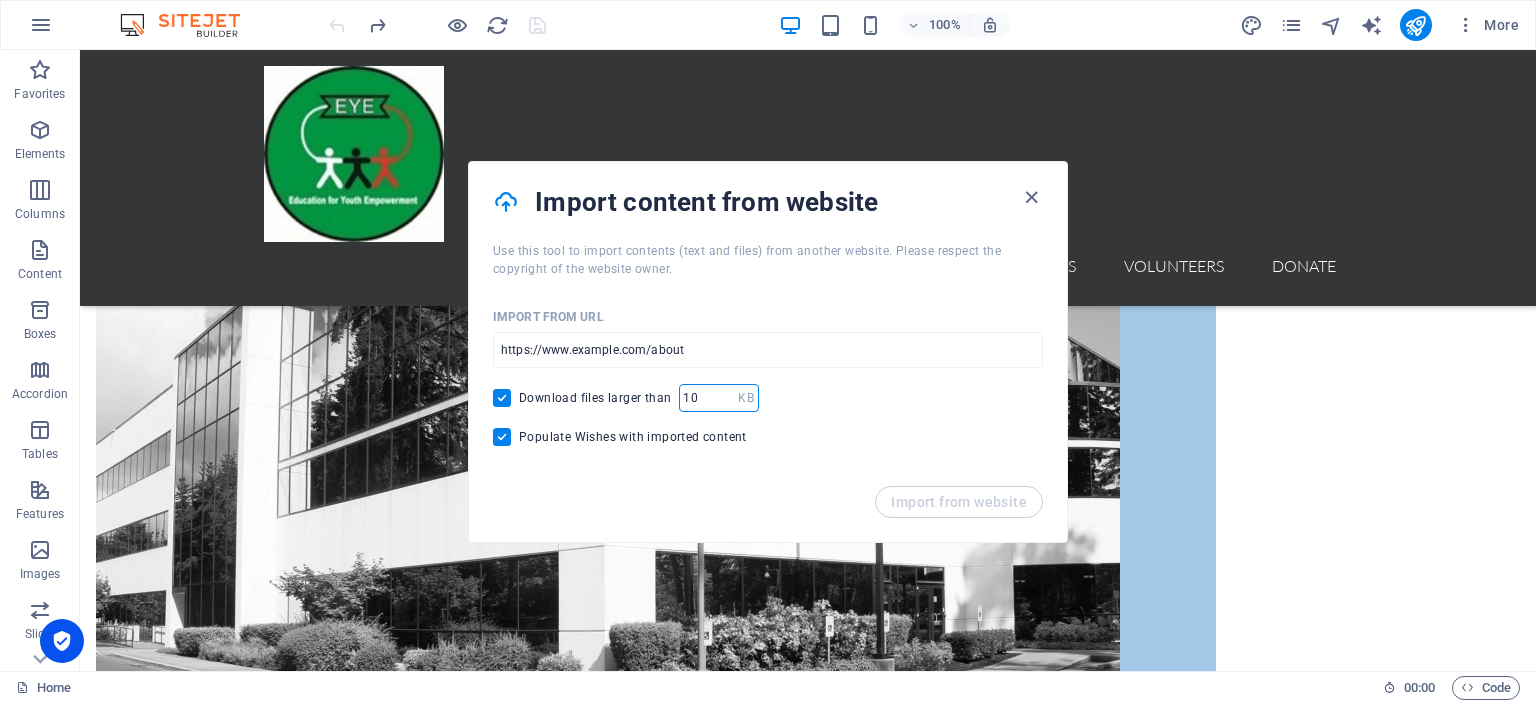 click on "10" at bounding box center (708, 398) 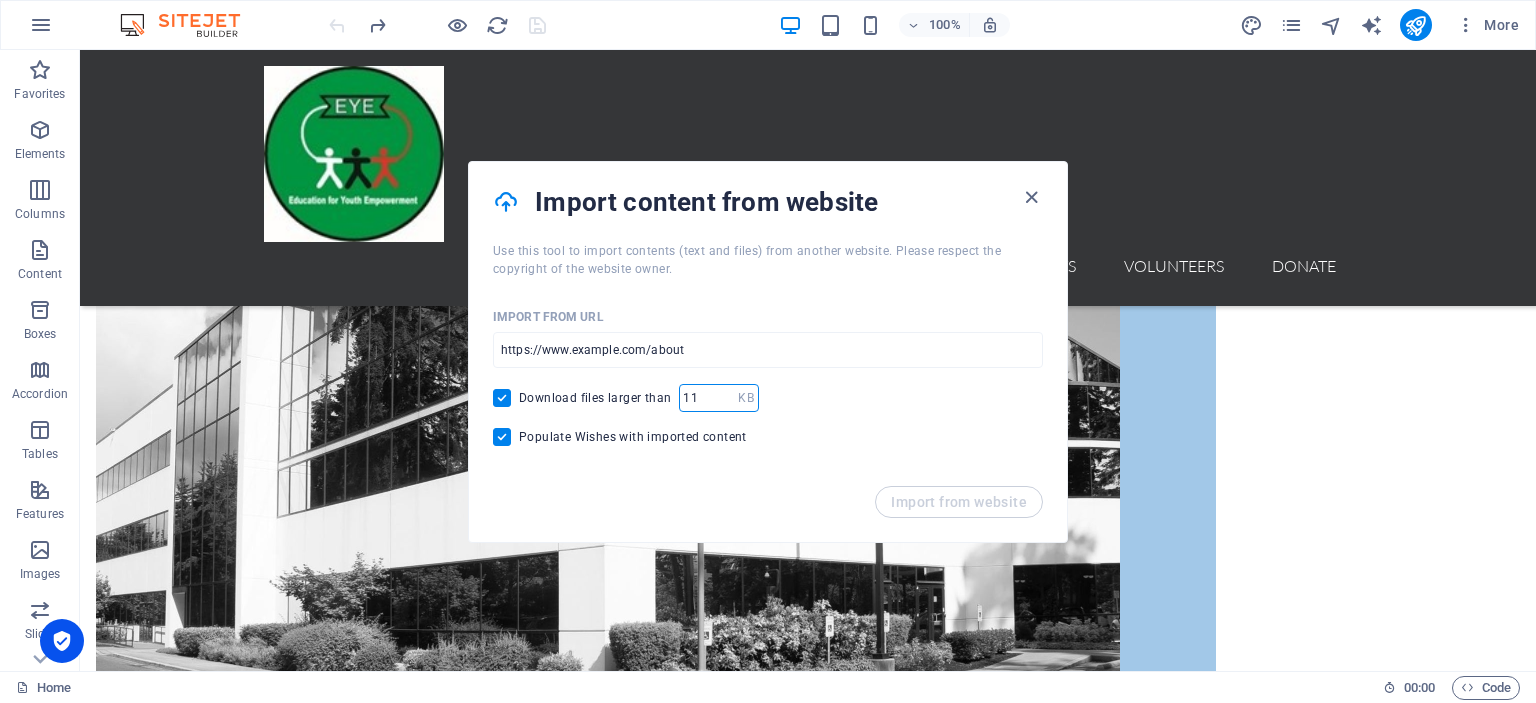 click on "11" at bounding box center [708, 398] 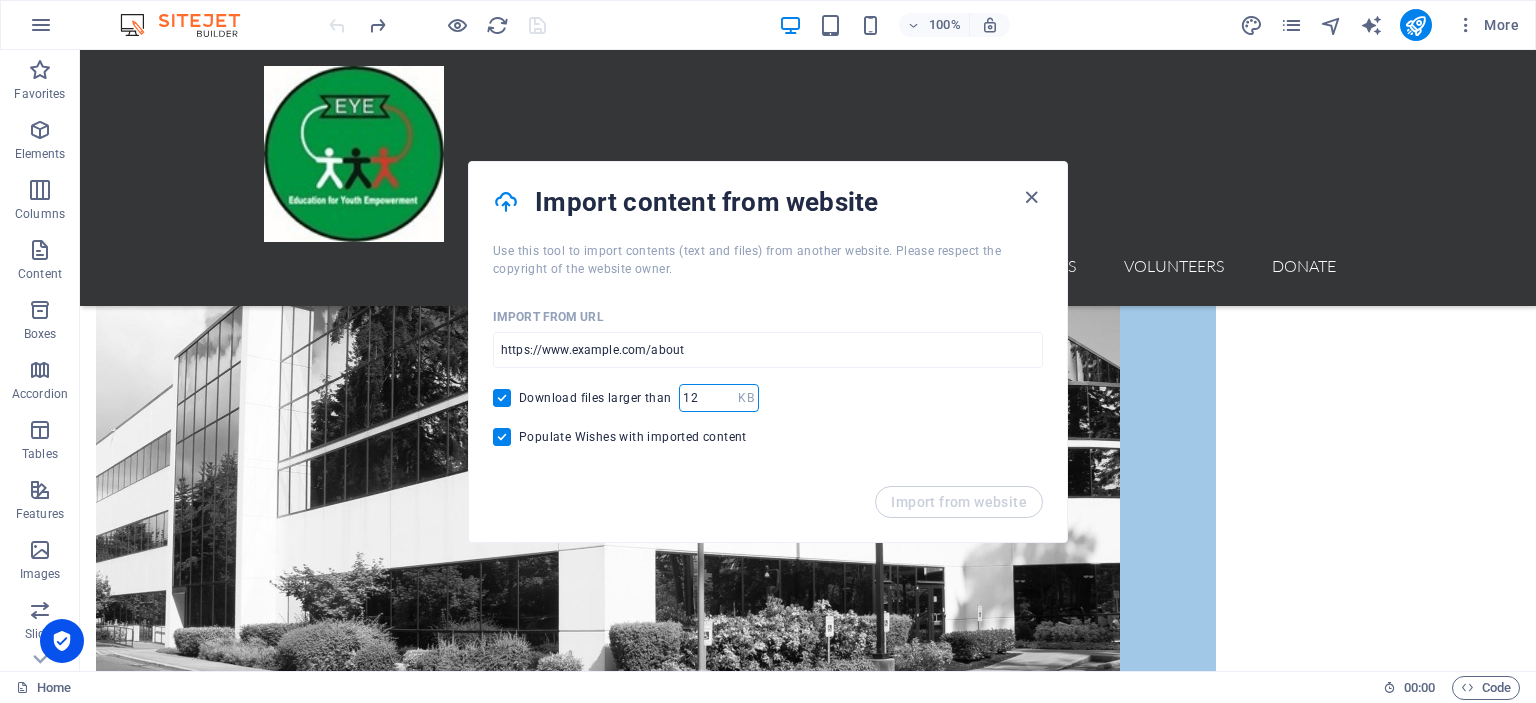 click on "12" at bounding box center (708, 398) 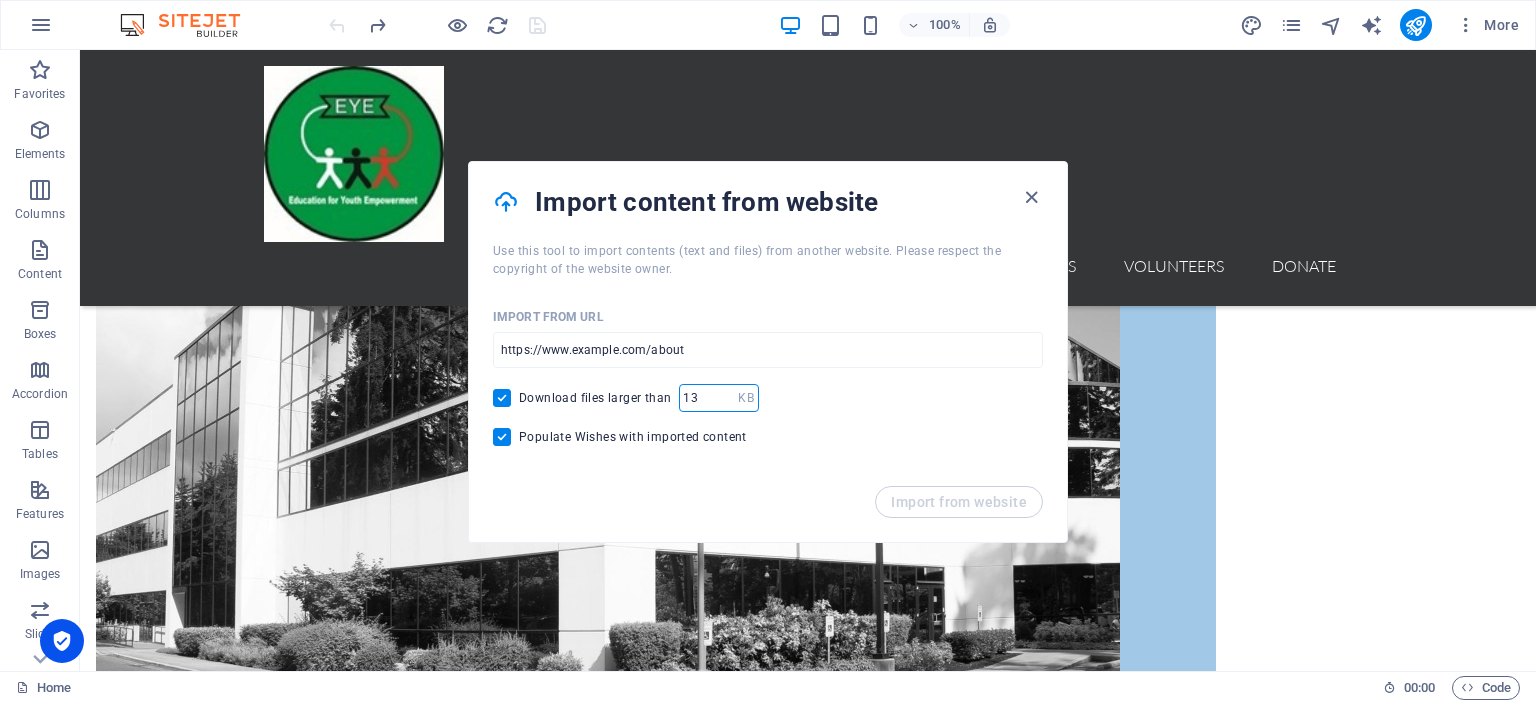 click on "13" at bounding box center (708, 398) 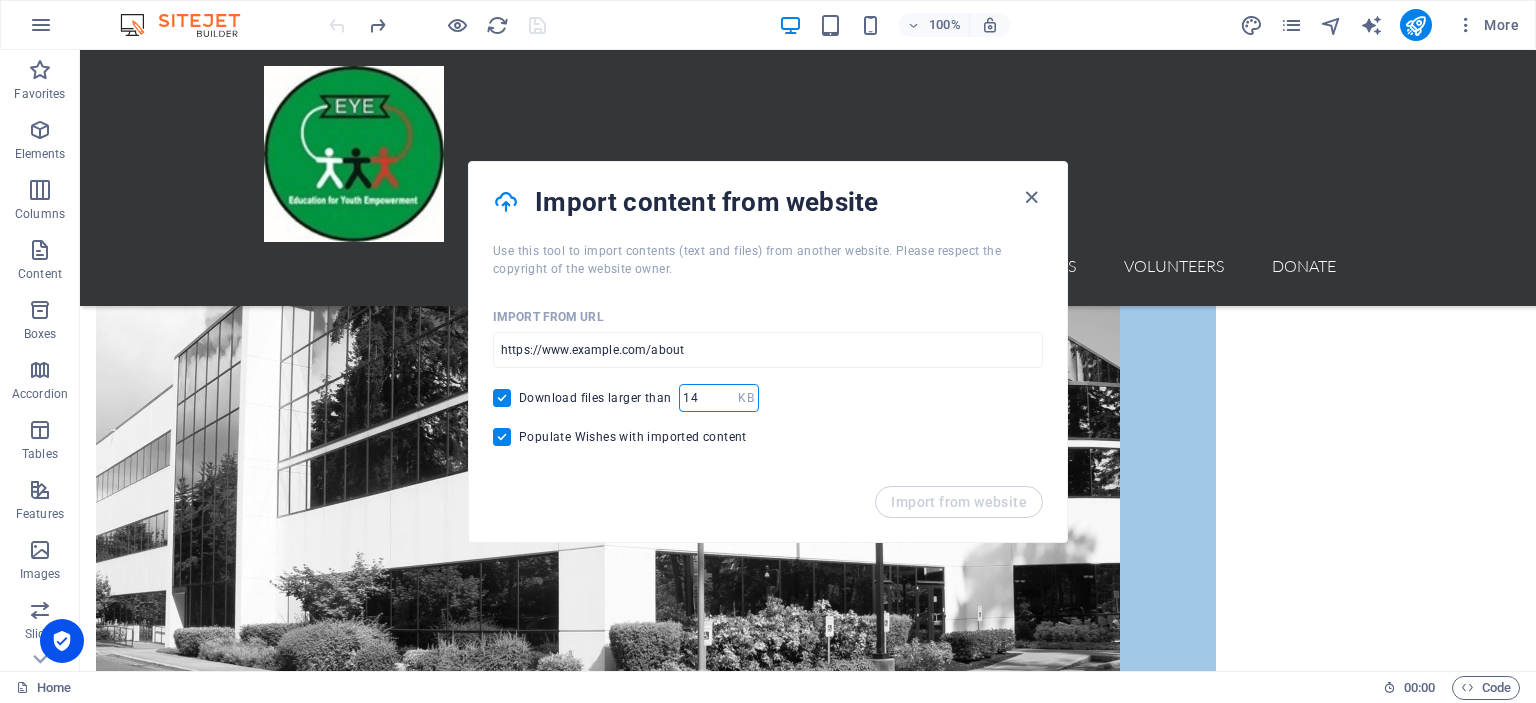 click on "14" at bounding box center (708, 398) 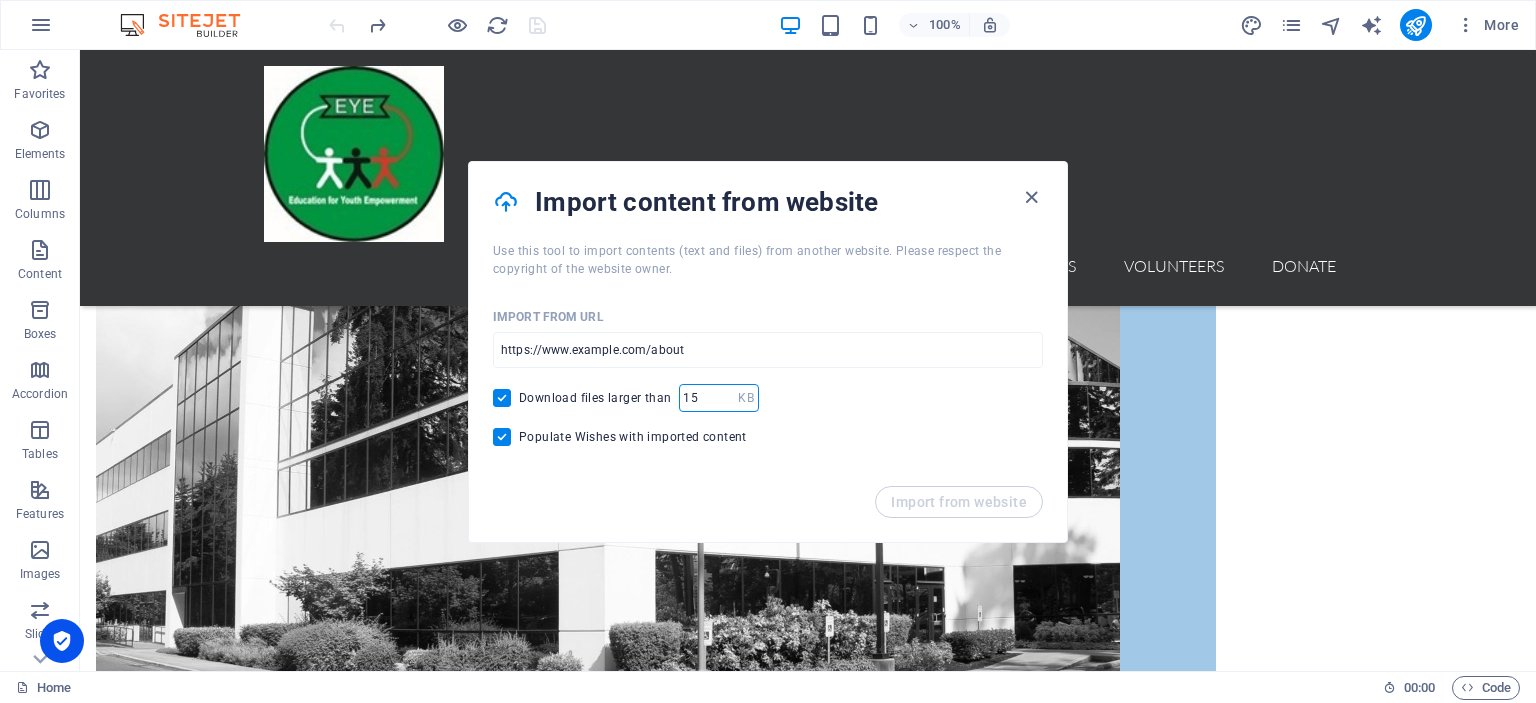 click on "15" at bounding box center [708, 398] 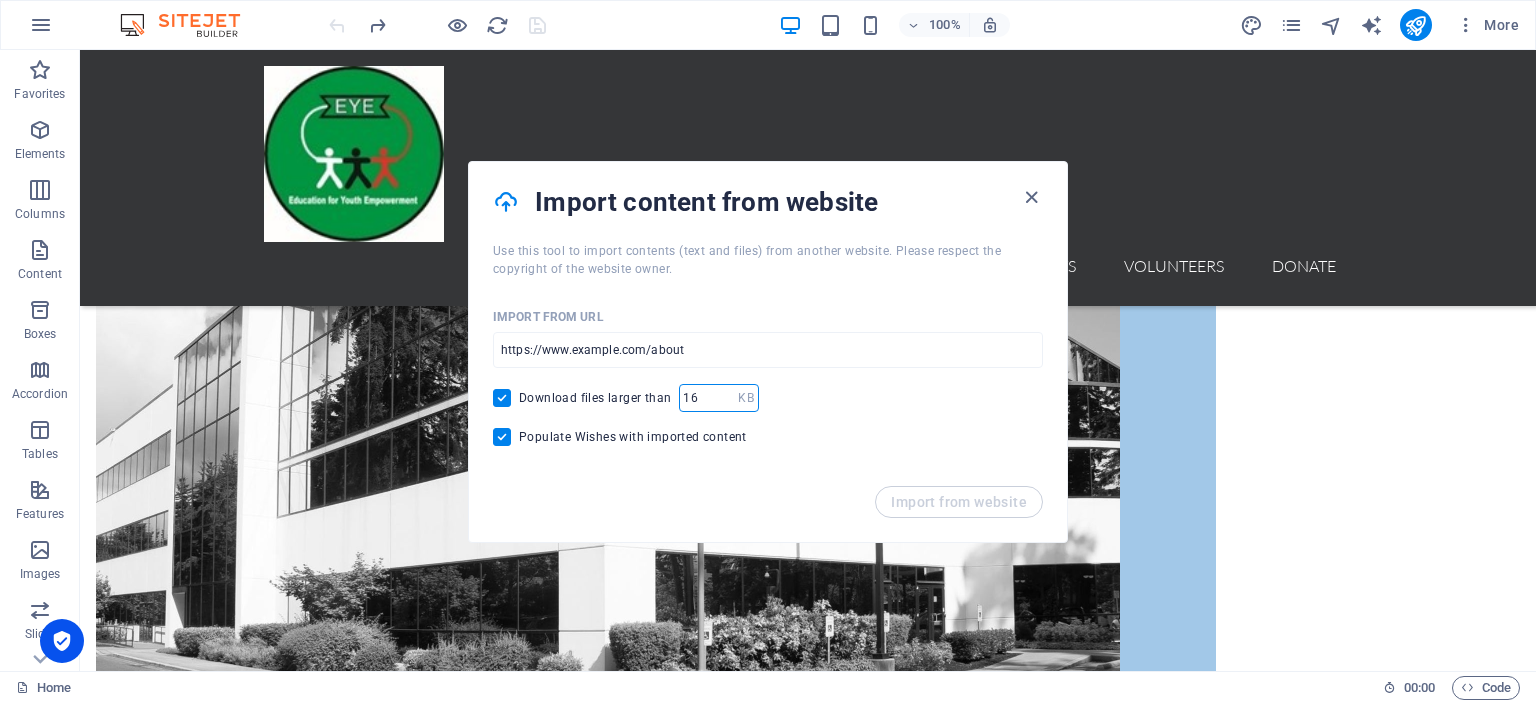 click on "16" at bounding box center [708, 398] 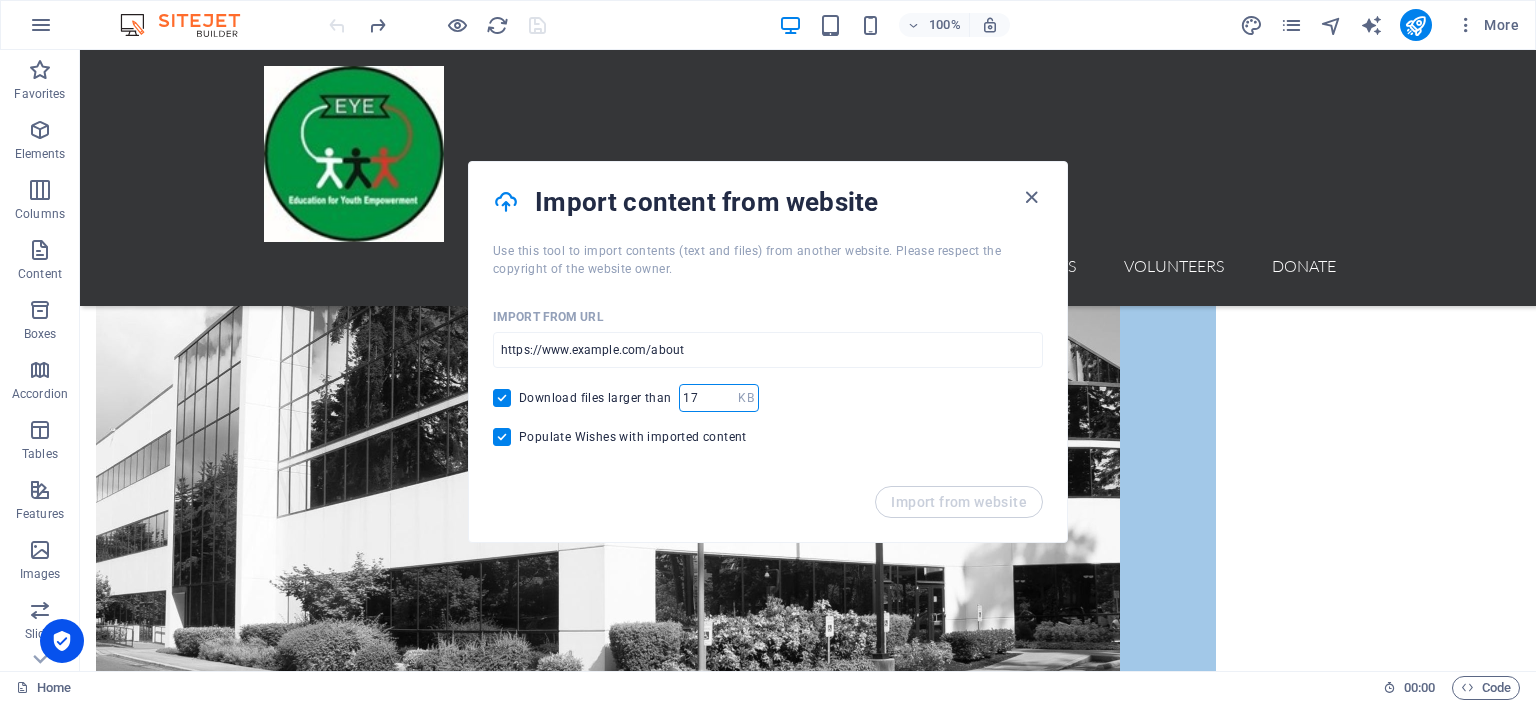 click on "17" at bounding box center (708, 398) 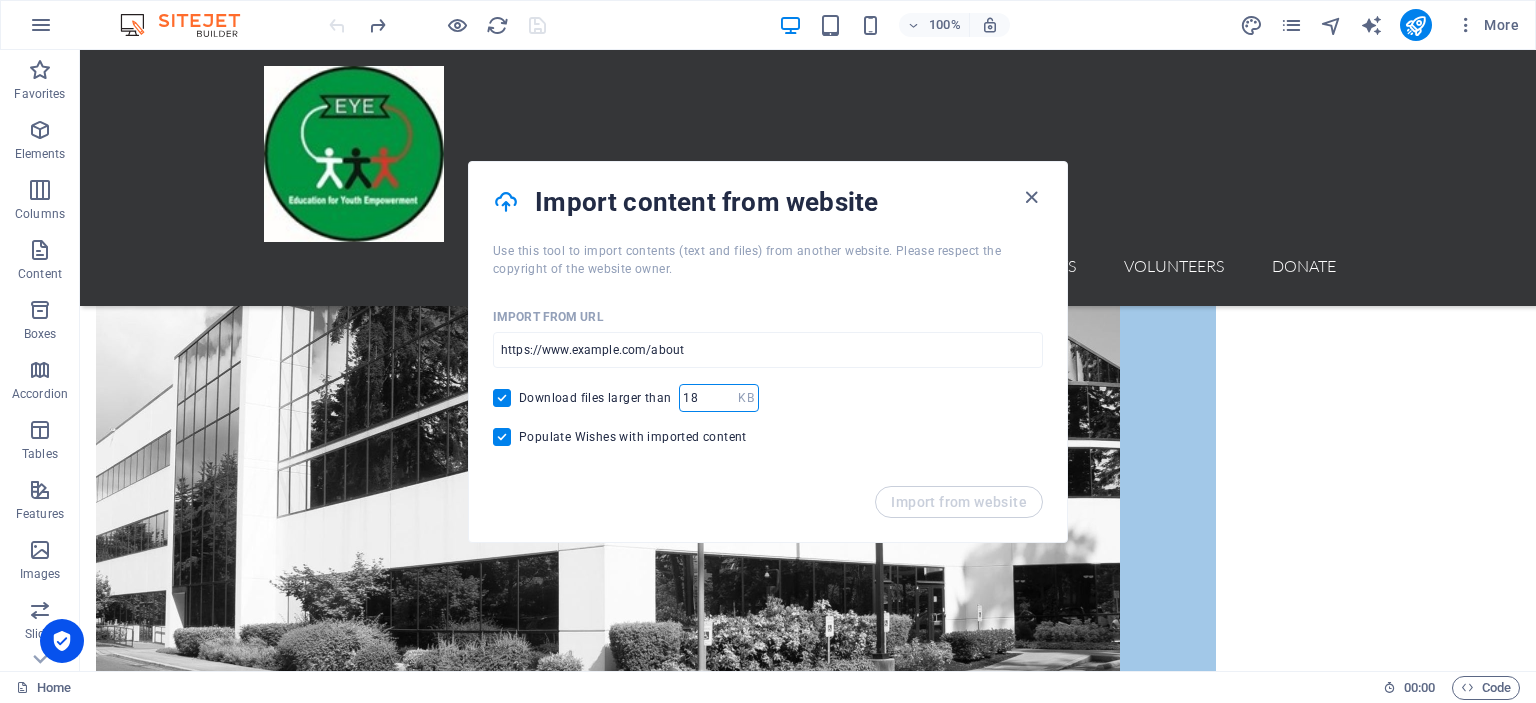 click on "18" at bounding box center [708, 398] 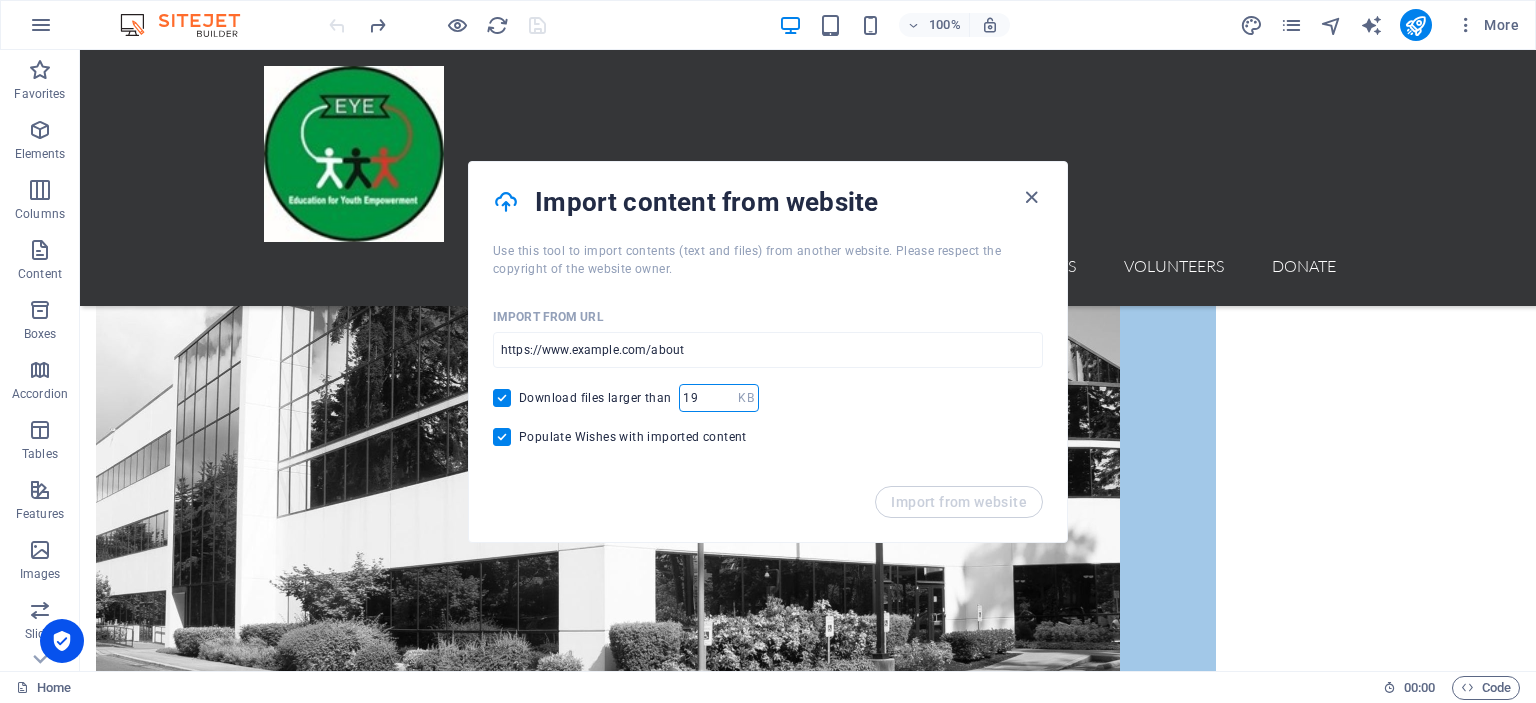 click on "19" at bounding box center [708, 398] 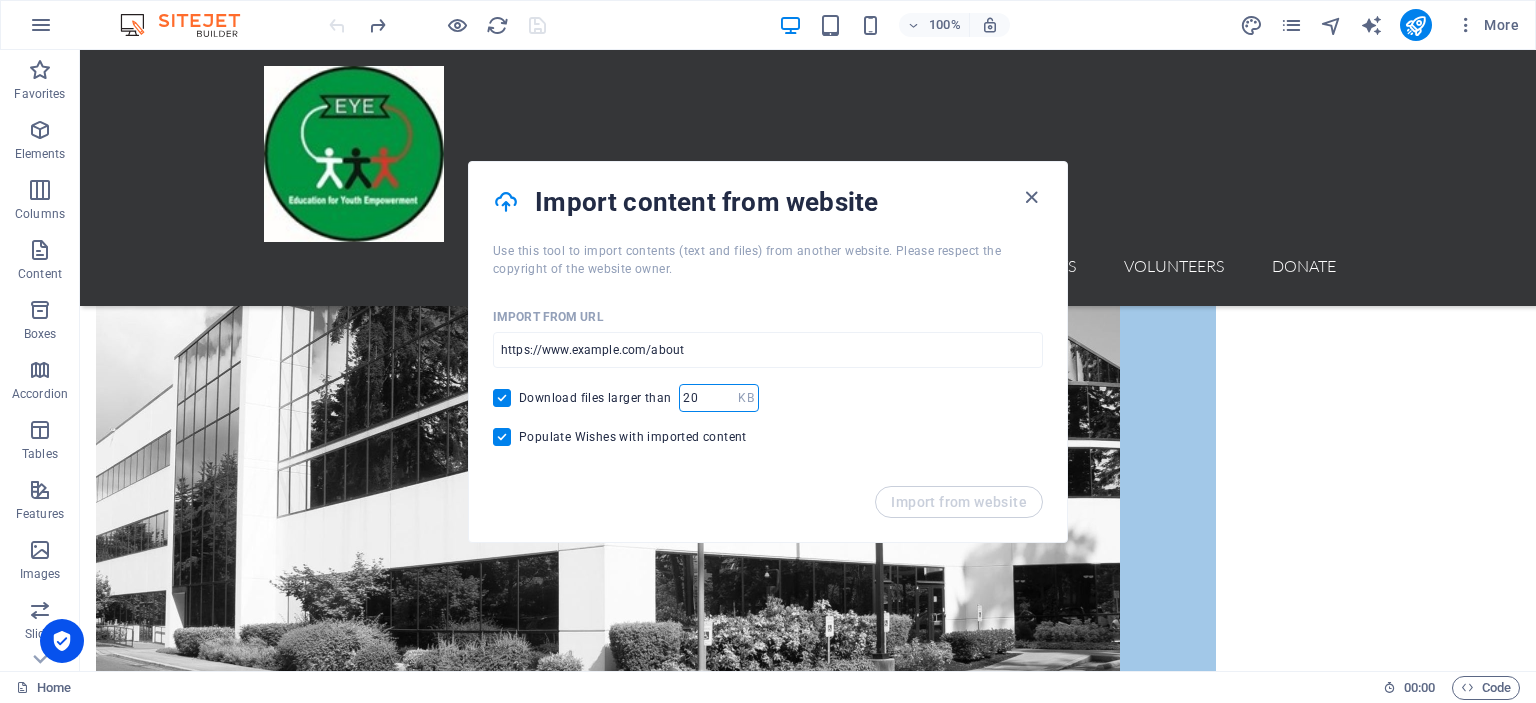click on "20" at bounding box center [708, 398] 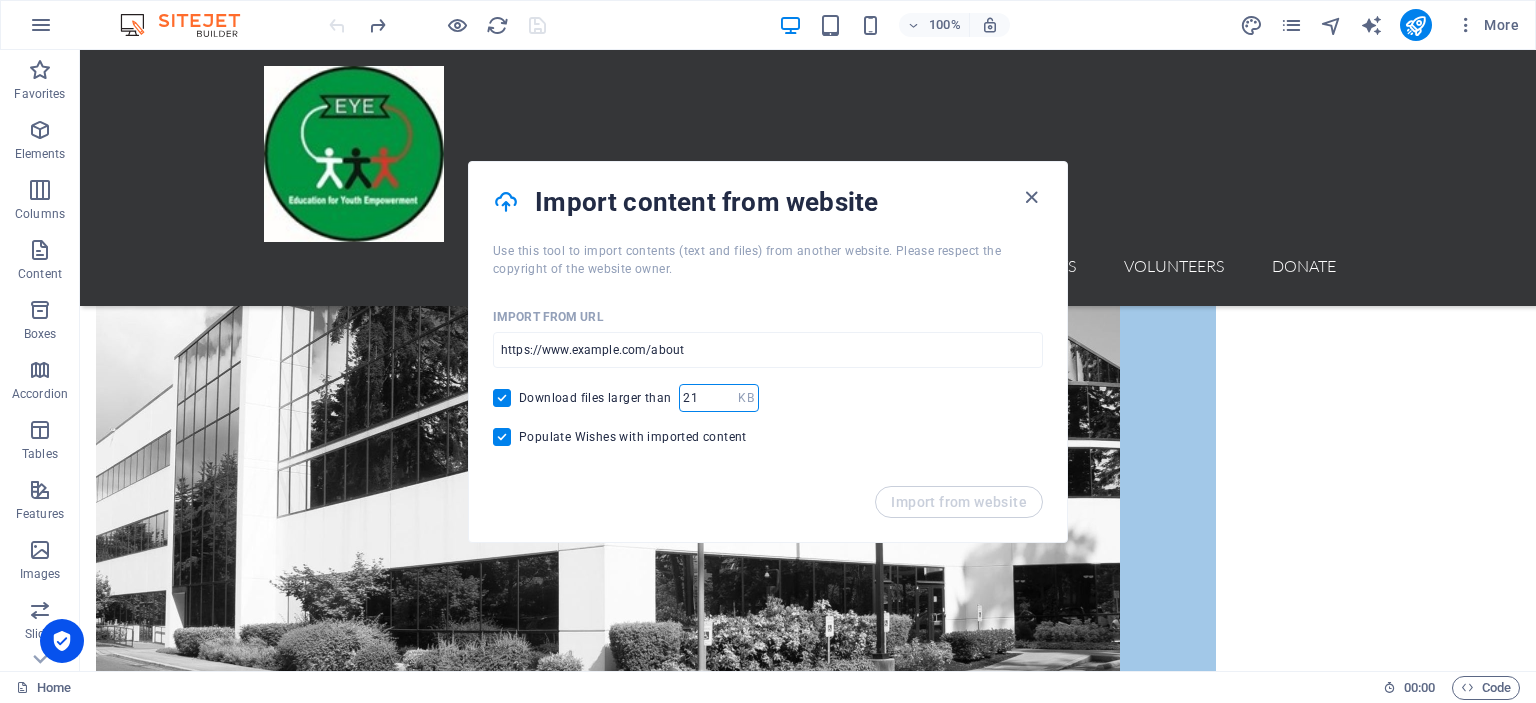 click on "21" at bounding box center [708, 398] 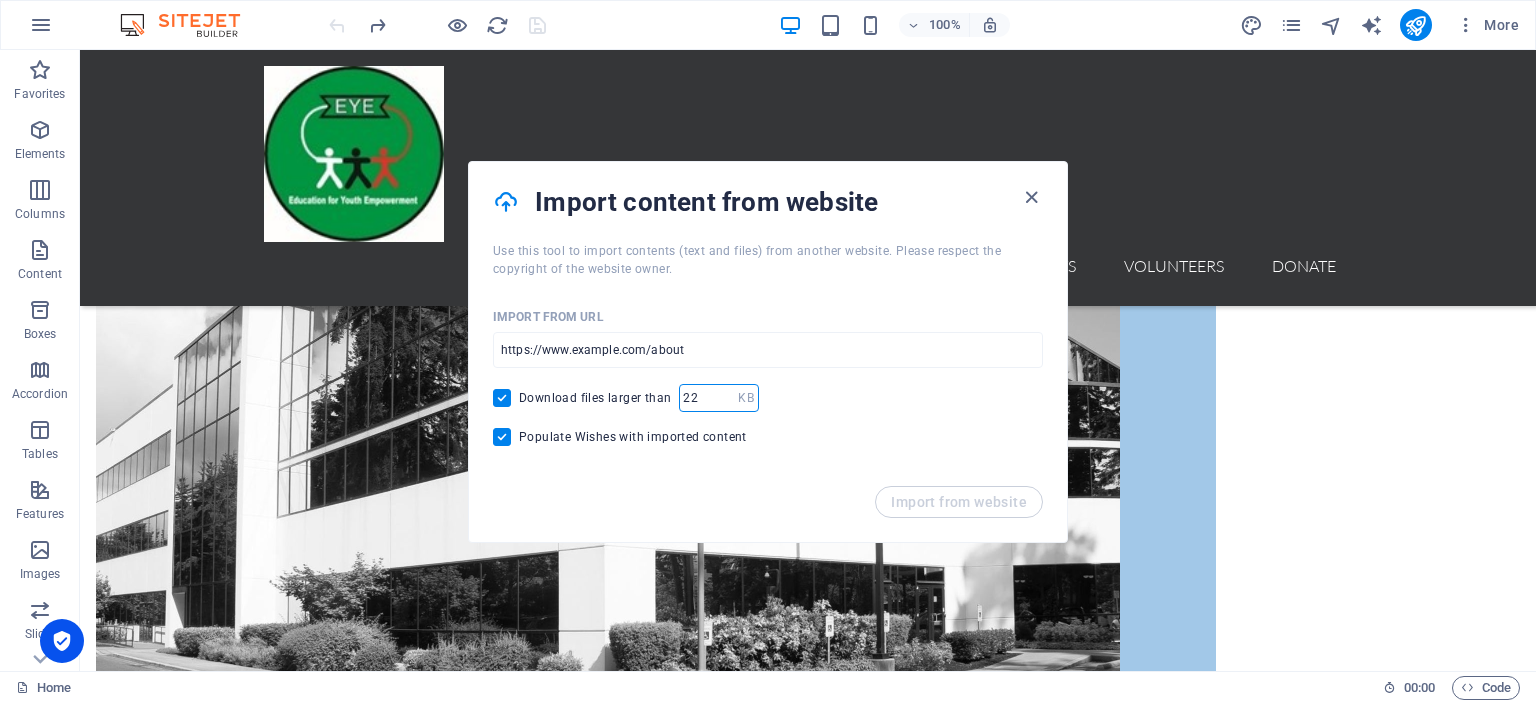 click on "22" at bounding box center [708, 398] 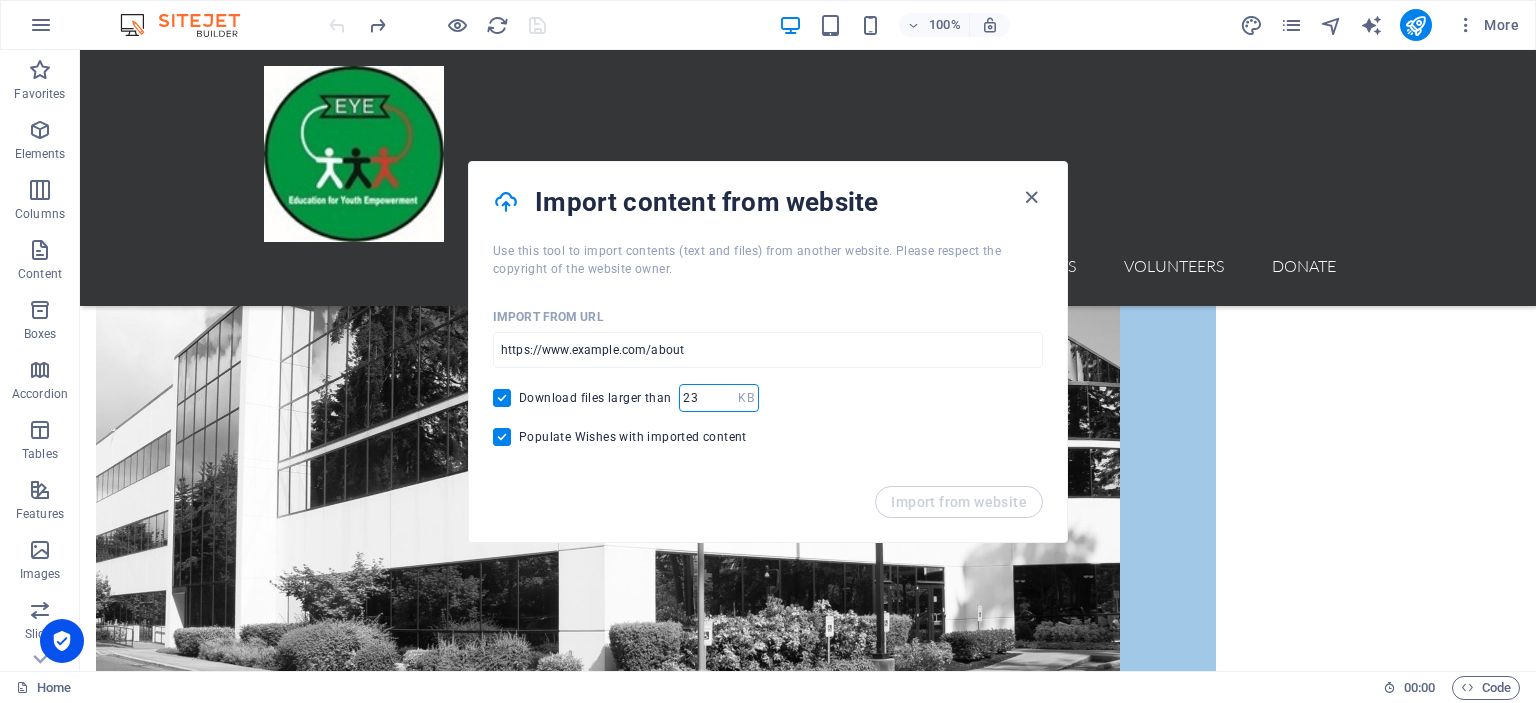 click on "23" at bounding box center (708, 398) 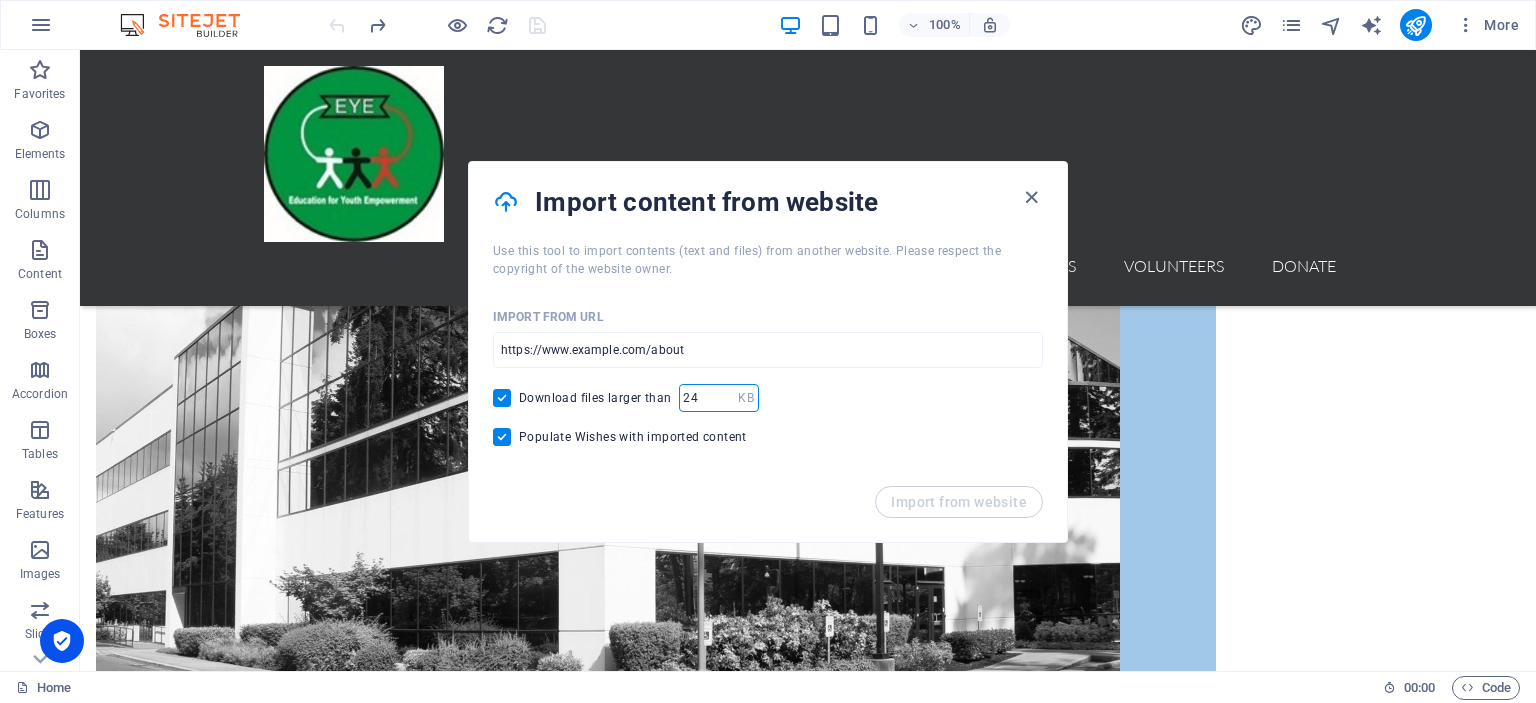 click on "24" at bounding box center (708, 398) 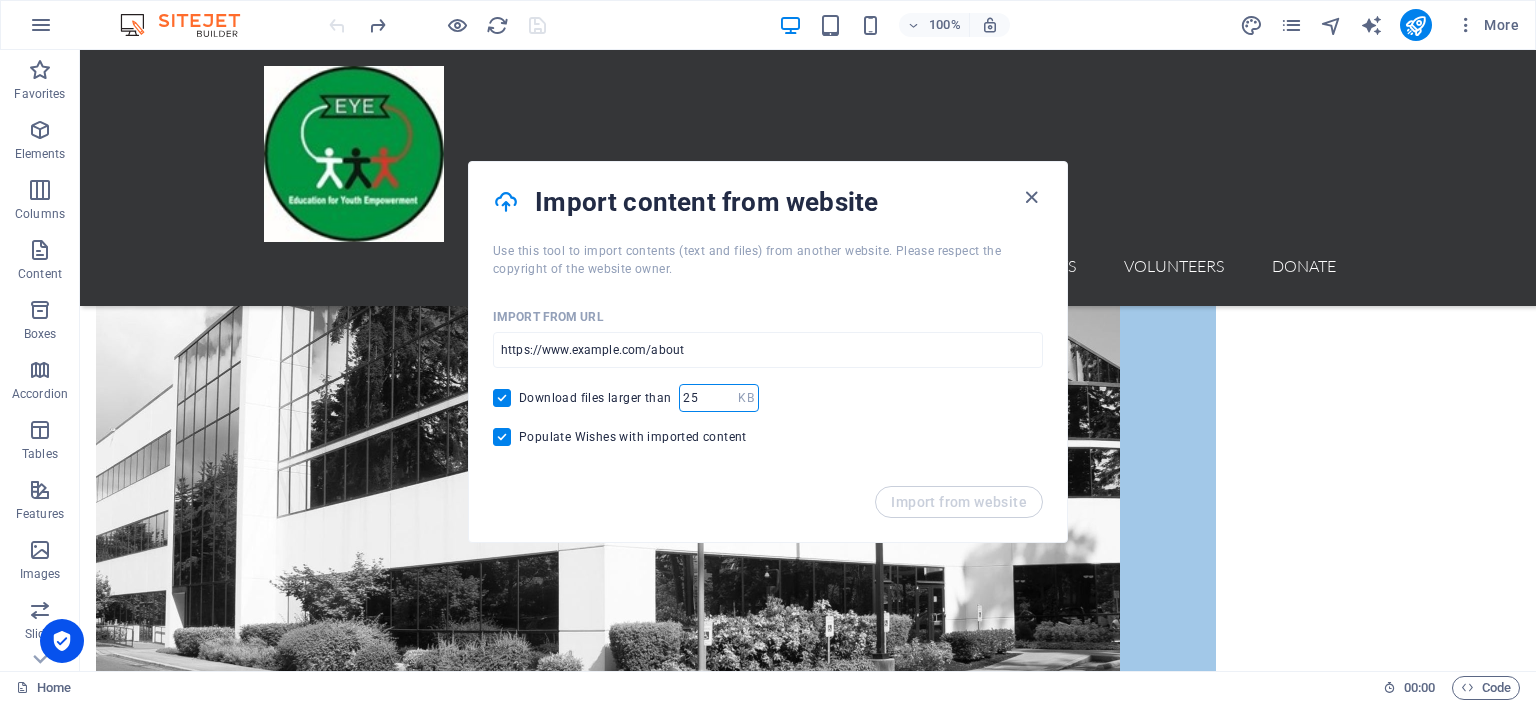 click on "25" at bounding box center (708, 398) 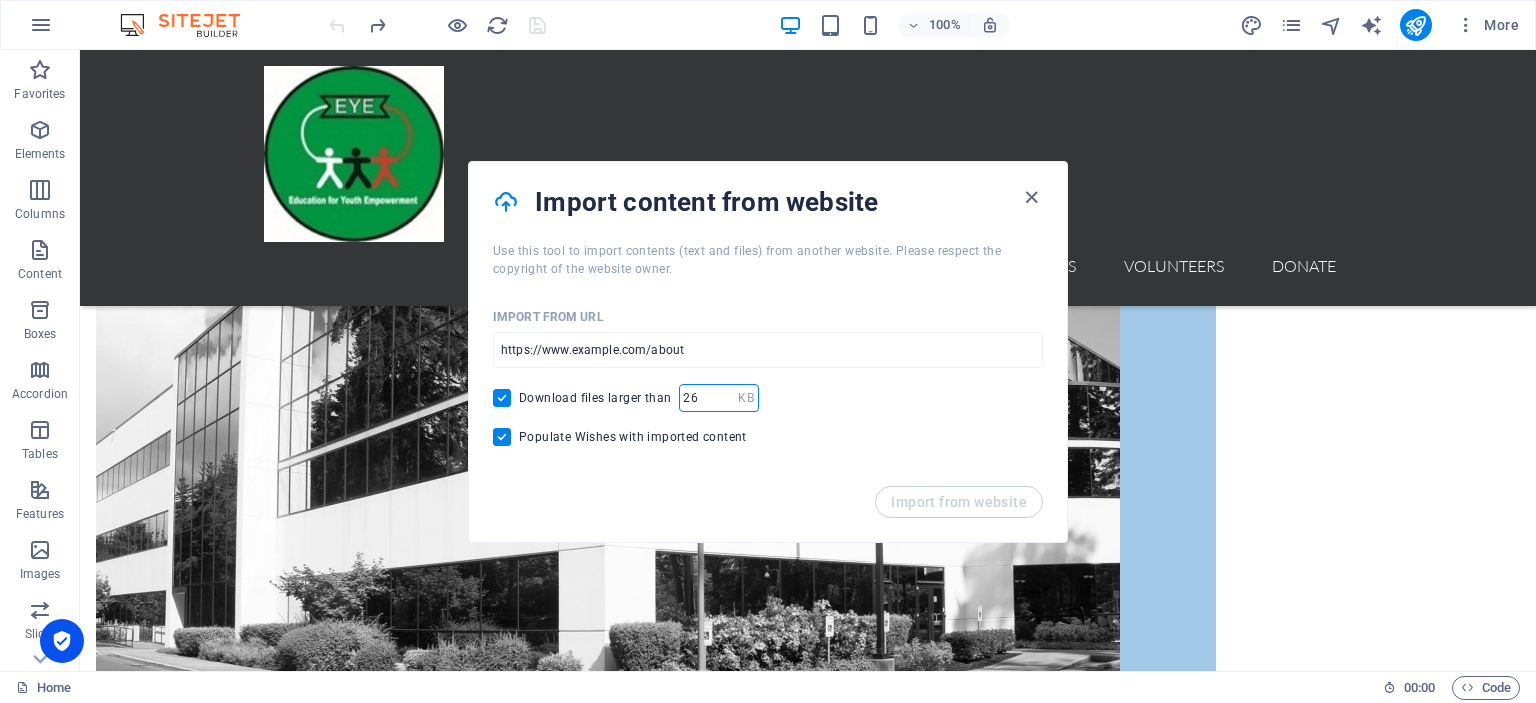 click on "26" at bounding box center (708, 398) 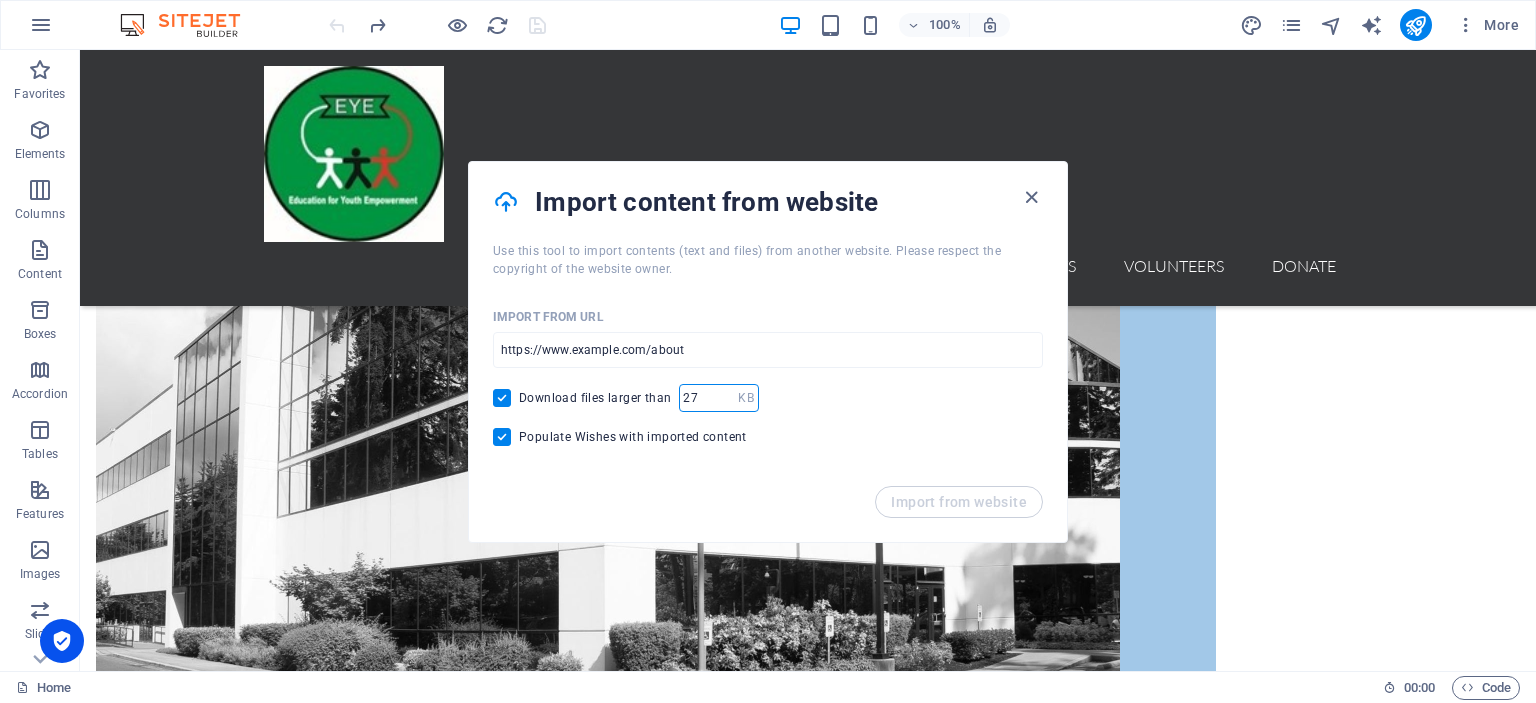 click on "27" at bounding box center (708, 398) 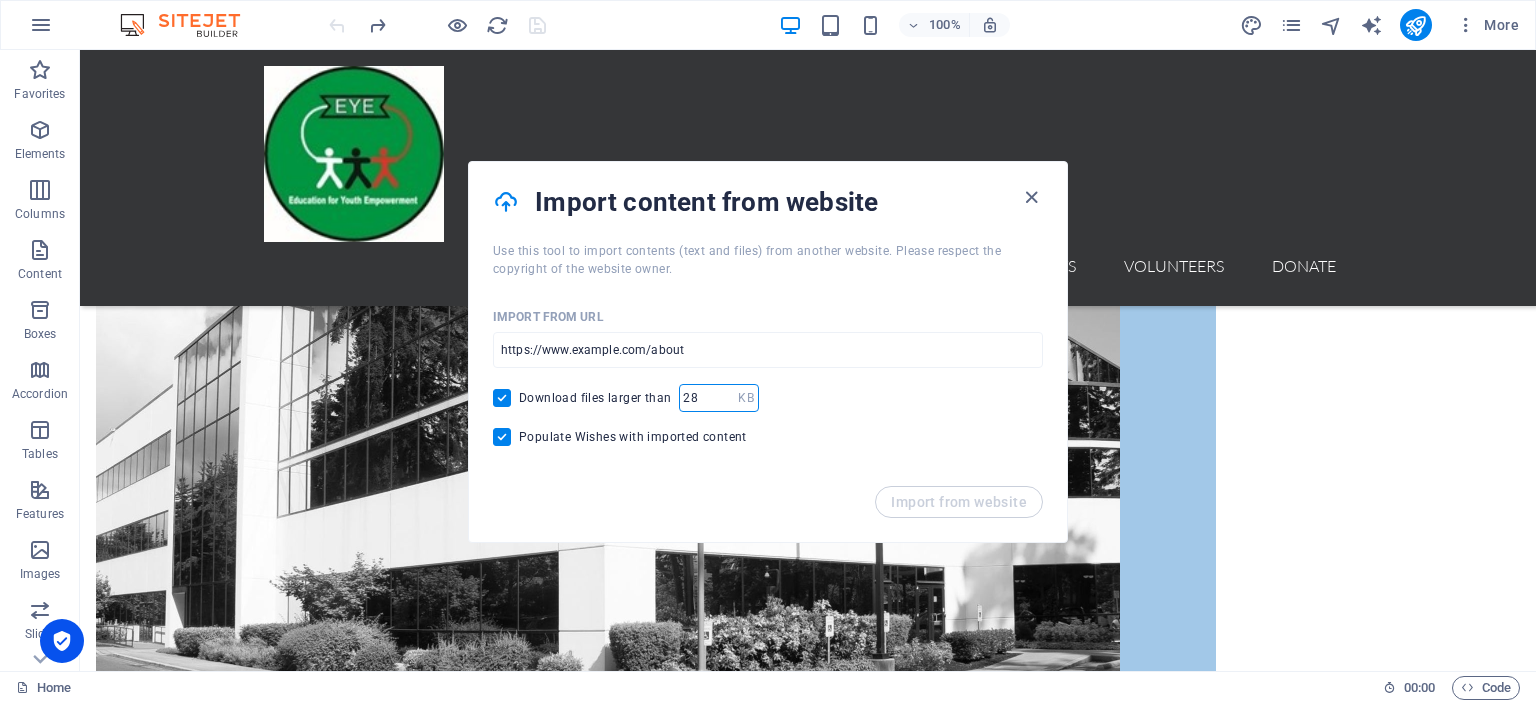 click on "28" at bounding box center (708, 398) 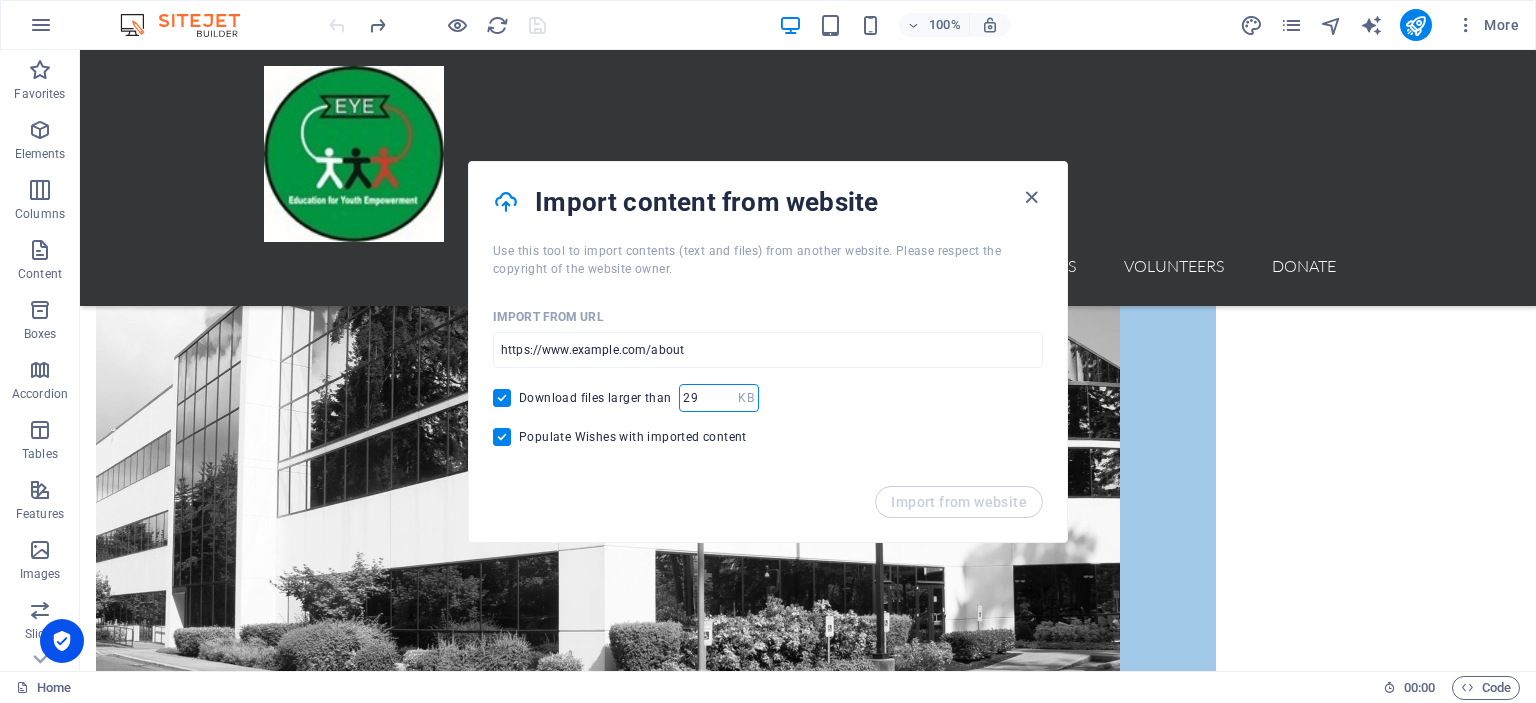 click on "29" at bounding box center (708, 398) 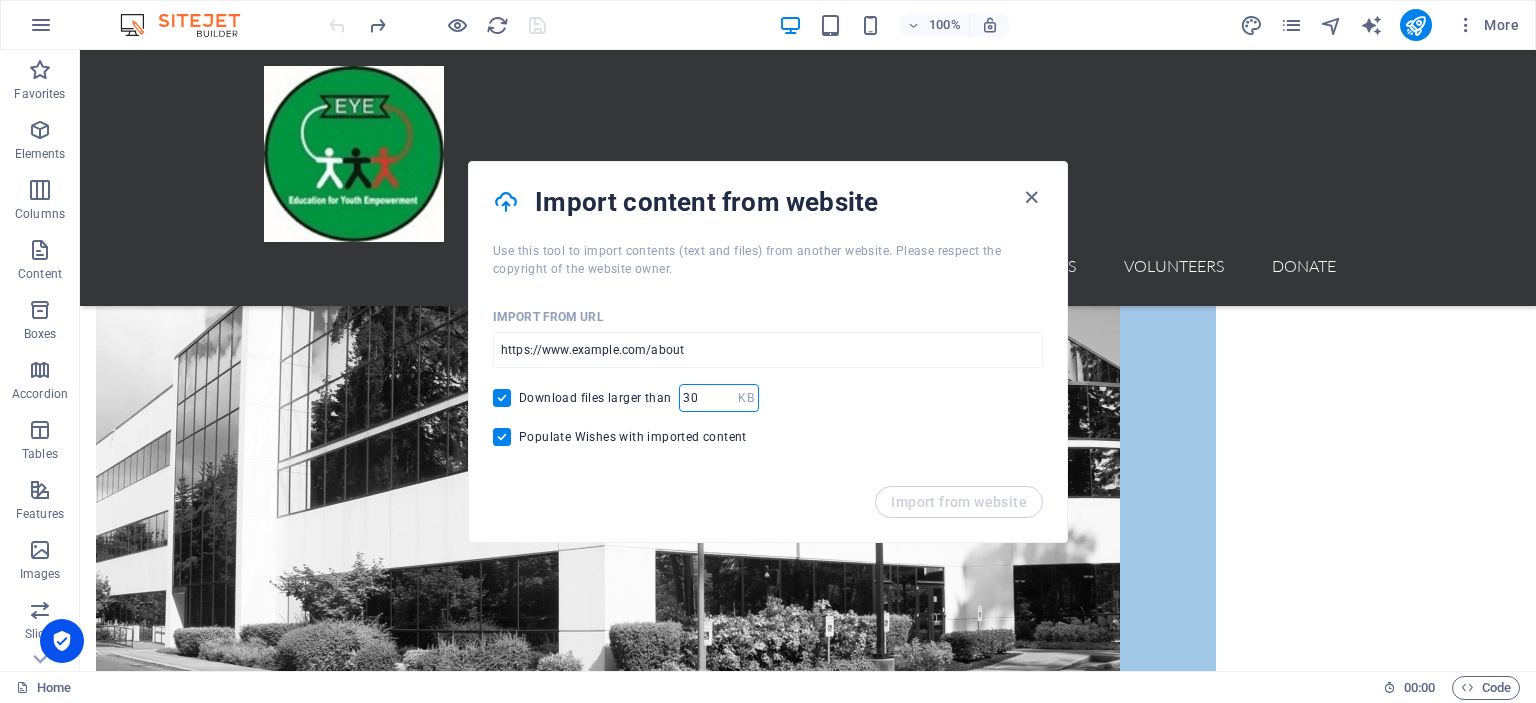 click on "30" at bounding box center [708, 398] 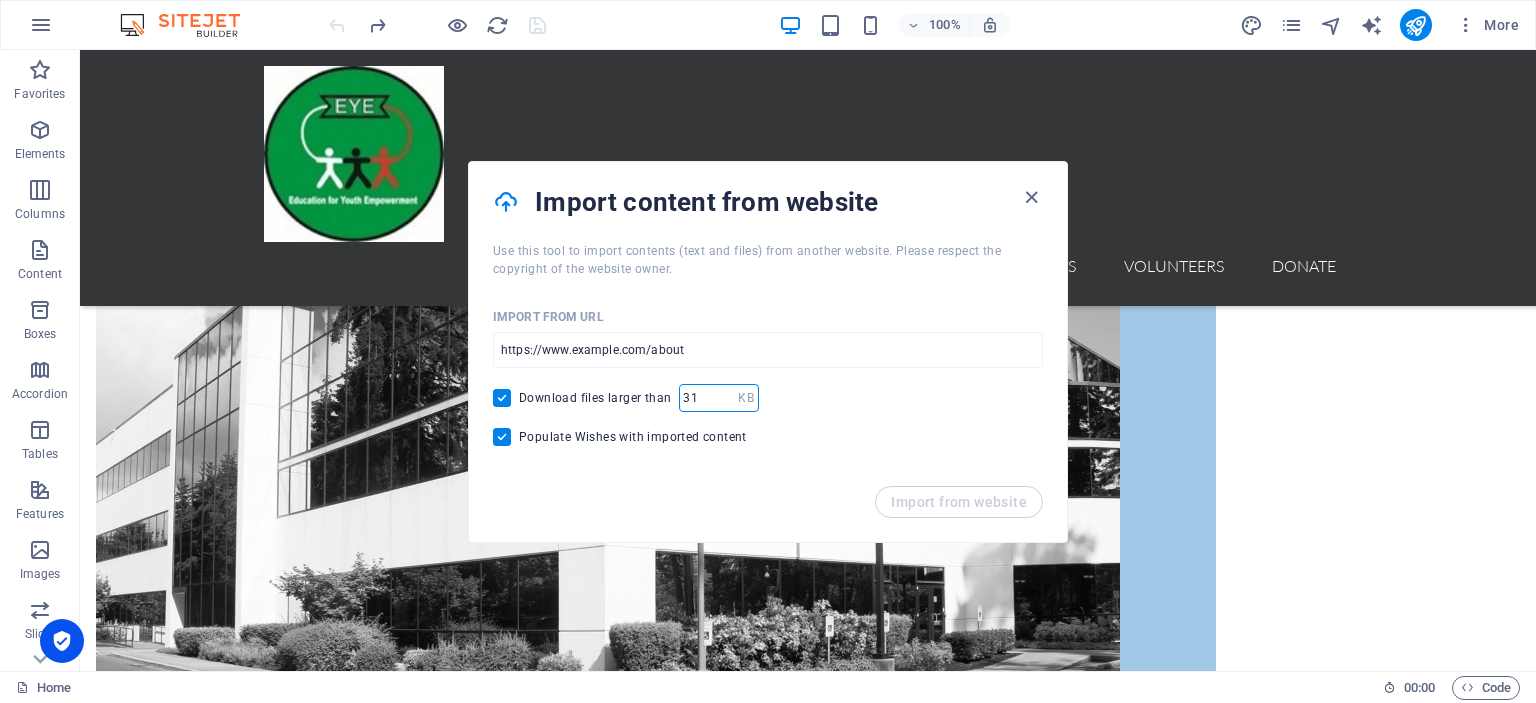 click on "31" at bounding box center (708, 398) 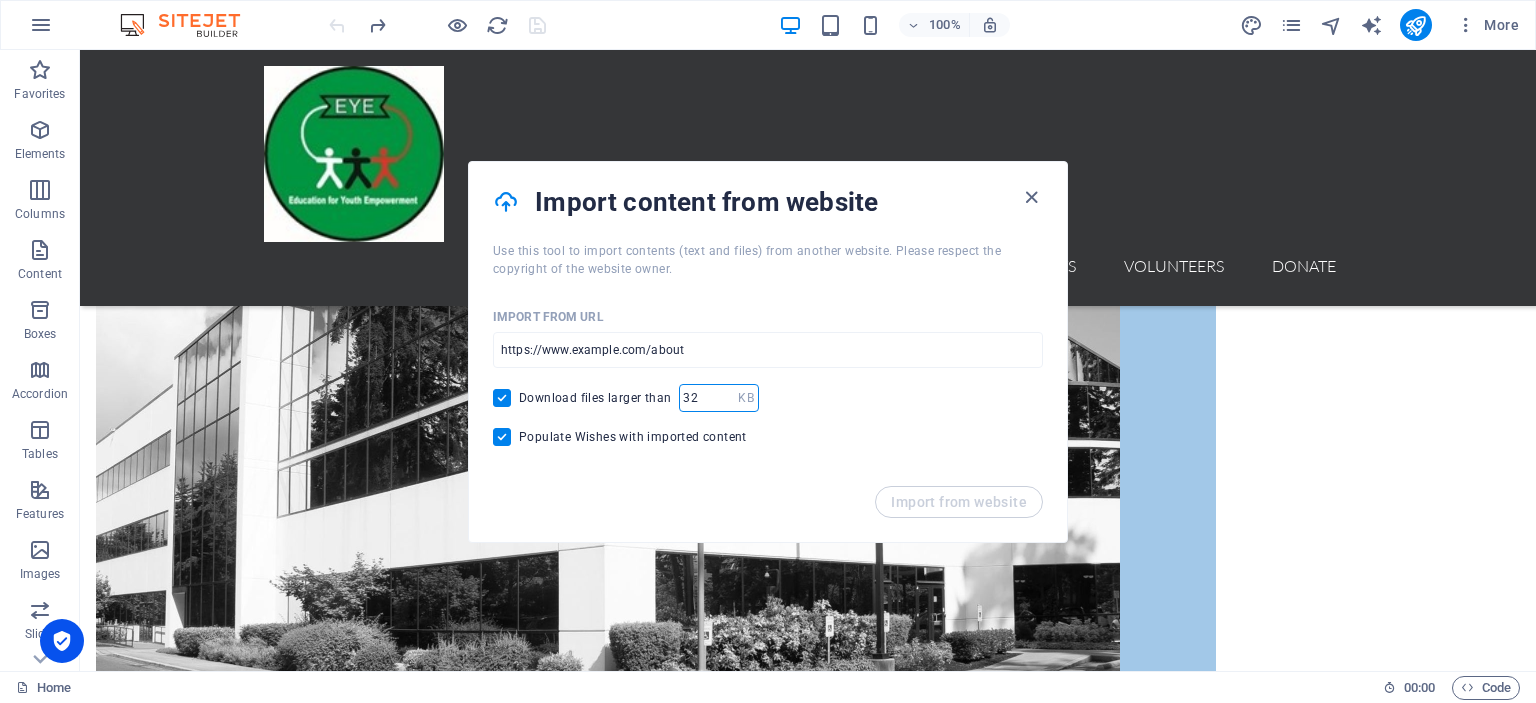 click on "32" at bounding box center (708, 398) 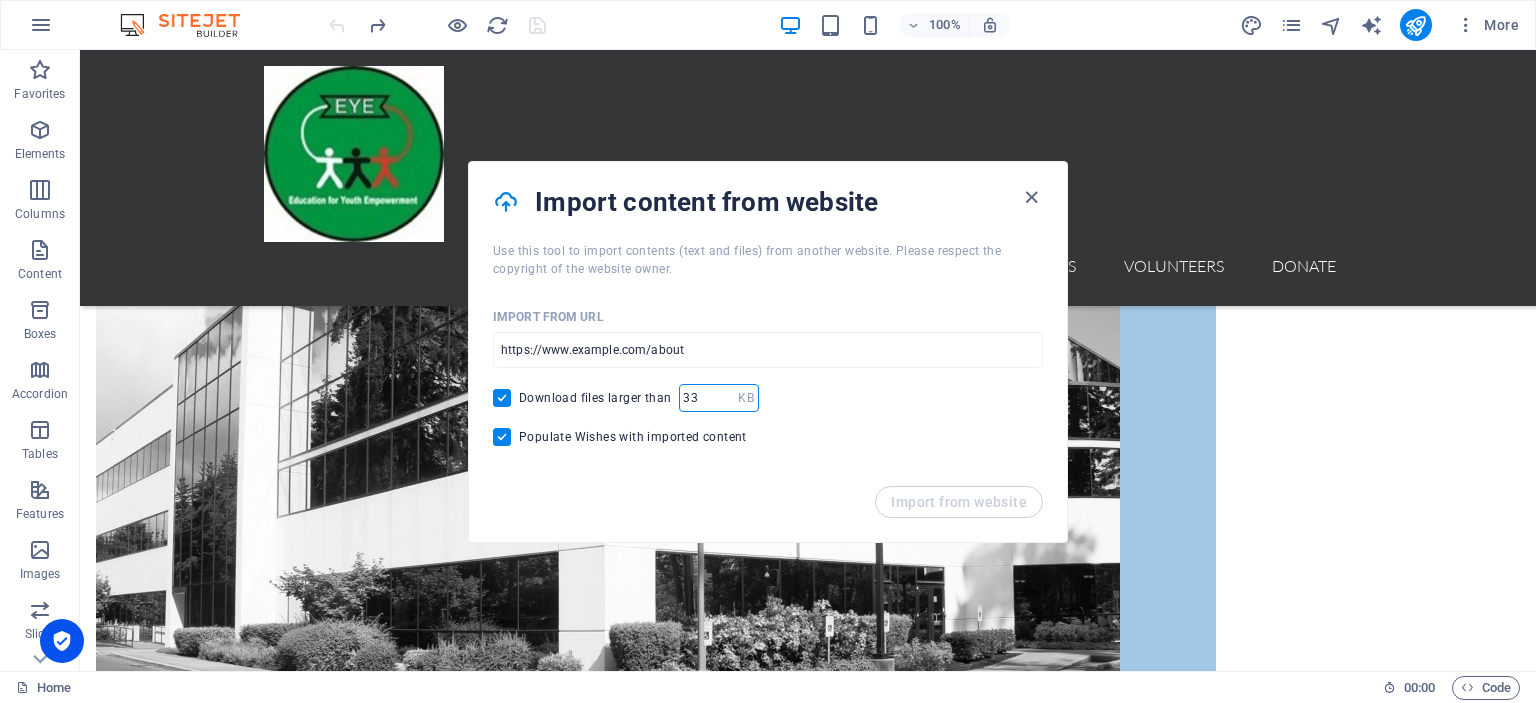 click on "33" at bounding box center (708, 398) 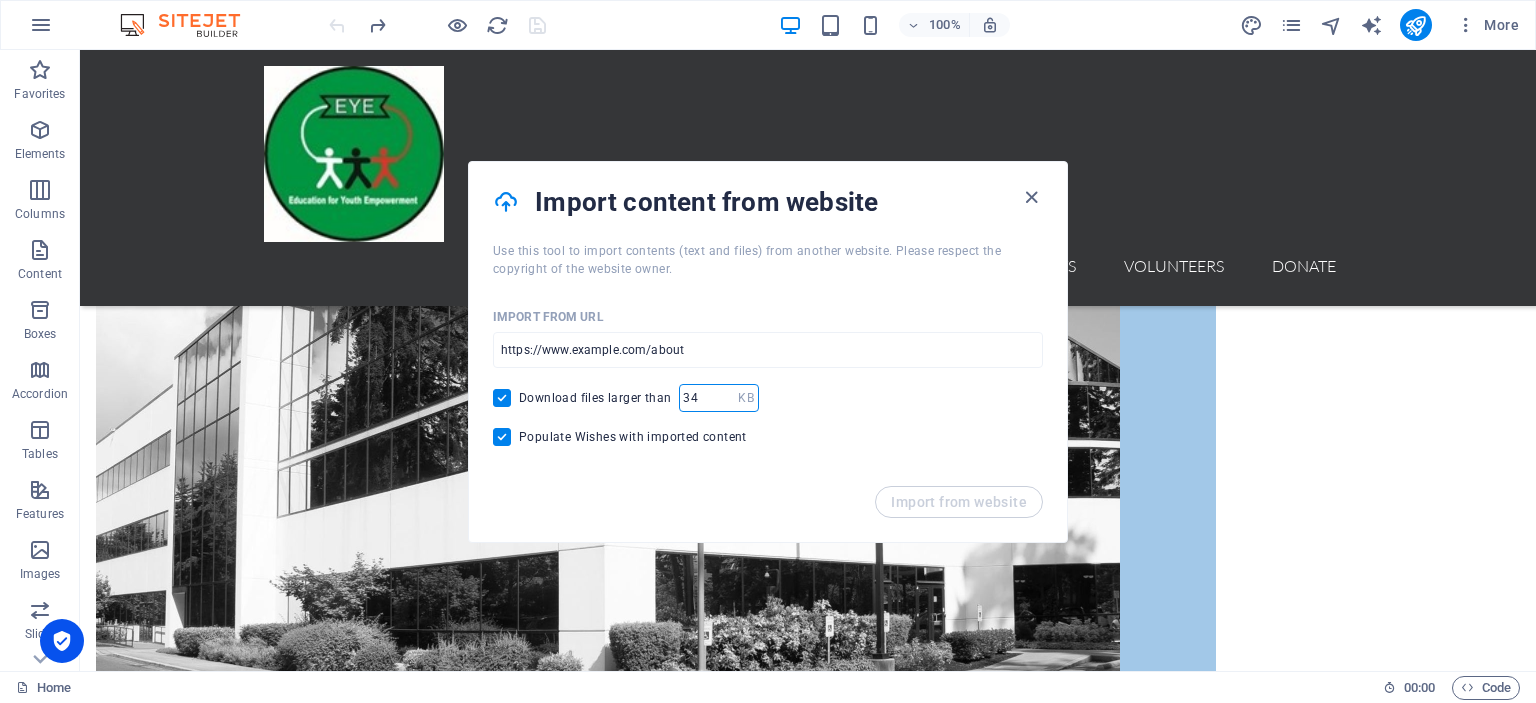 click on "34" at bounding box center (708, 398) 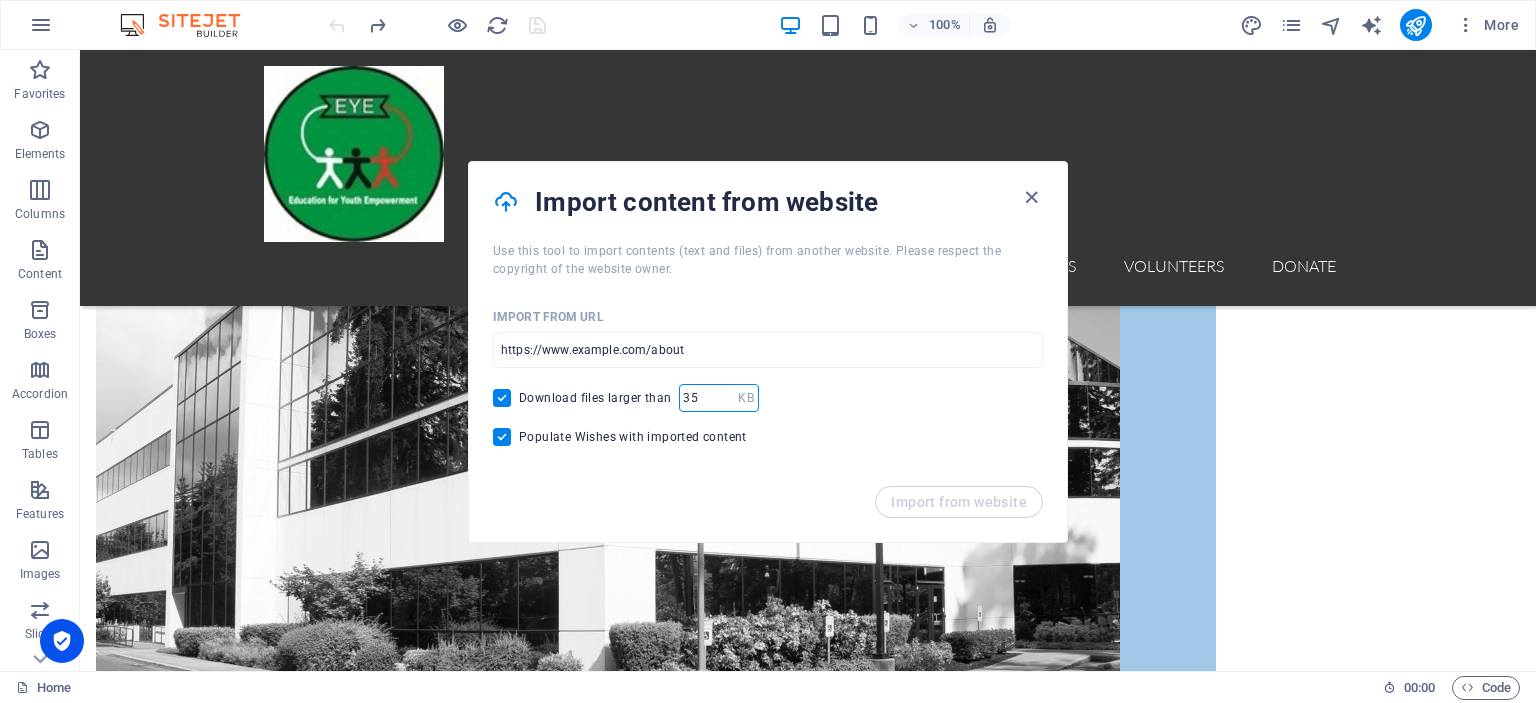 click on "35" at bounding box center [708, 398] 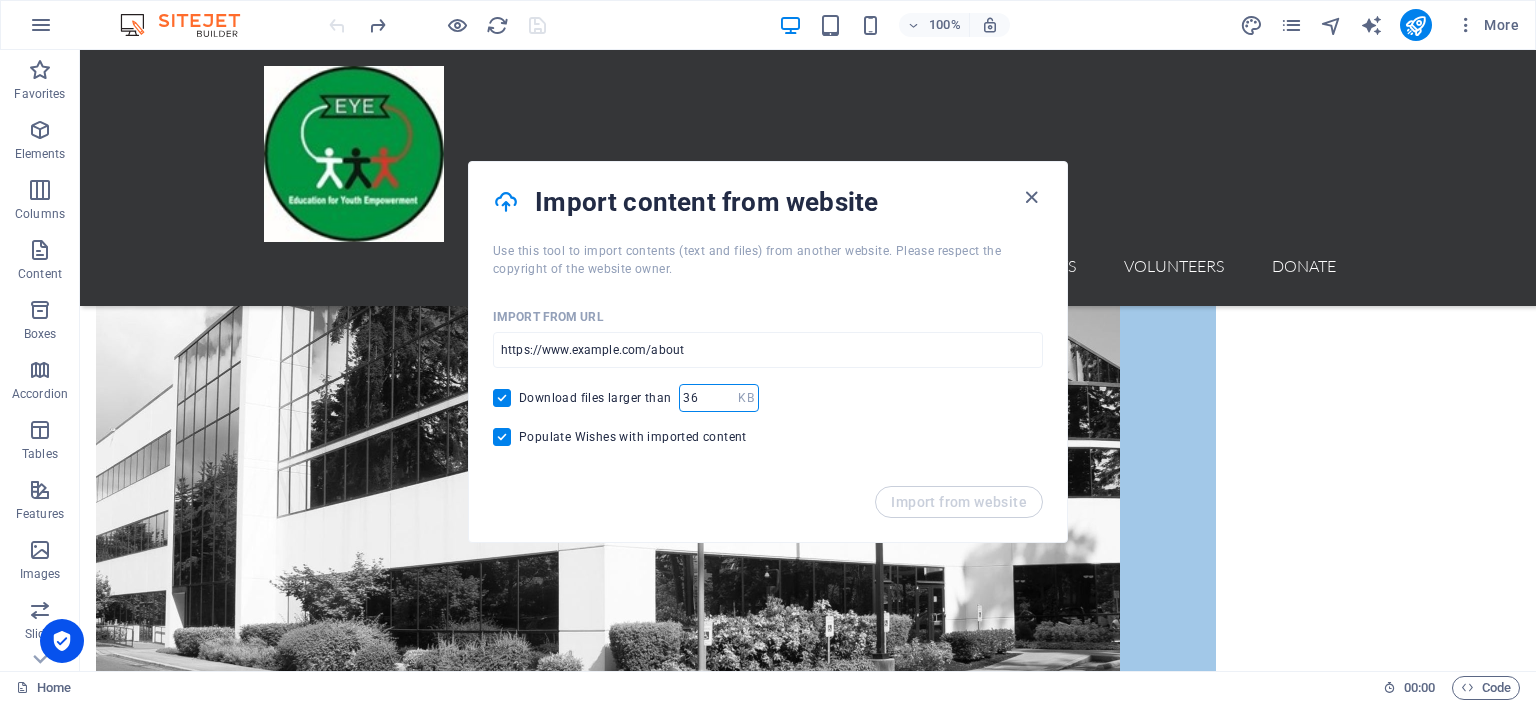 click on "36" at bounding box center (708, 398) 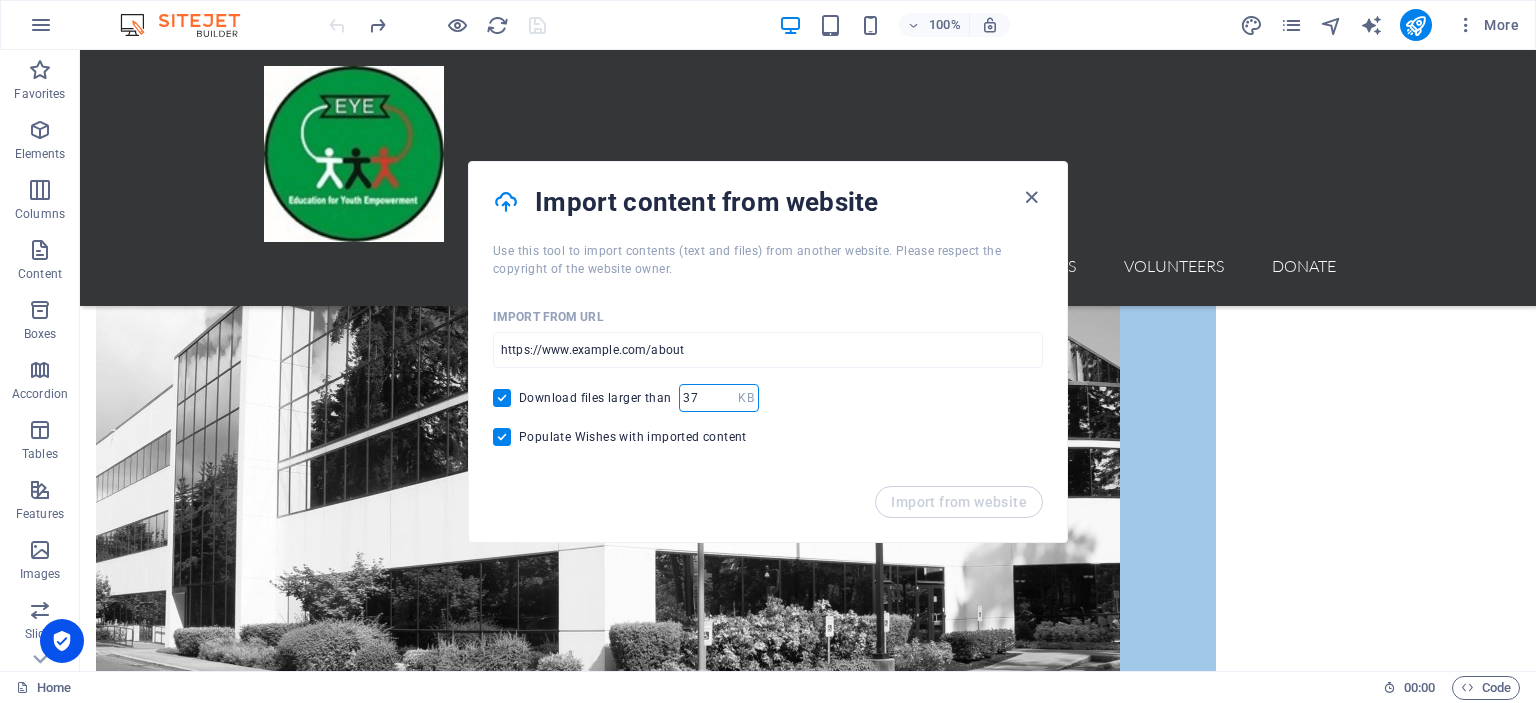 click on "37" at bounding box center (708, 398) 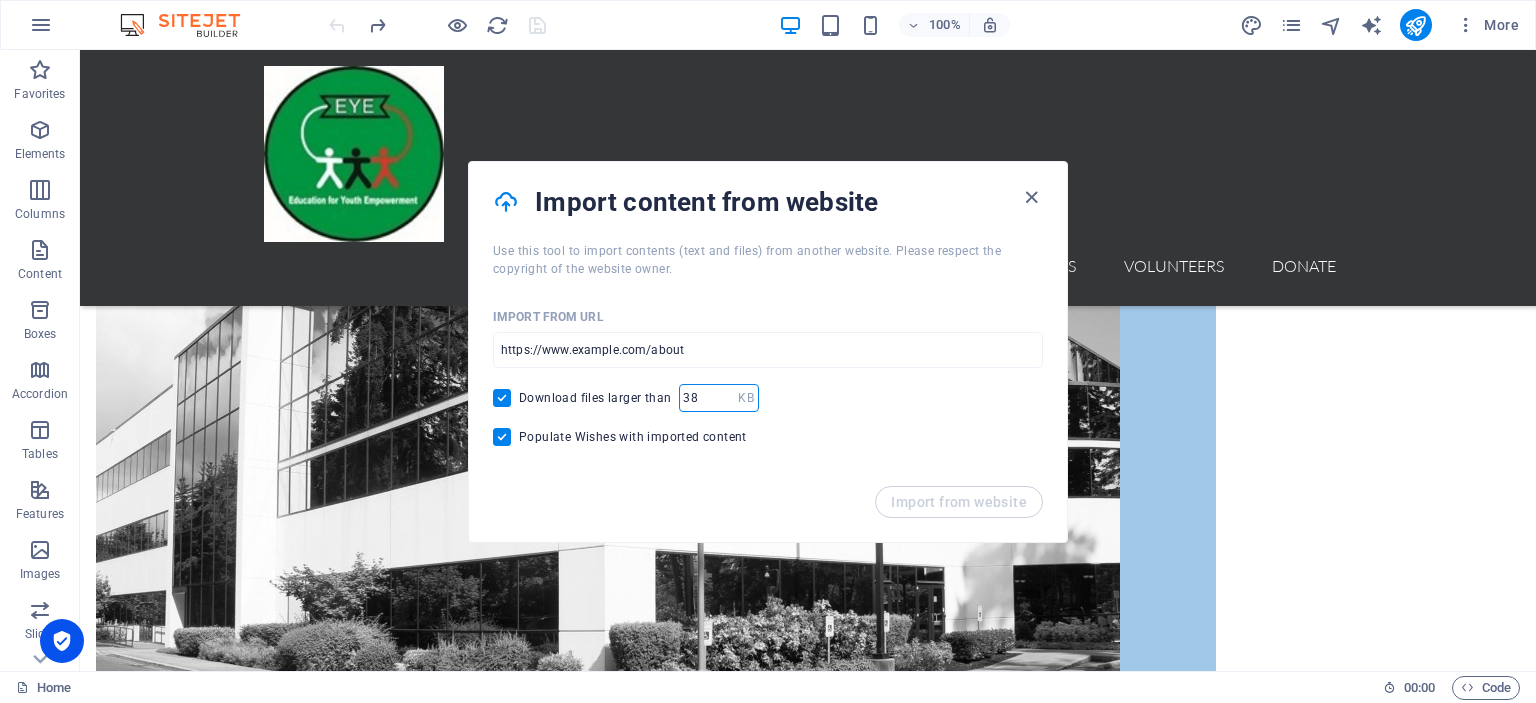 click on "38" at bounding box center [708, 398] 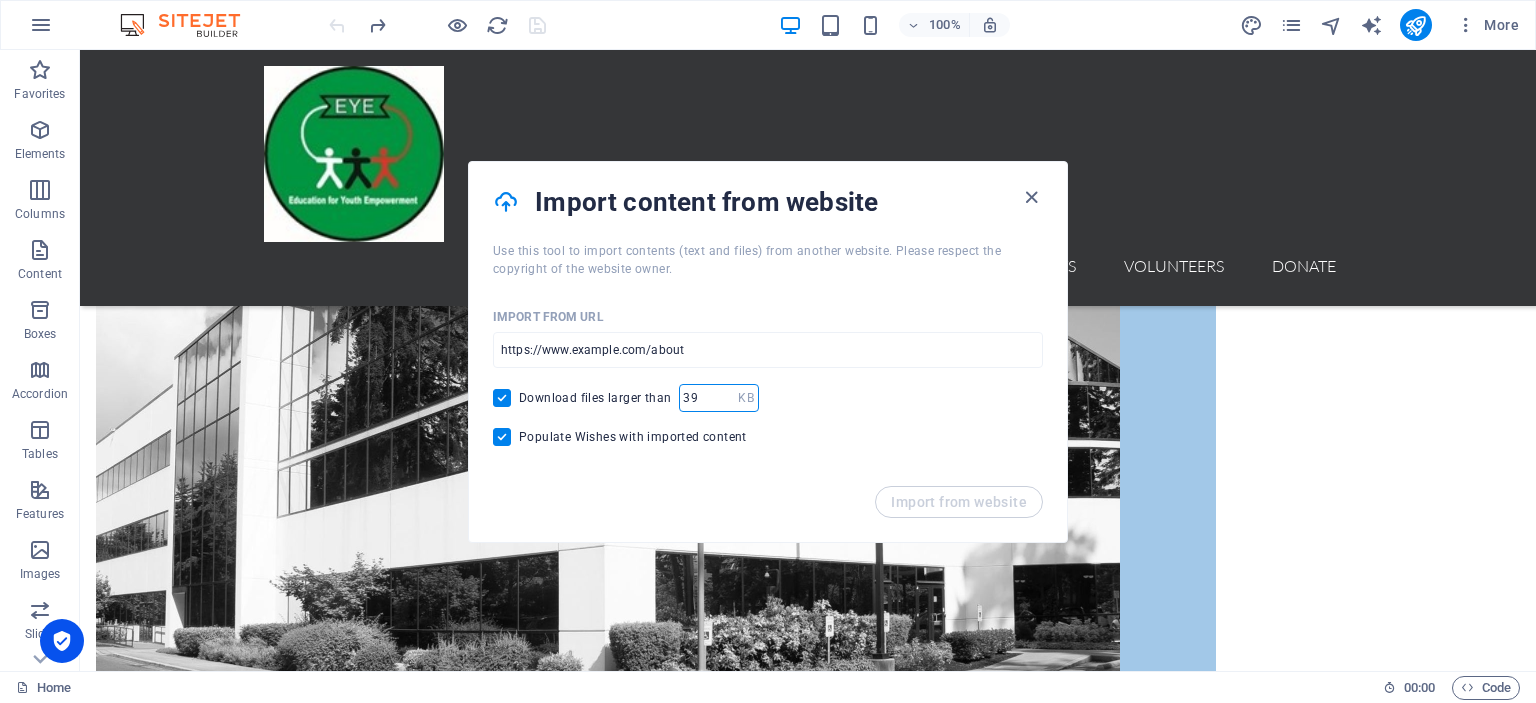click on "39" at bounding box center (708, 398) 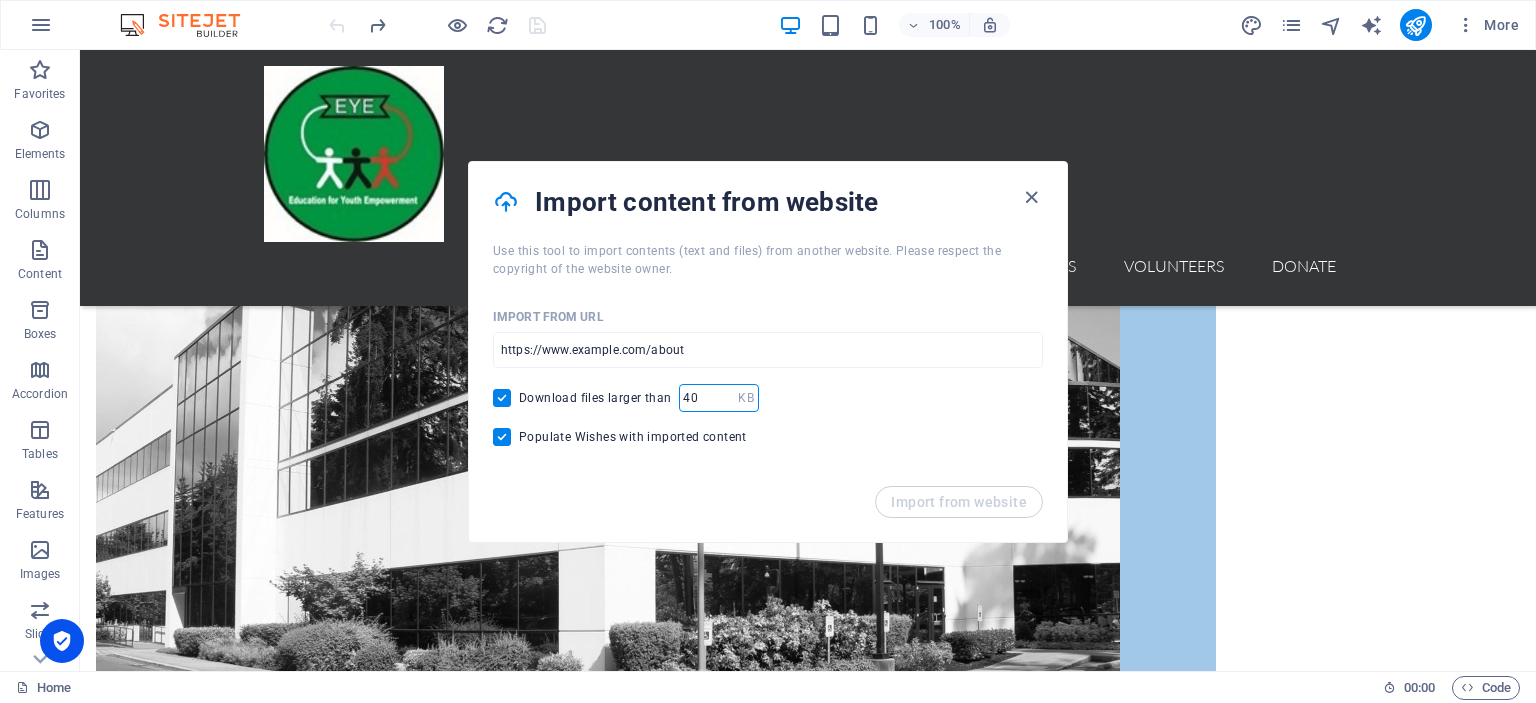 click on "40" at bounding box center (708, 398) 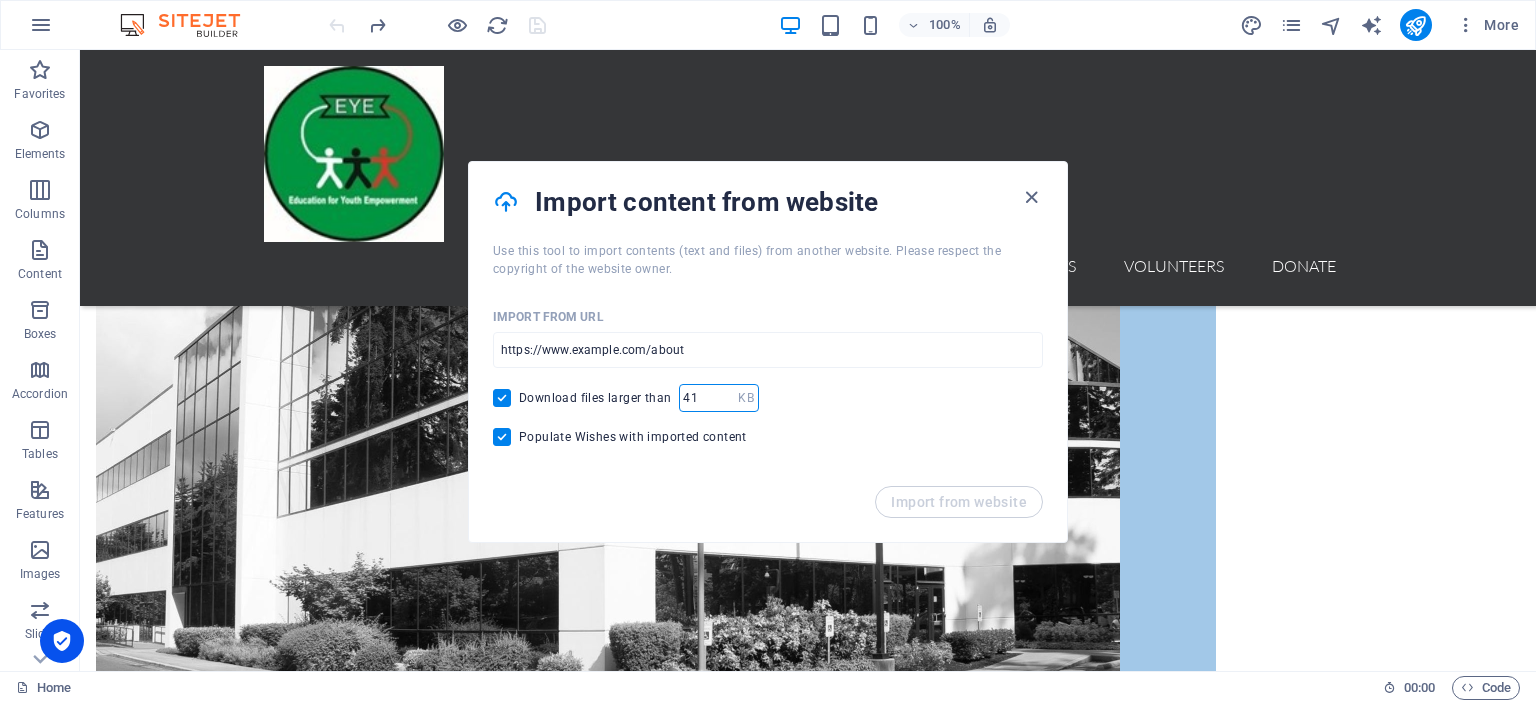 click on "41" at bounding box center (708, 398) 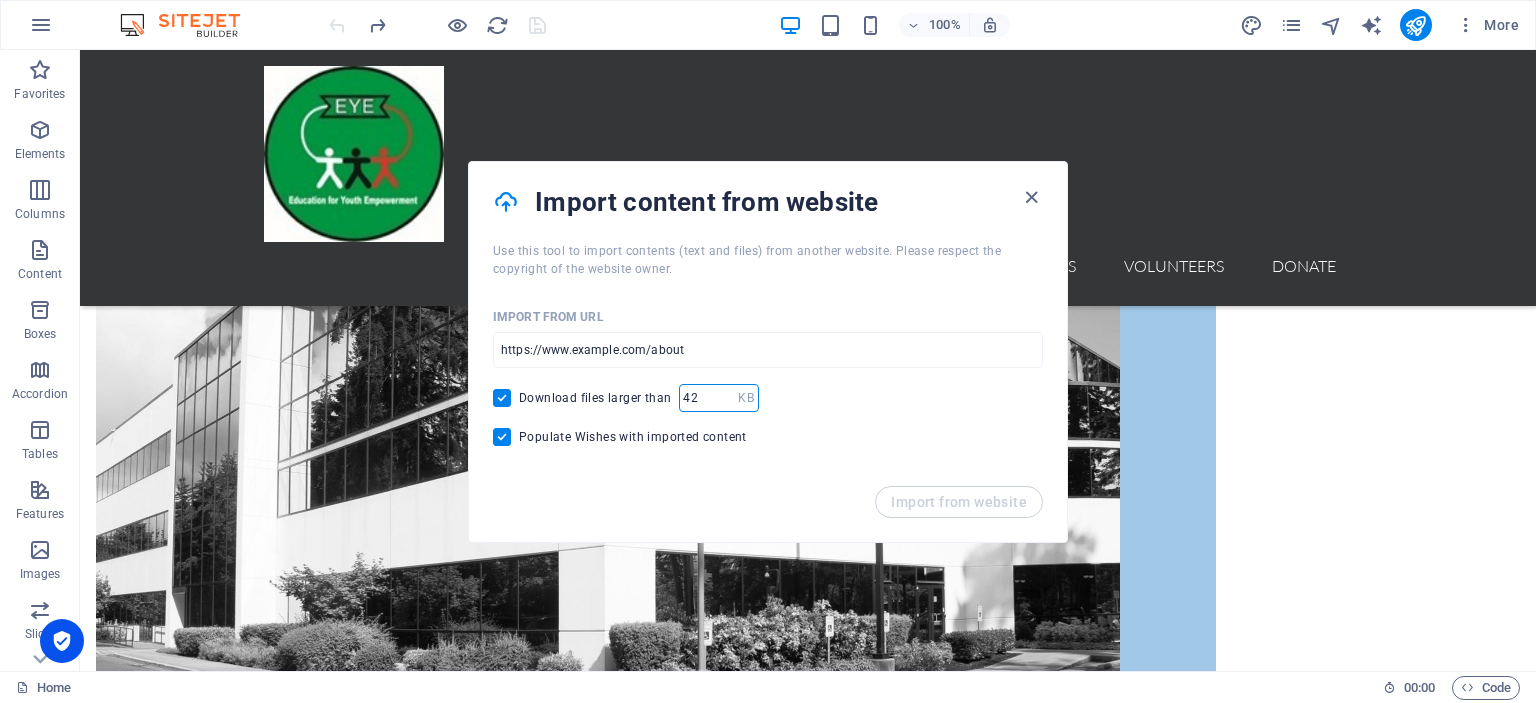 click on "42" at bounding box center (708, 398) 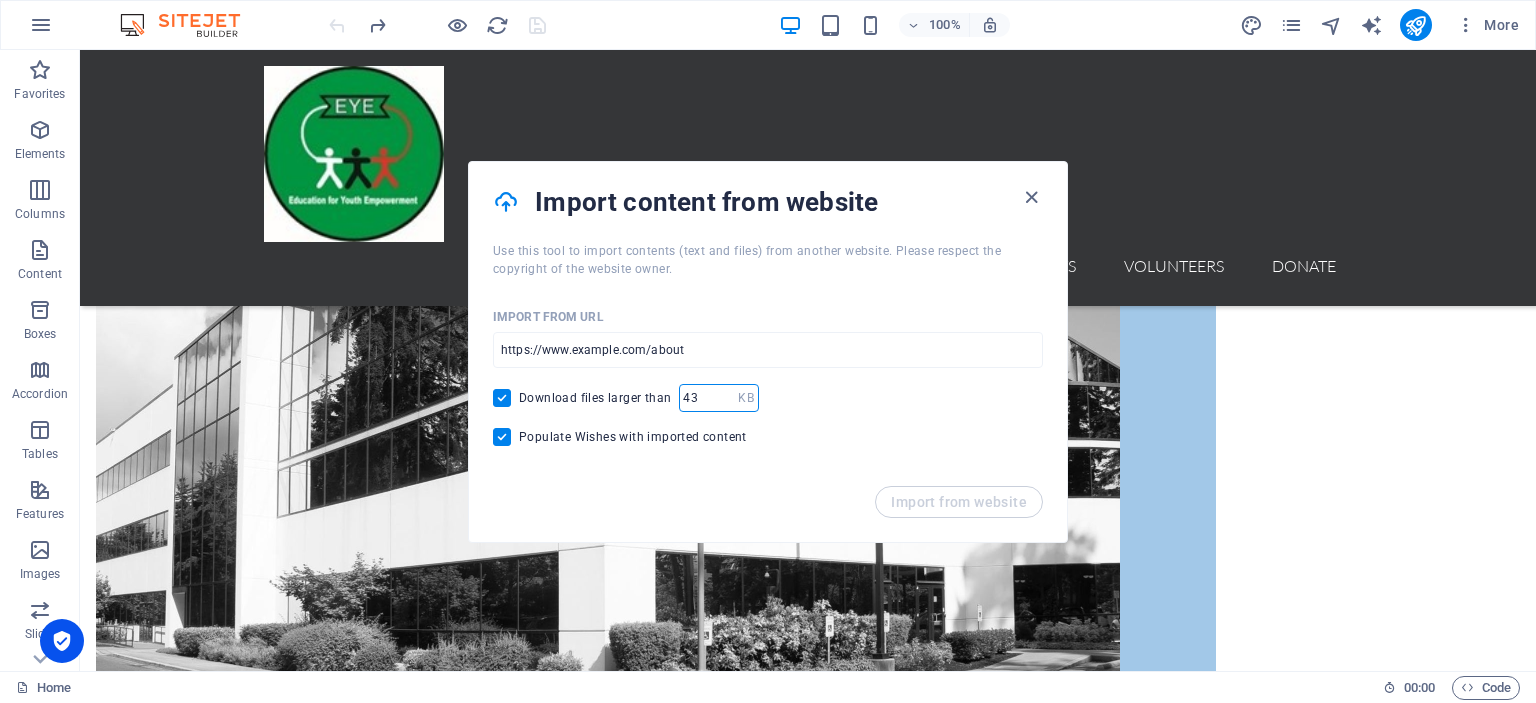 click on "43" at bounding box center (708, 398) 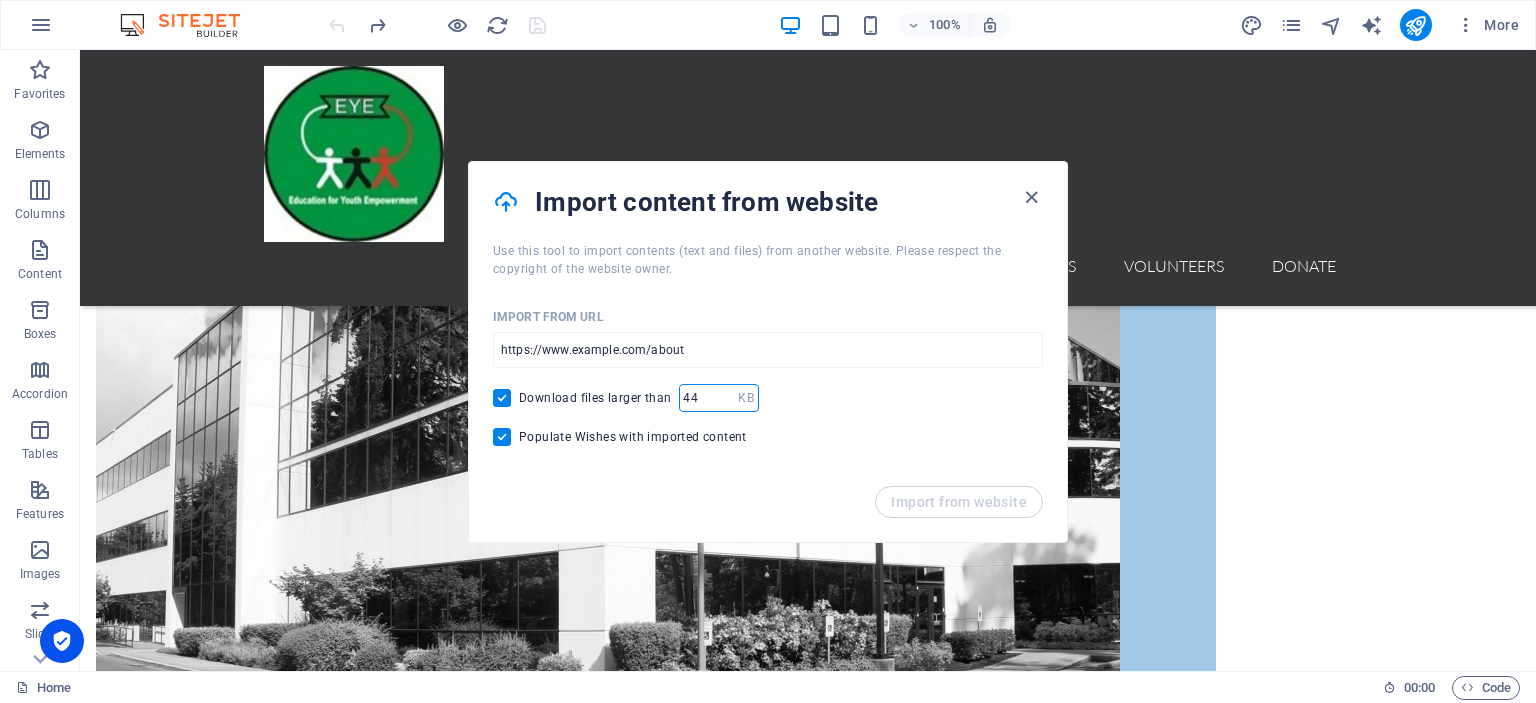 click on "44" at bounding box center [708, 398] 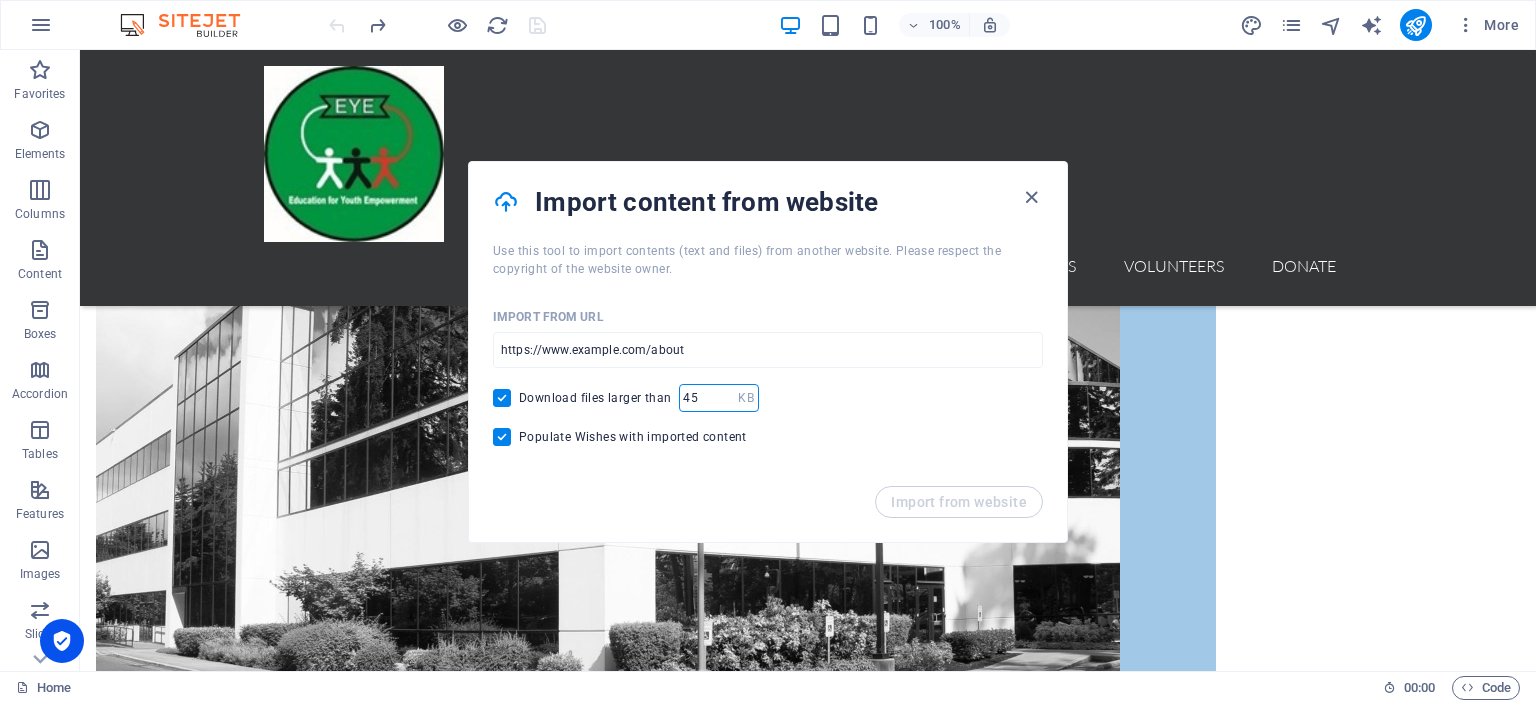 click on "45" at bounding box center [708, 398] 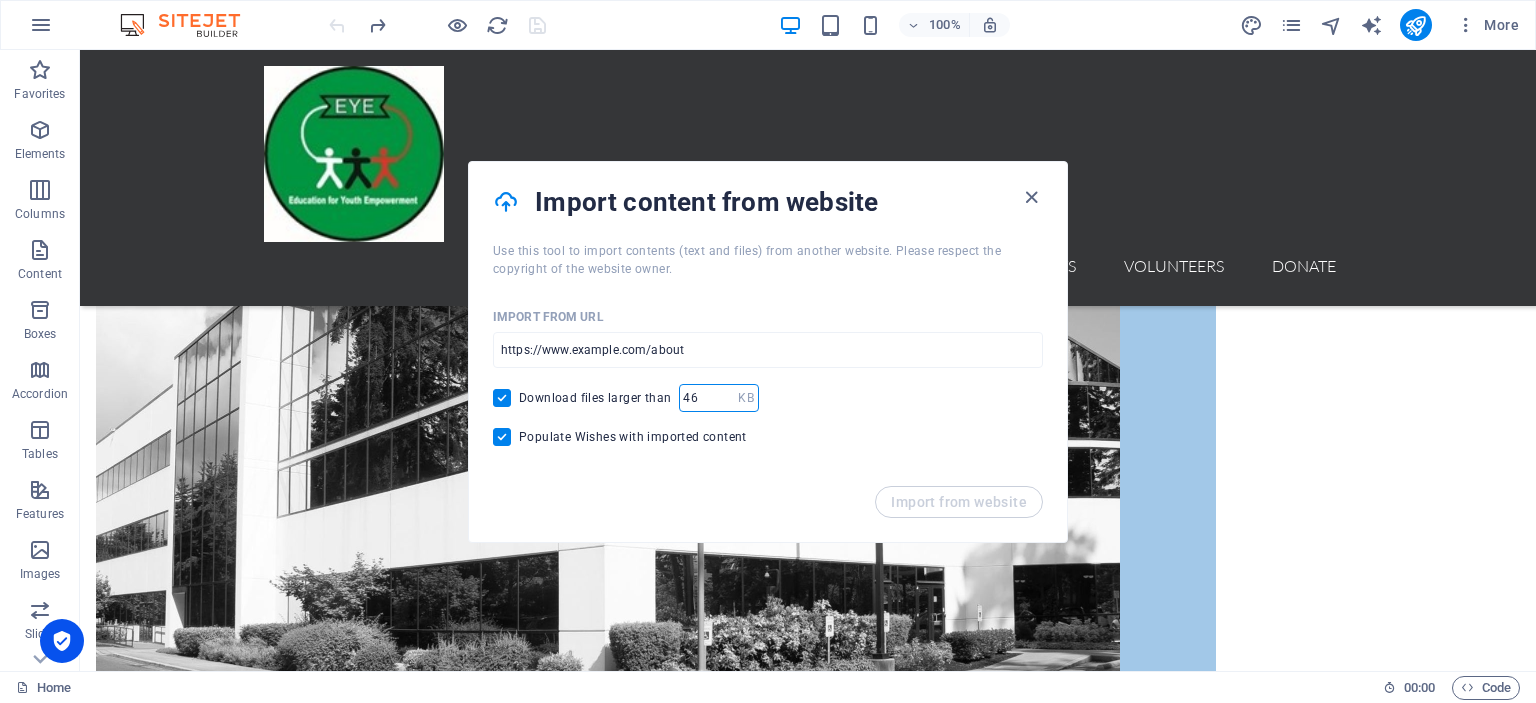 click on "46" at bounding box center [708, 398] 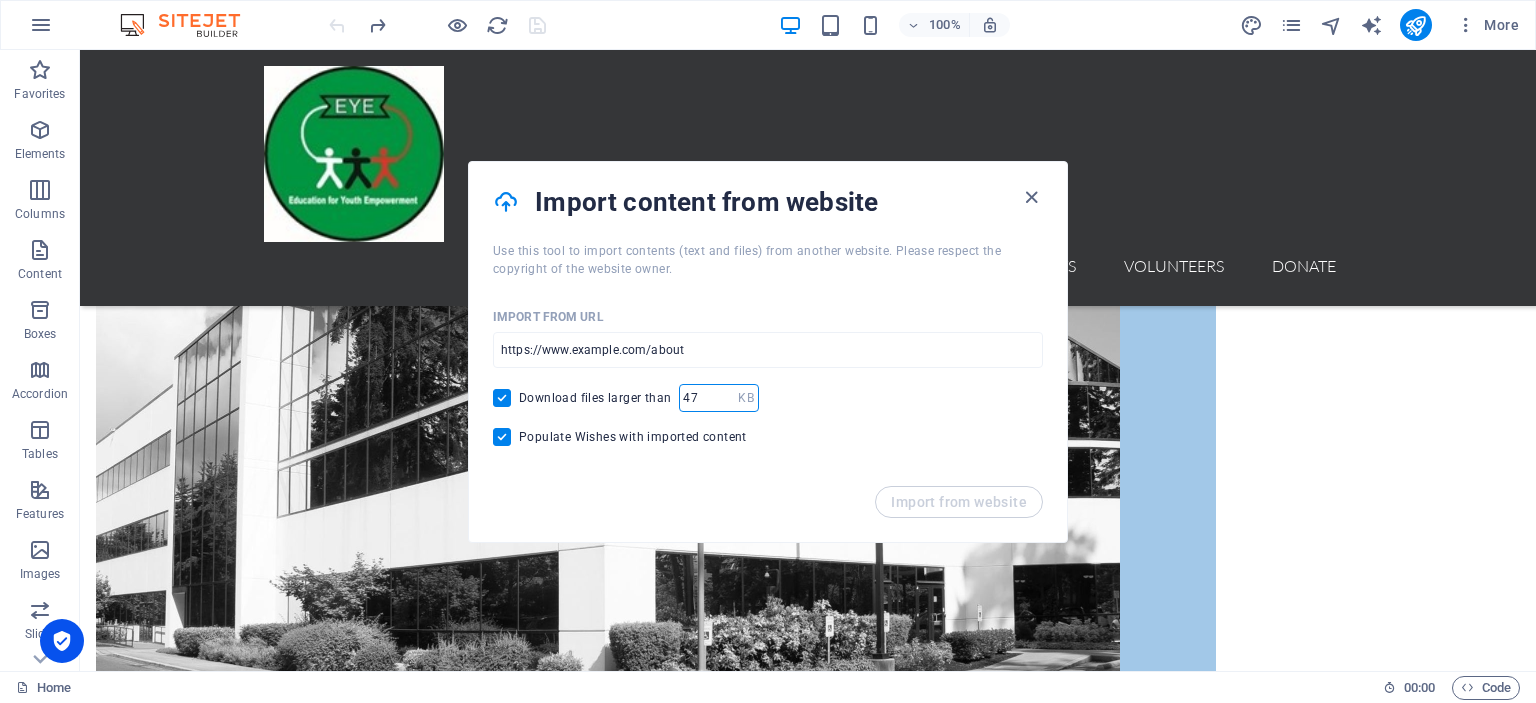 click on "47" at bounding box center [708, 398] 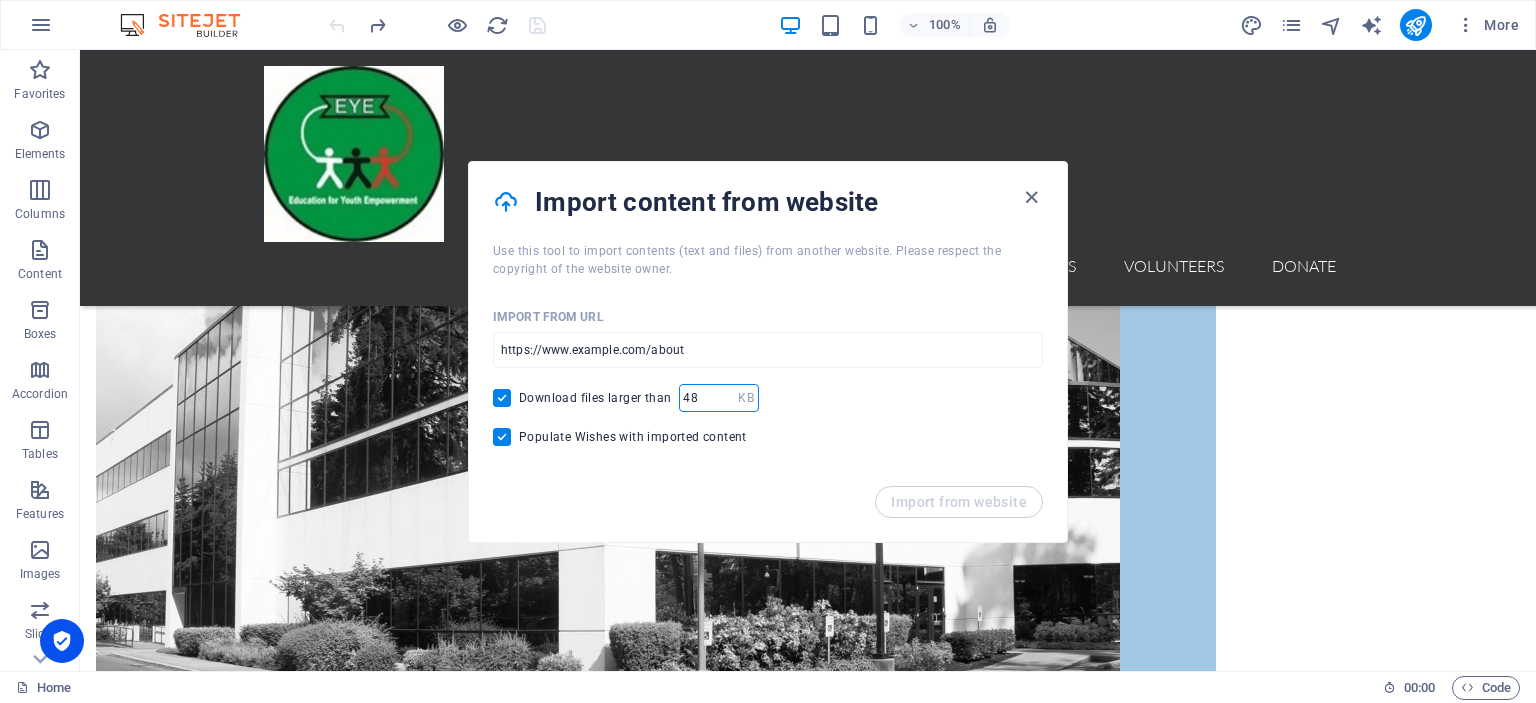click on "48" at bounding box center (708, 398) 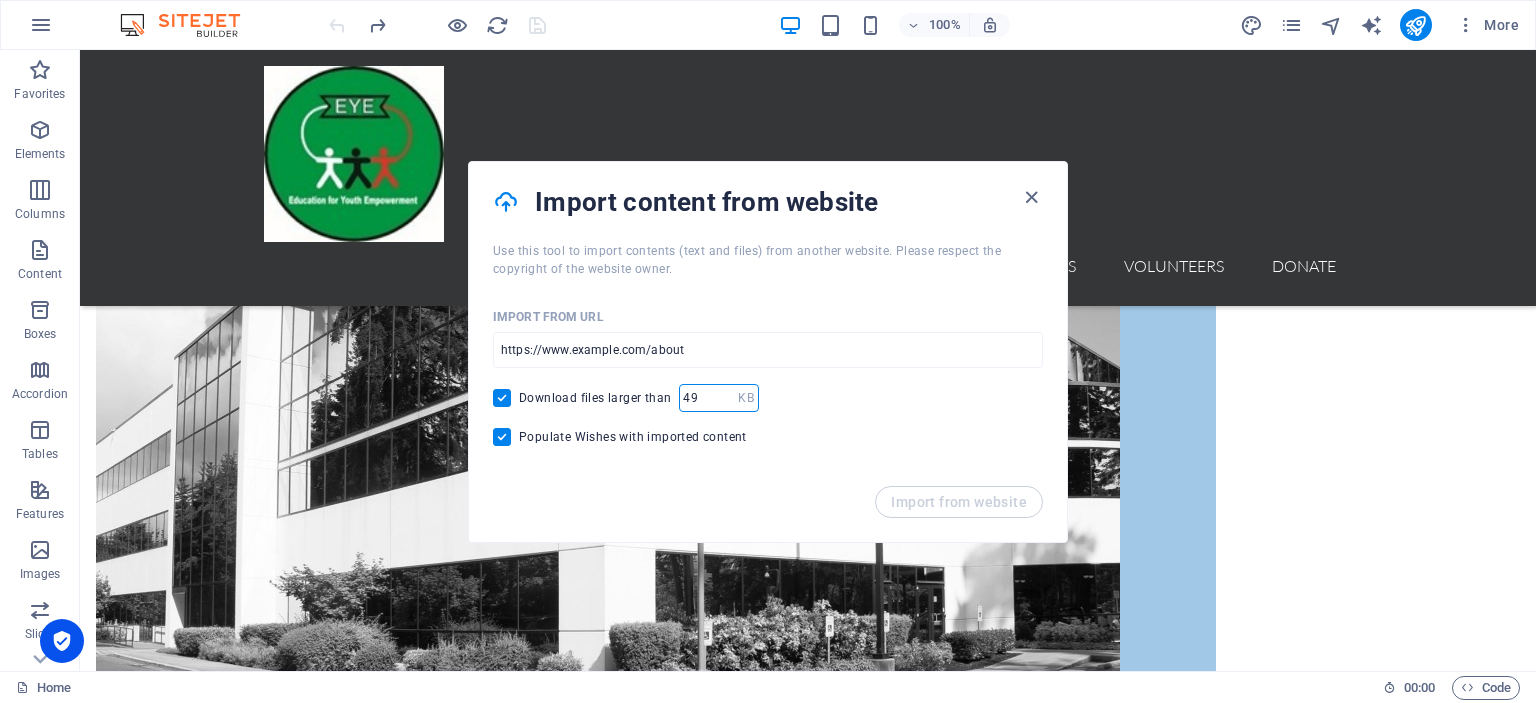 click on "49" at bounding box center (708, 398) 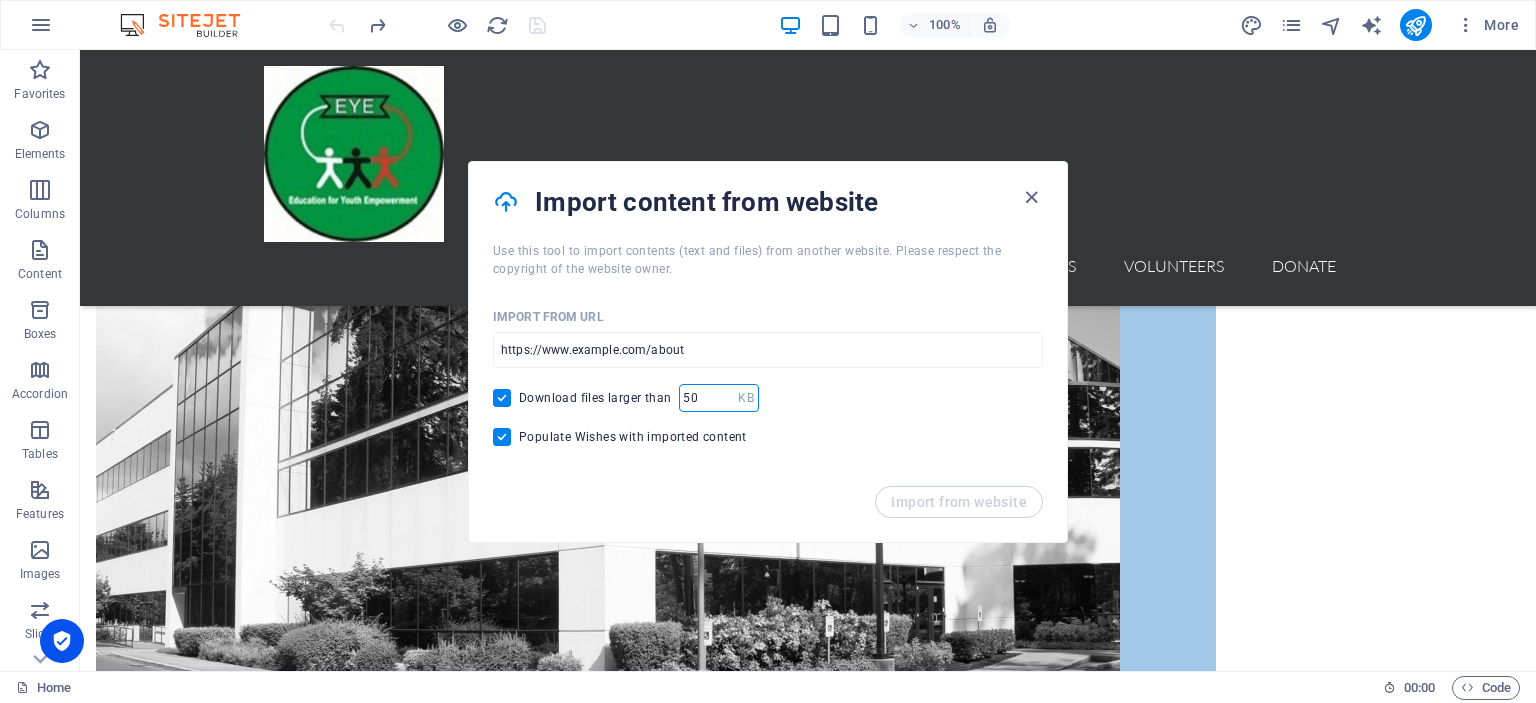click on "50" at bounding box center [708, 398] 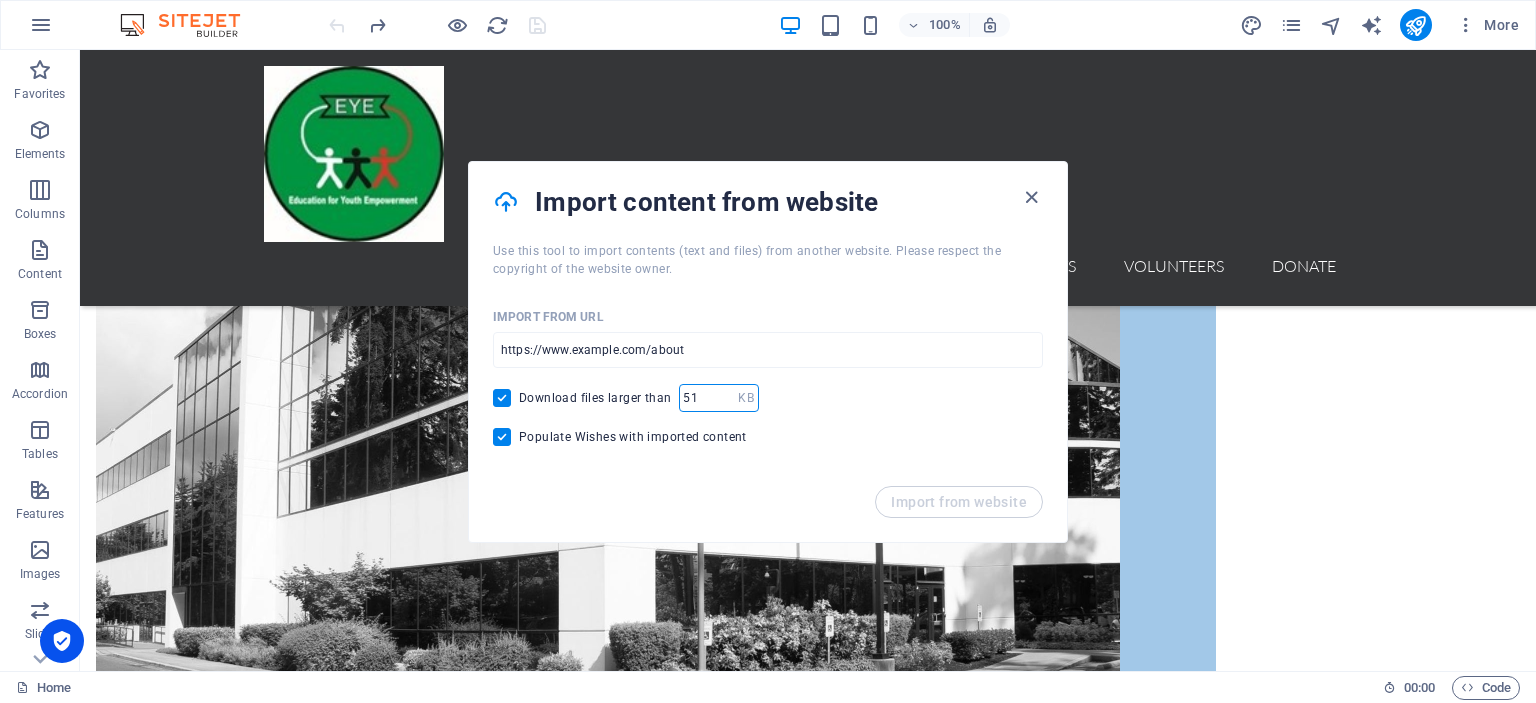 click on "51" at bounding box center [708, 398] 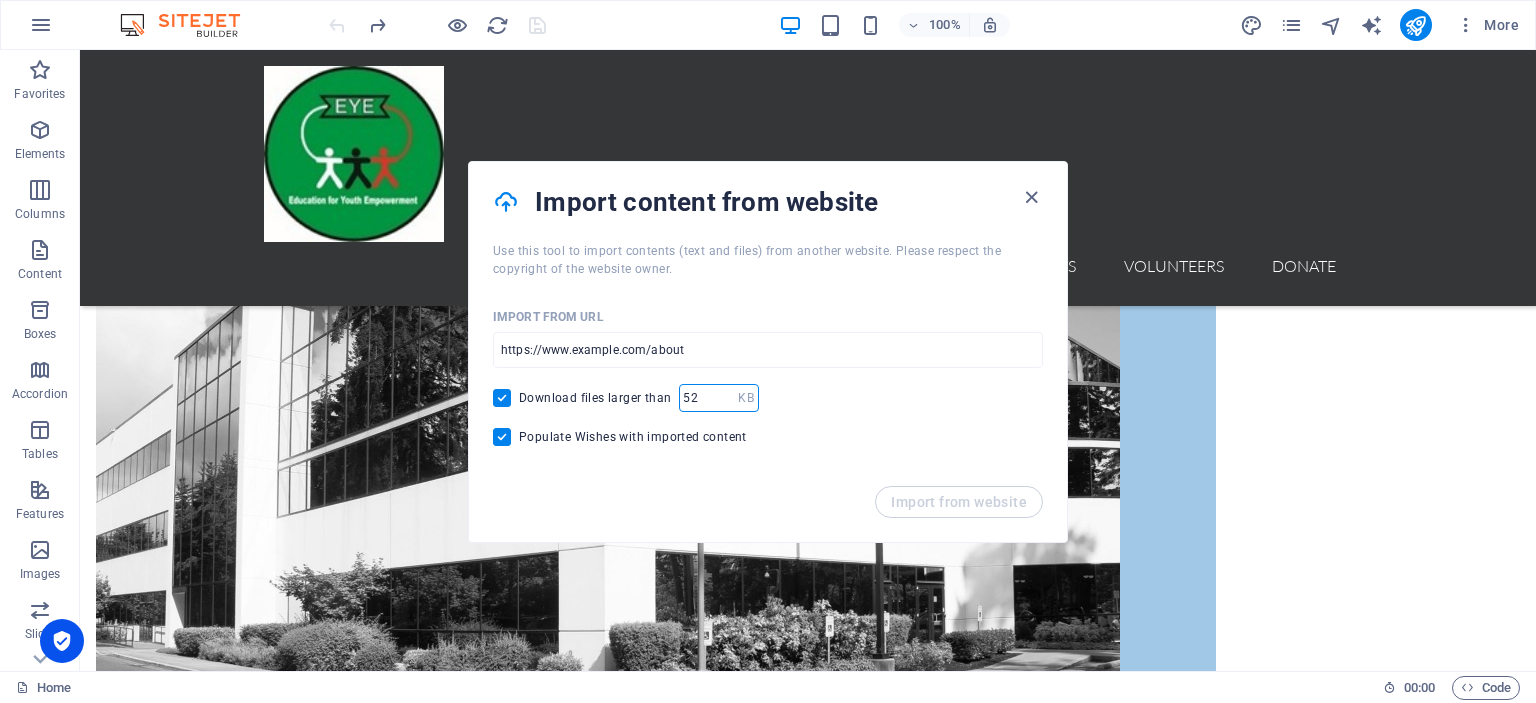 click on "52" at bounding box center (708, 398) 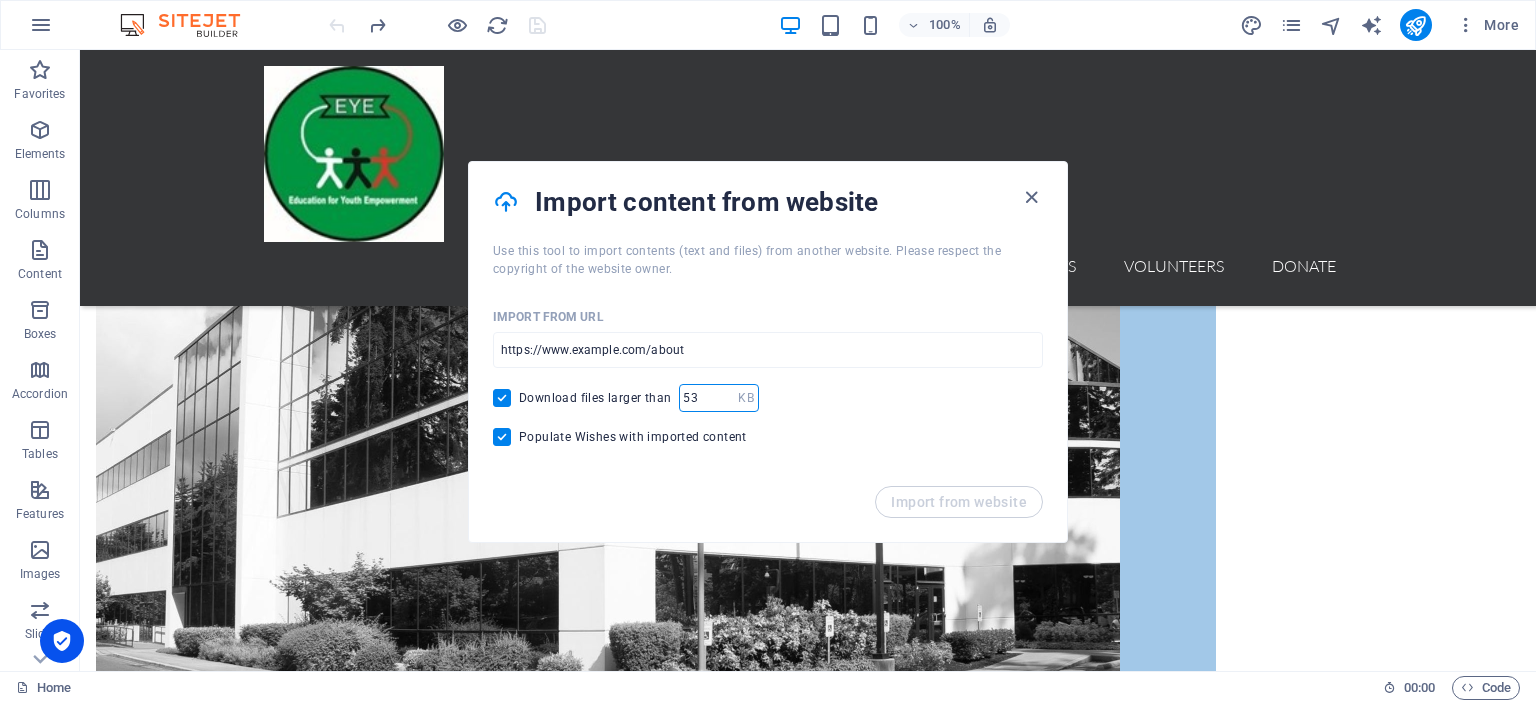 click on "53" at bounding box center (708, 398) 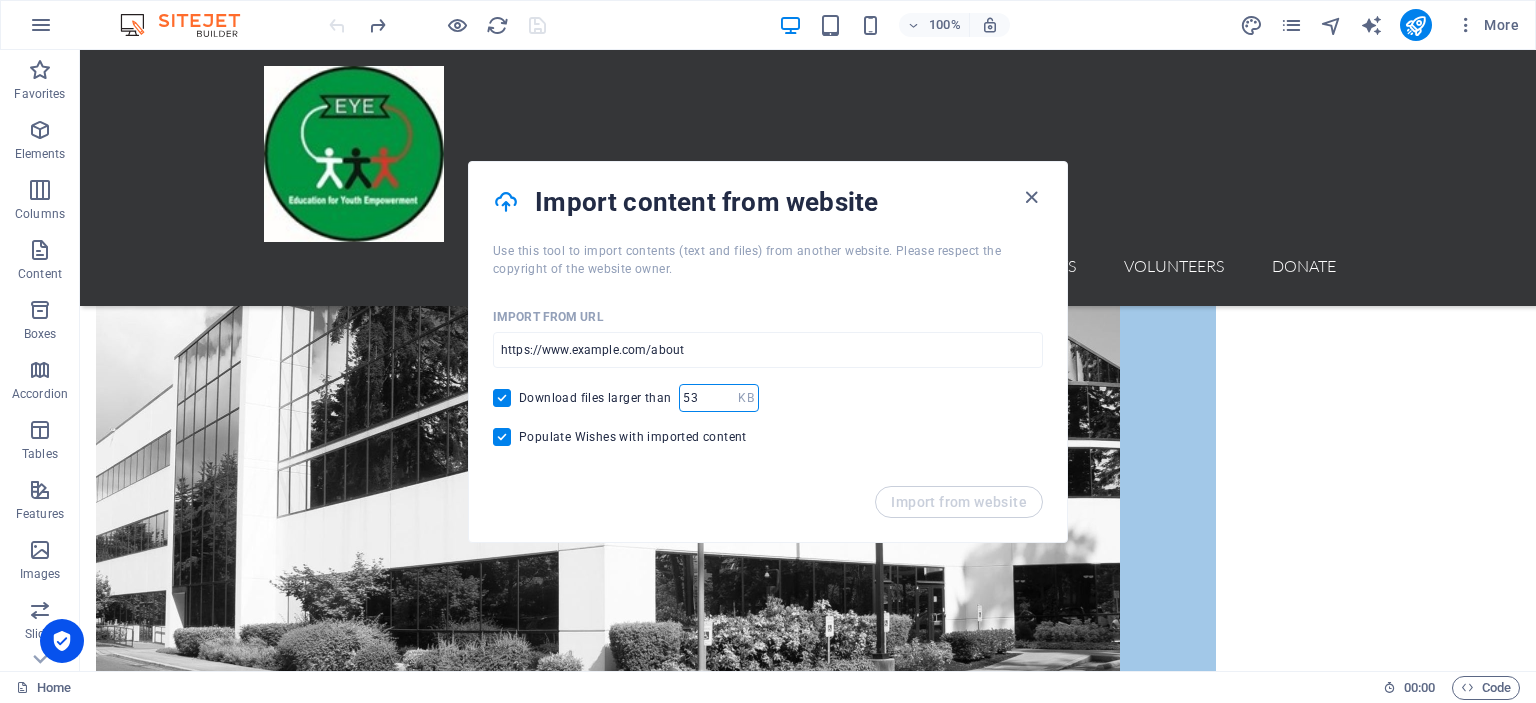 type on "5" 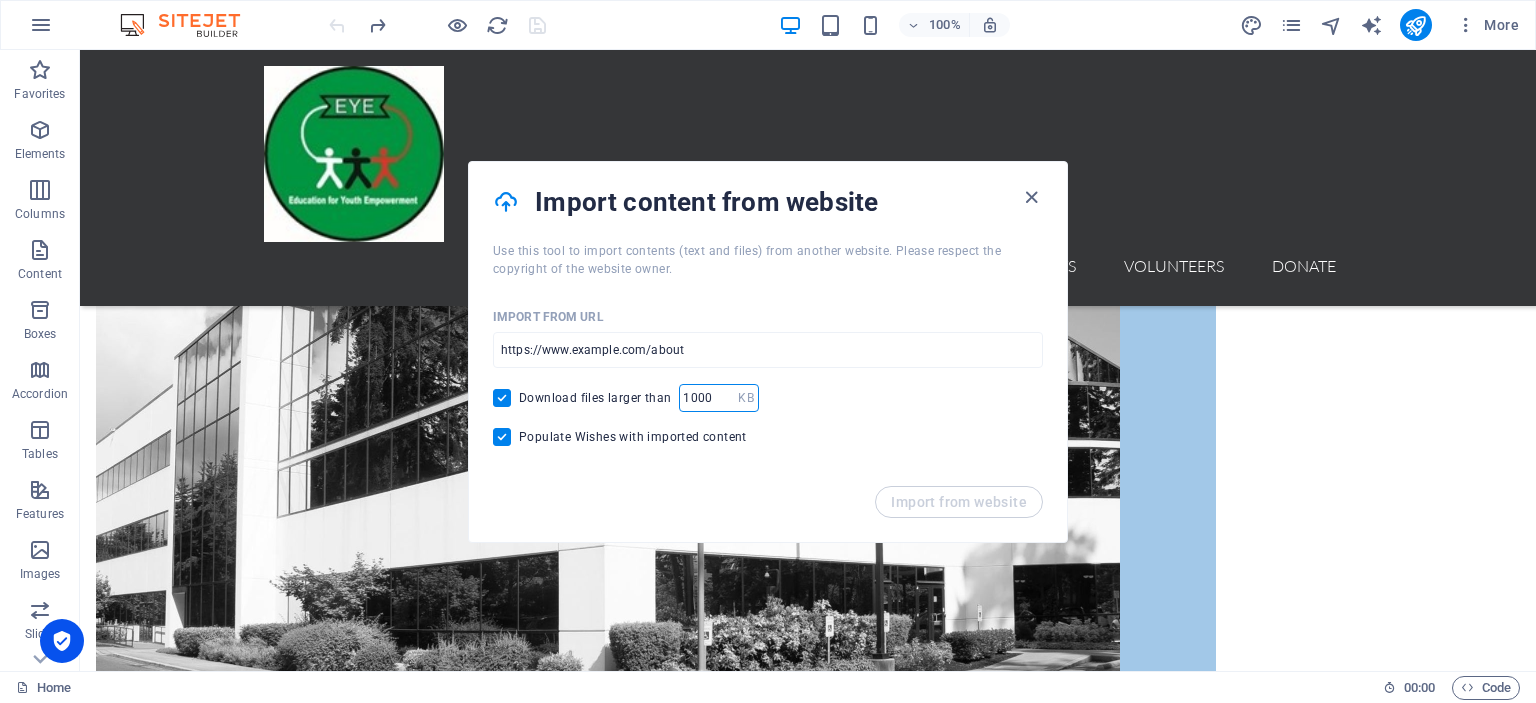 type on "1000" 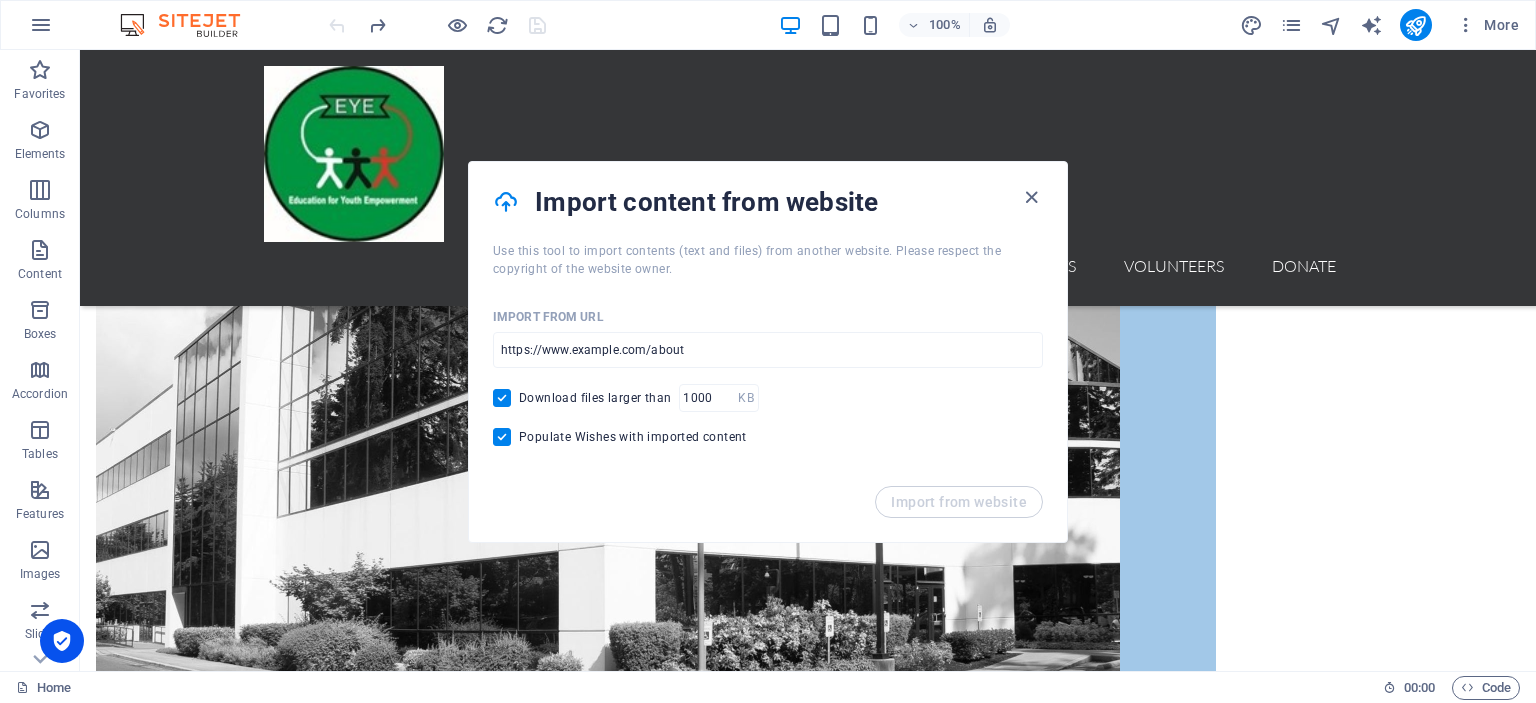 click on "Import from URL ​ Download files larger than 1000 KB ​ Populate Wishes with imported content" at bounding box center [768, 382] 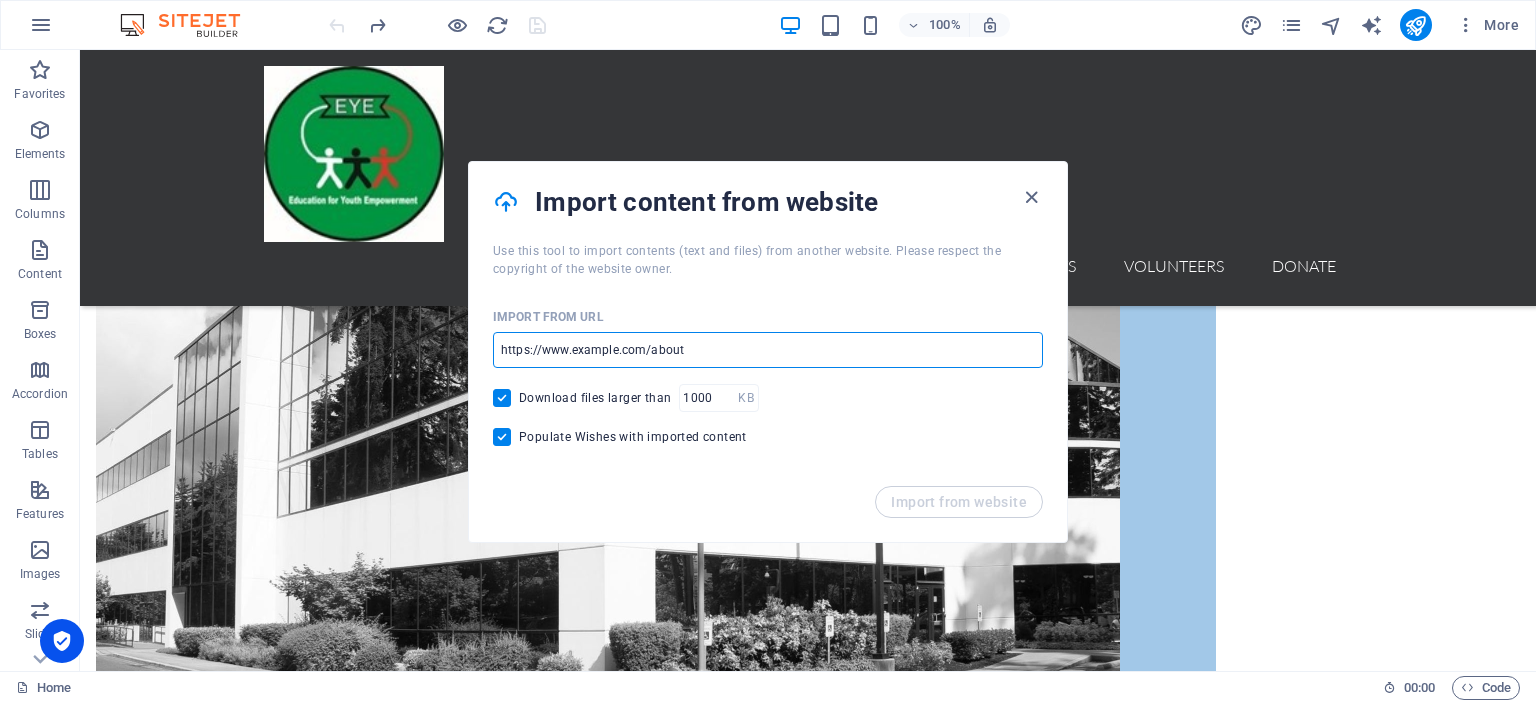 drag, startPoint x: 610, startPoint y: 352, endPoint x: 480, endPoint y: 350, distance: 130.01538 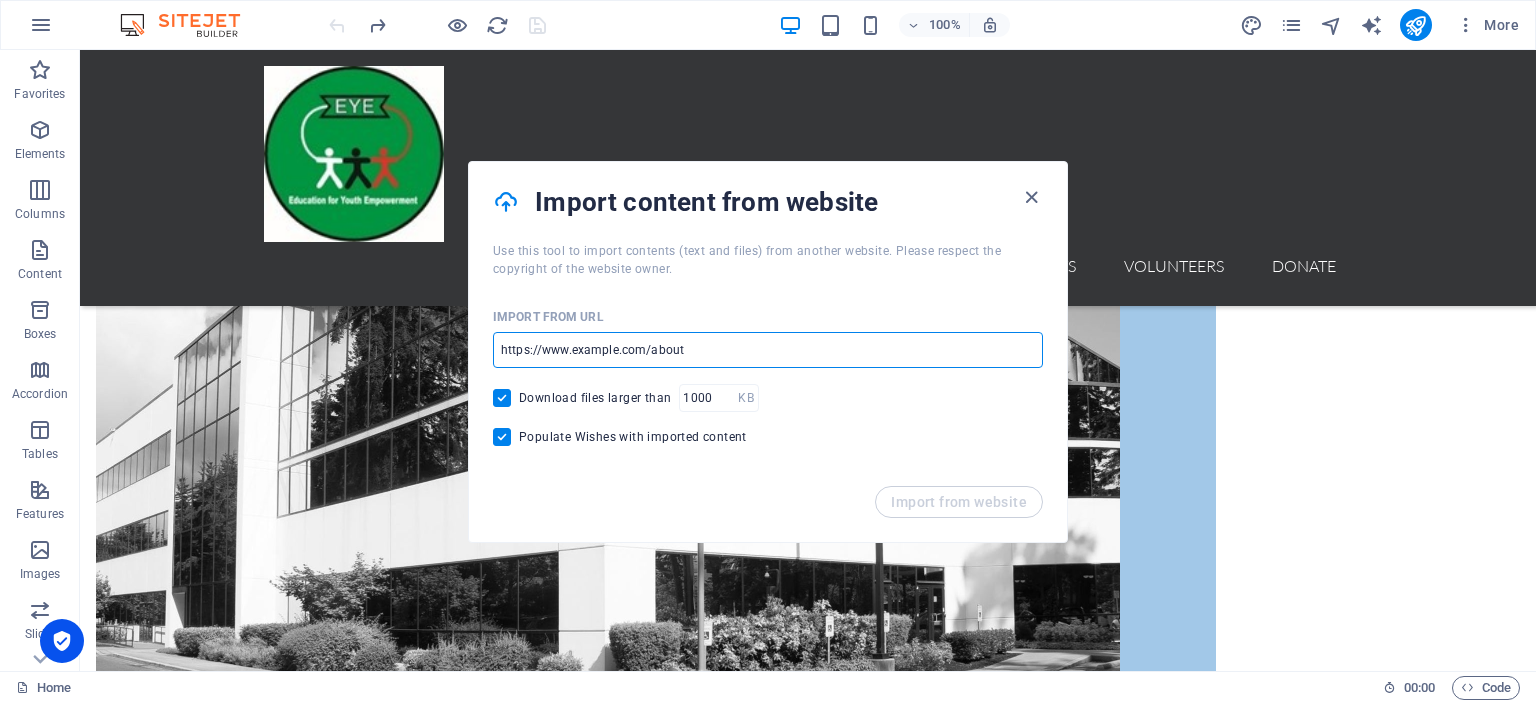 drag, startPoint x: 500, startPoint y: 347, endPoint x: 699, endPoint y: 360, distance: 199.42416 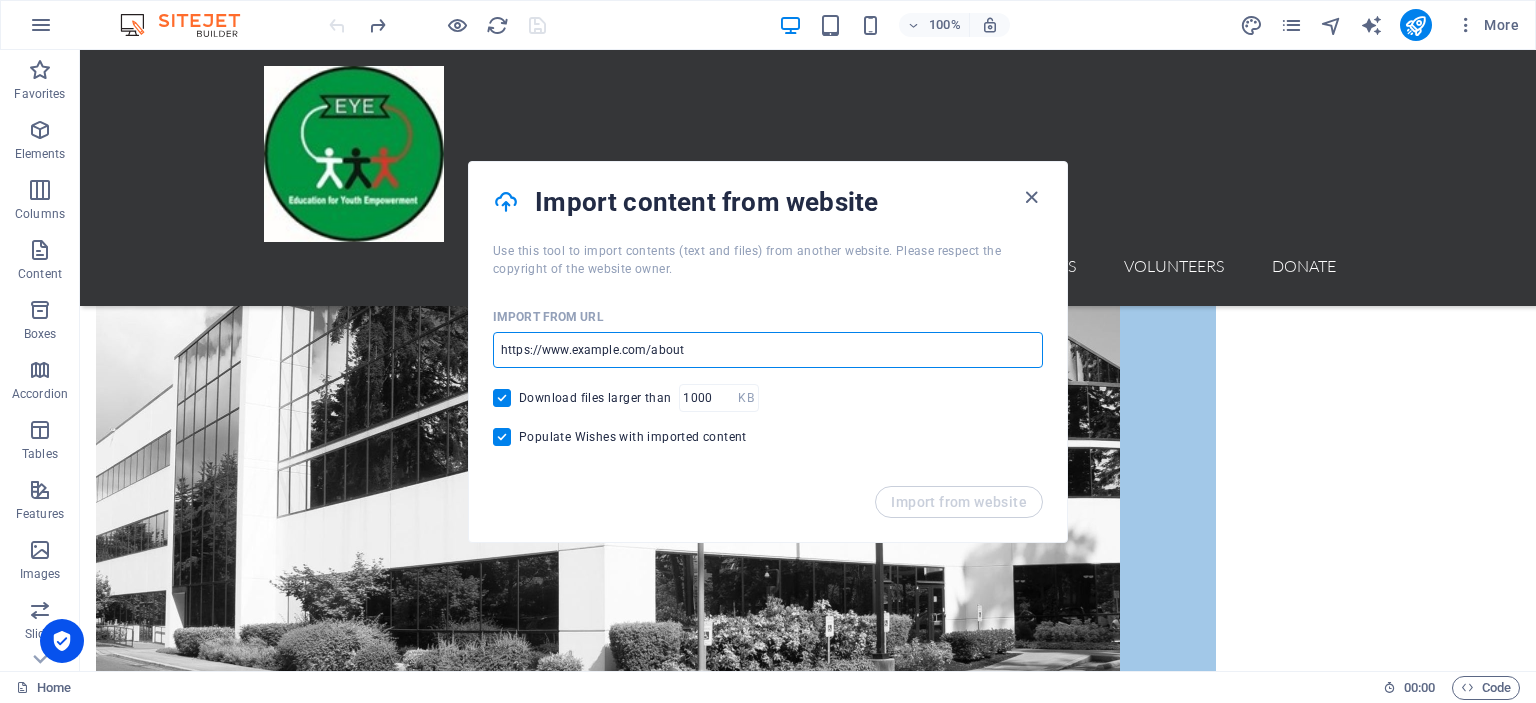 click at bounding box center [768, 350] 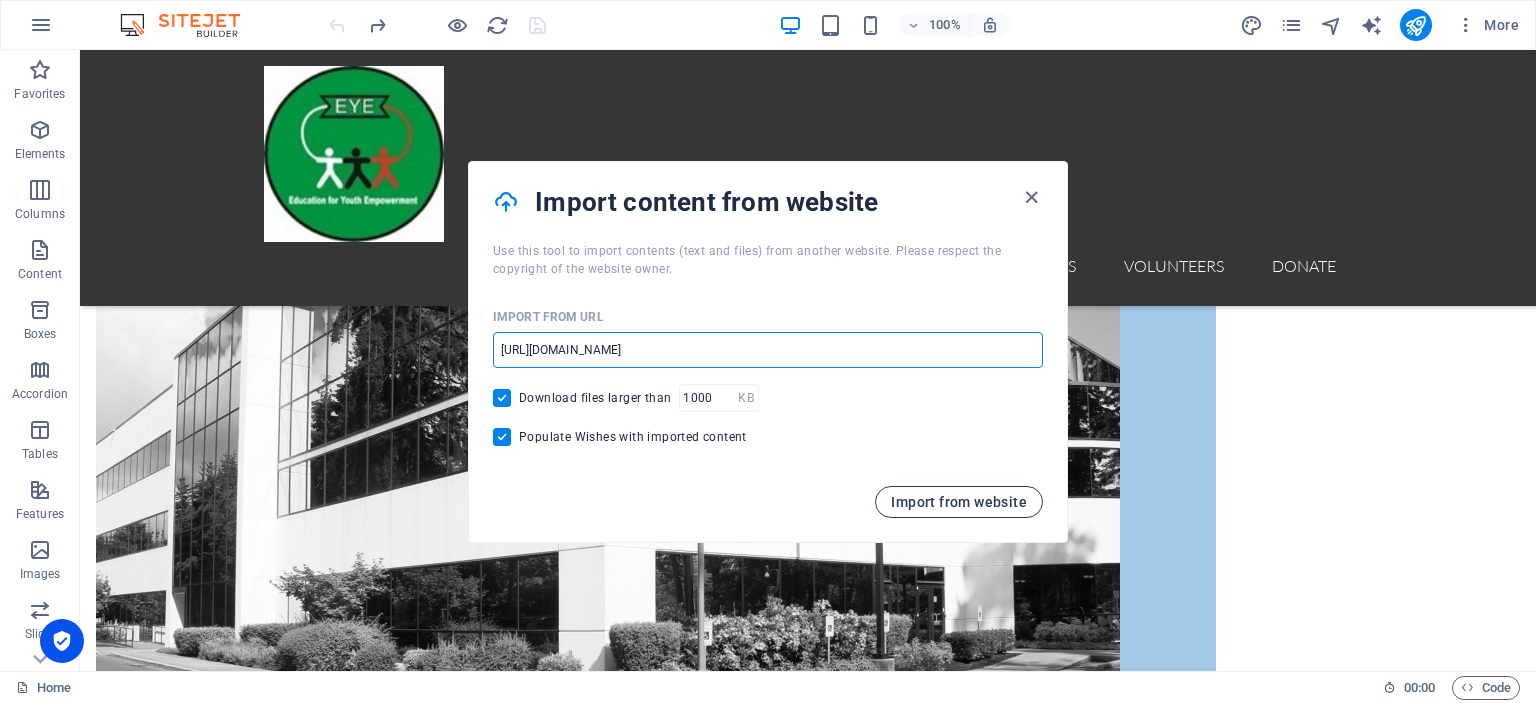 type on "https://lovable.dev/projects/f7c64559-d5da-4340-b6d4-a13c486f9f6b" 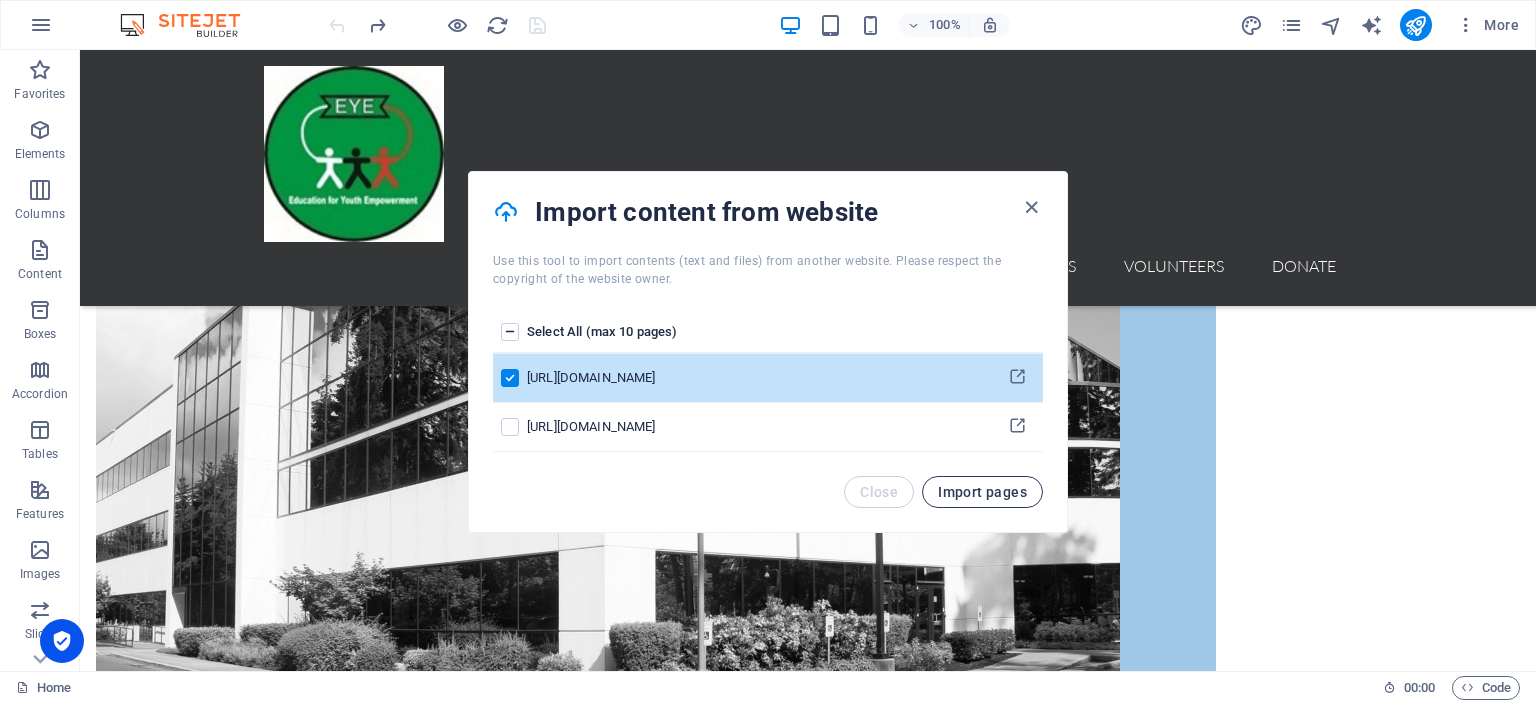 click on "Import pages" at bounding box center [982, 492] 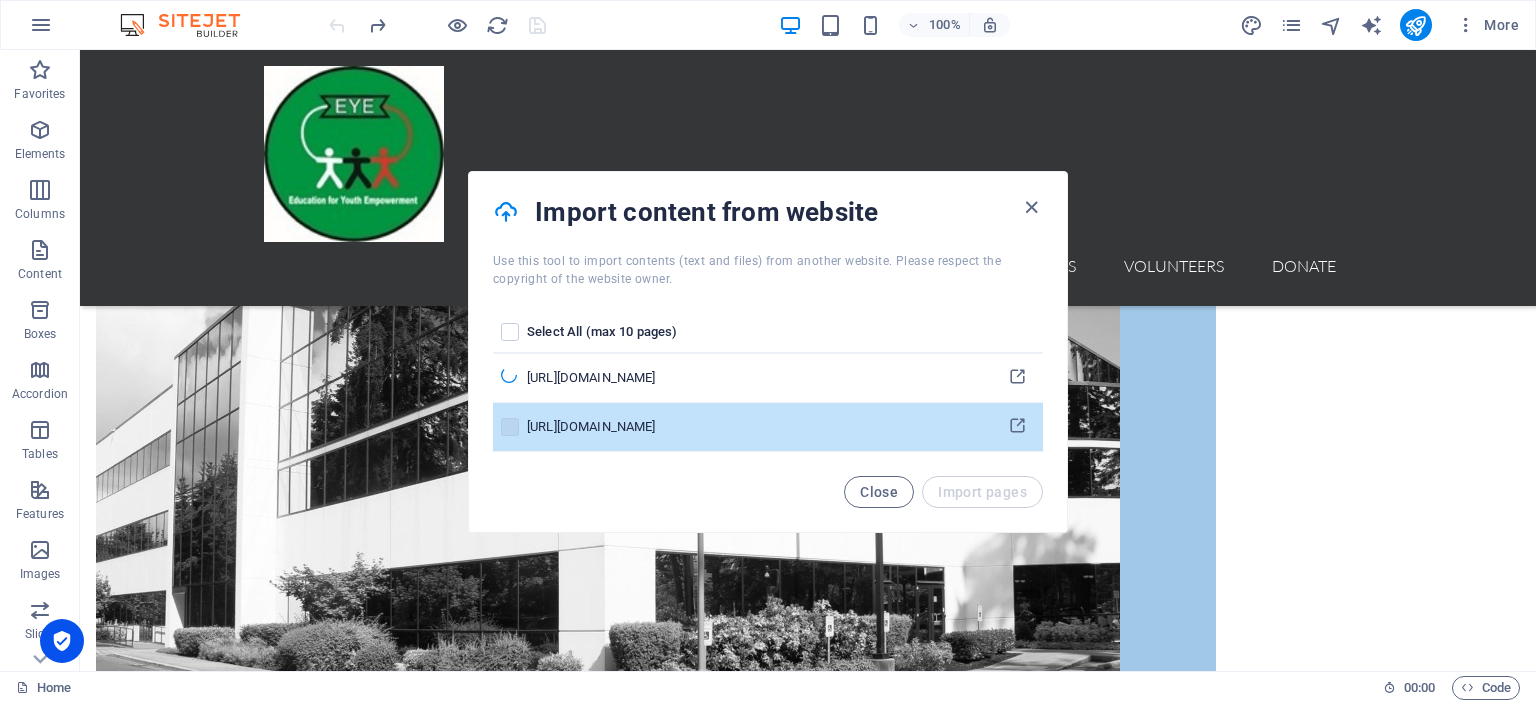 click at bounding box center [510, 427] 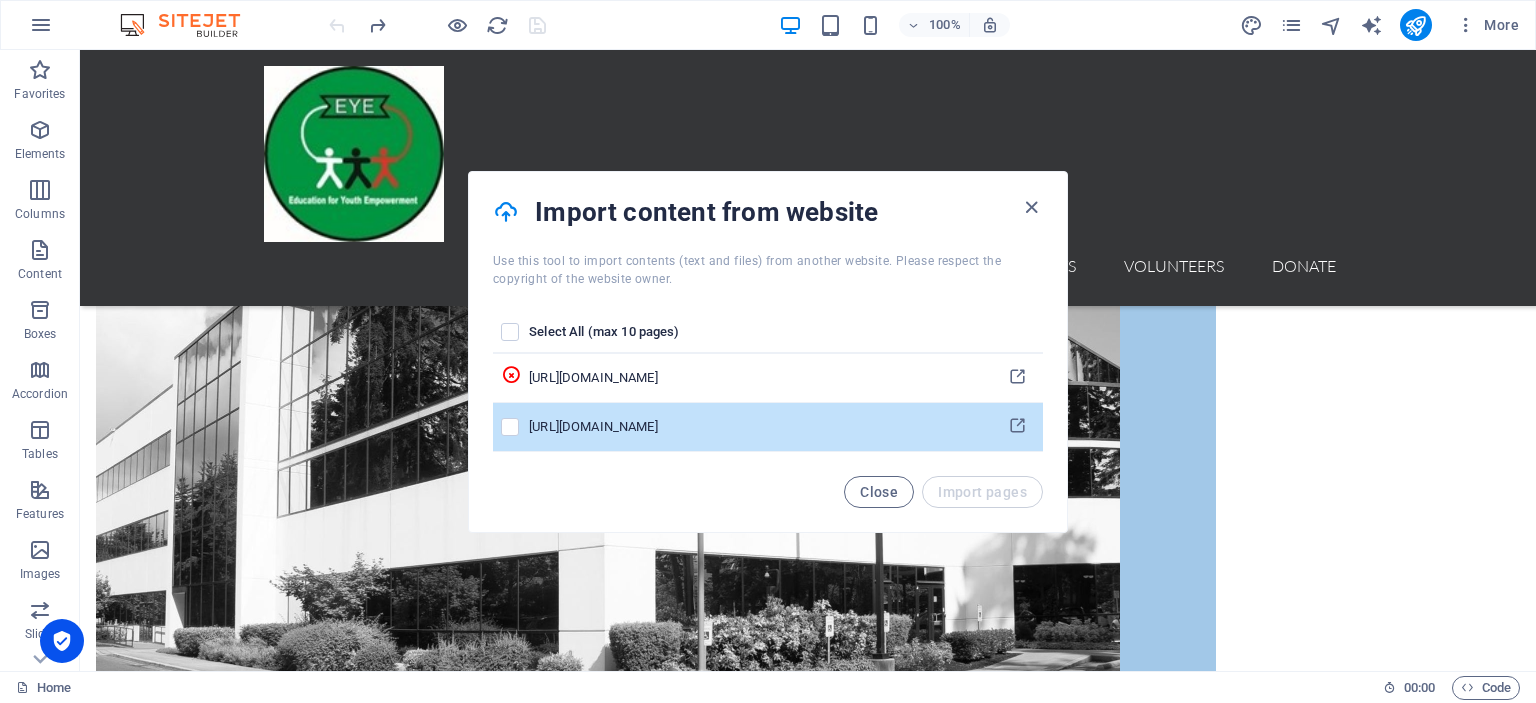 click at bounding box center [511, 427] 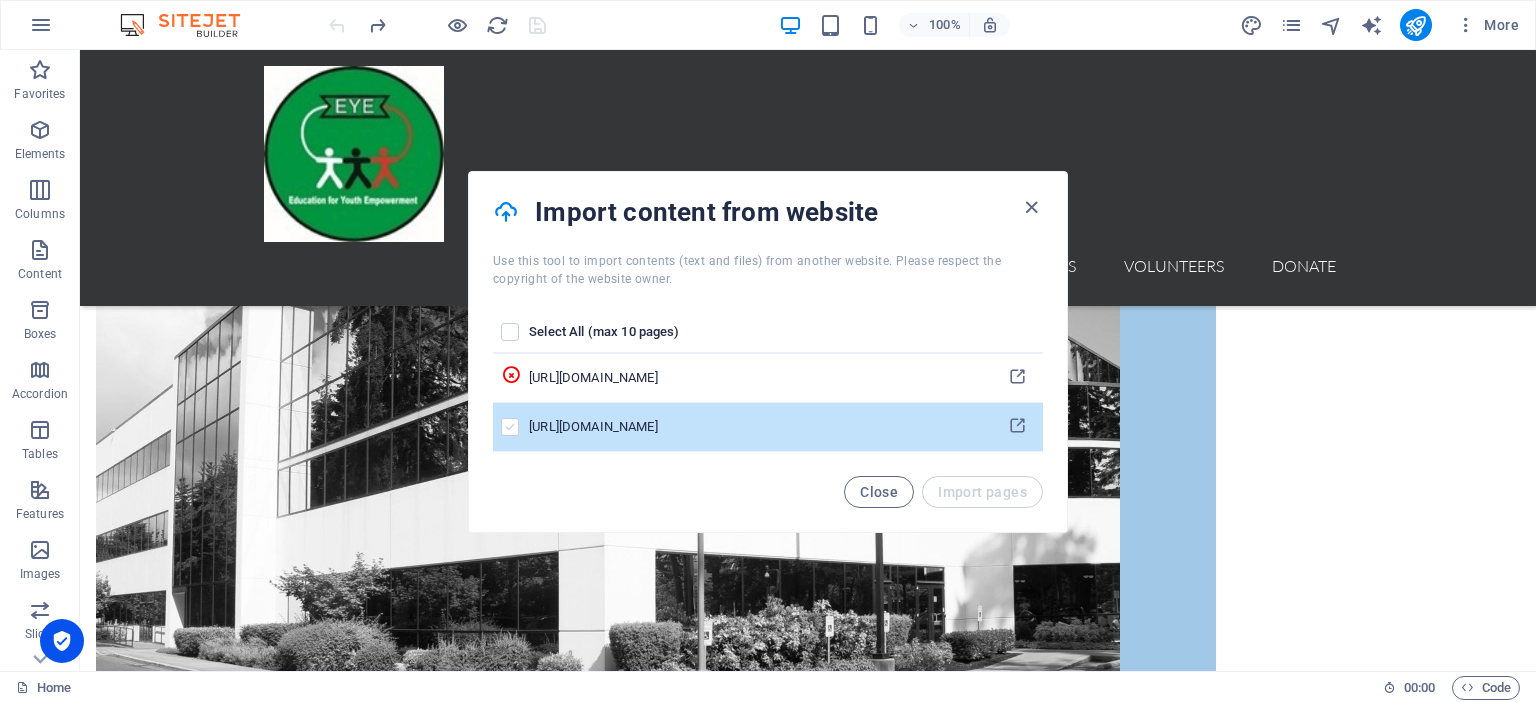 click at bounding box center (510, 427) 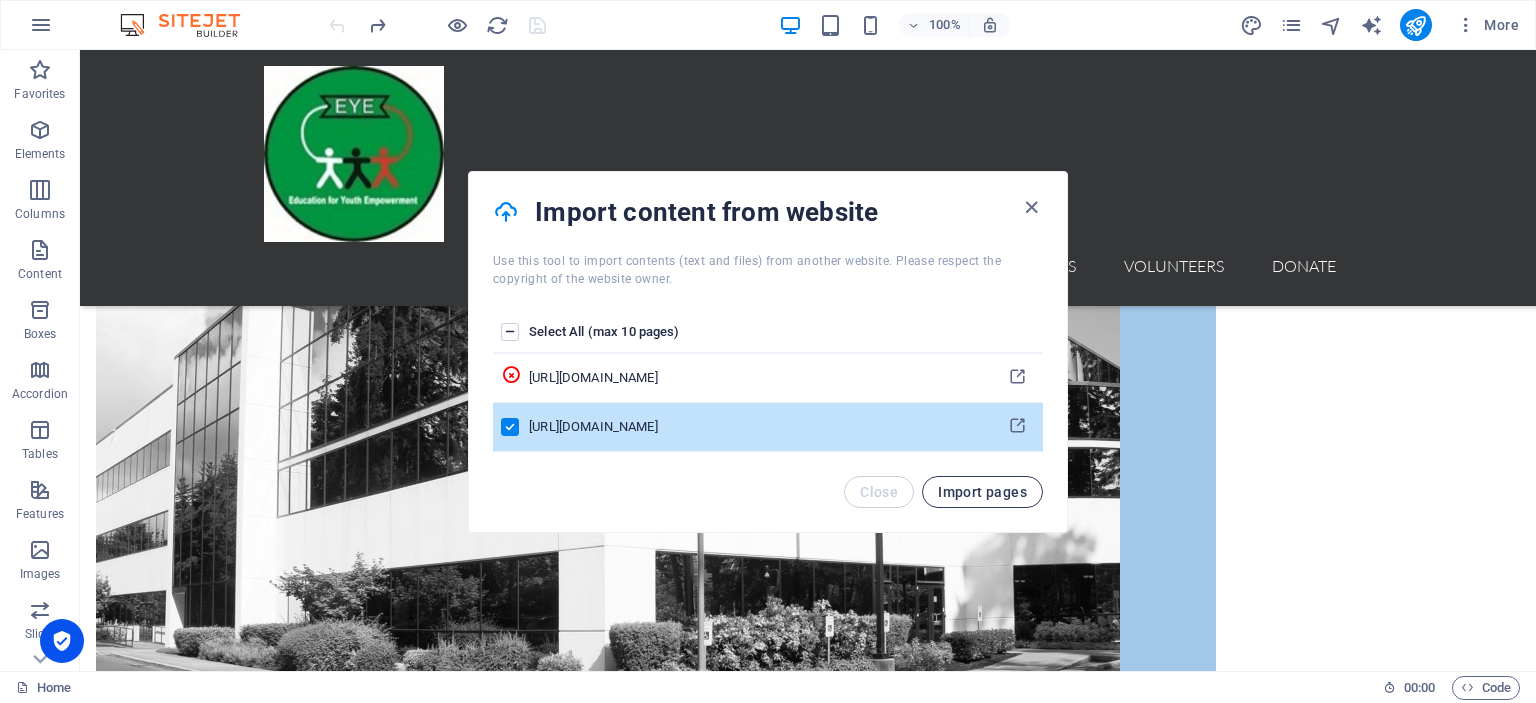 click on "Import pages" at bounding box center [982, 492] 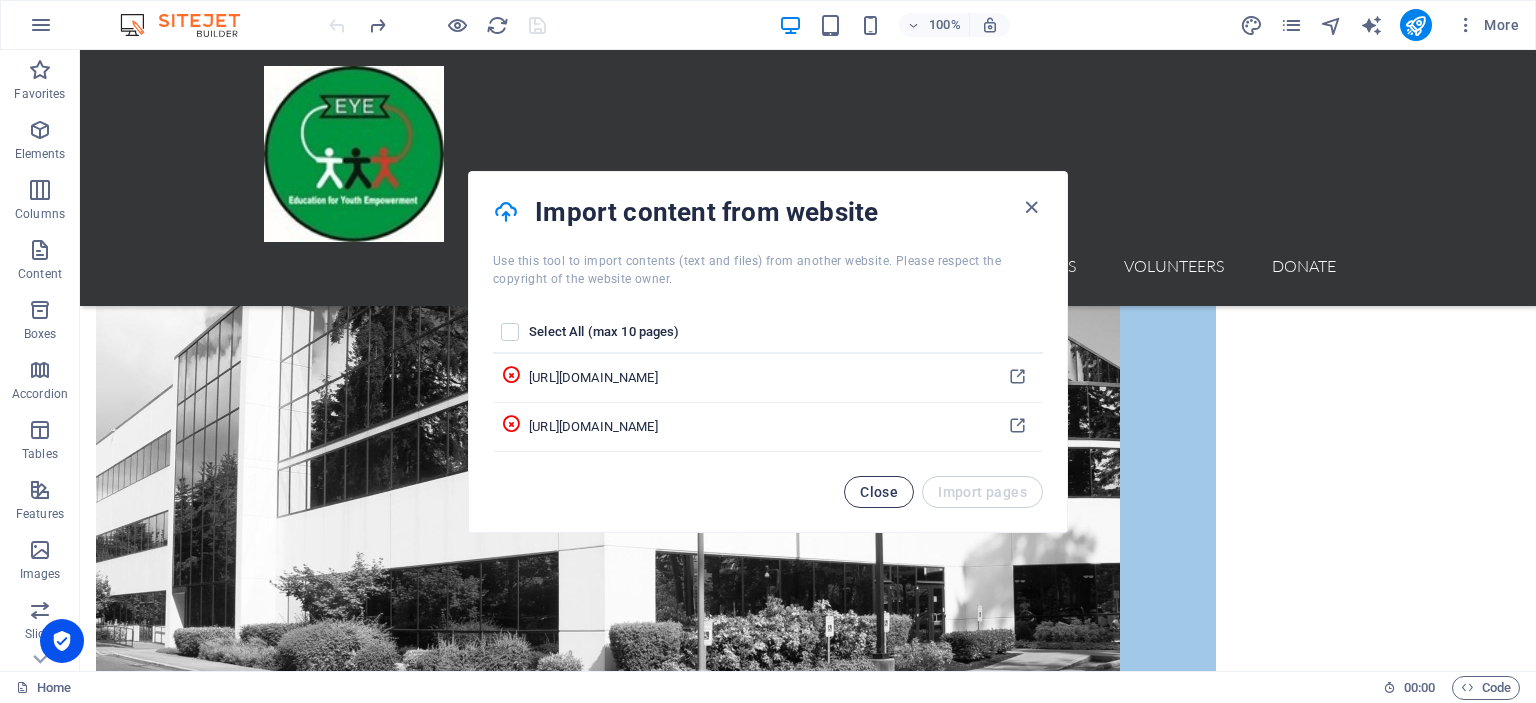 click on "Close" at bounding box center [879, 492] 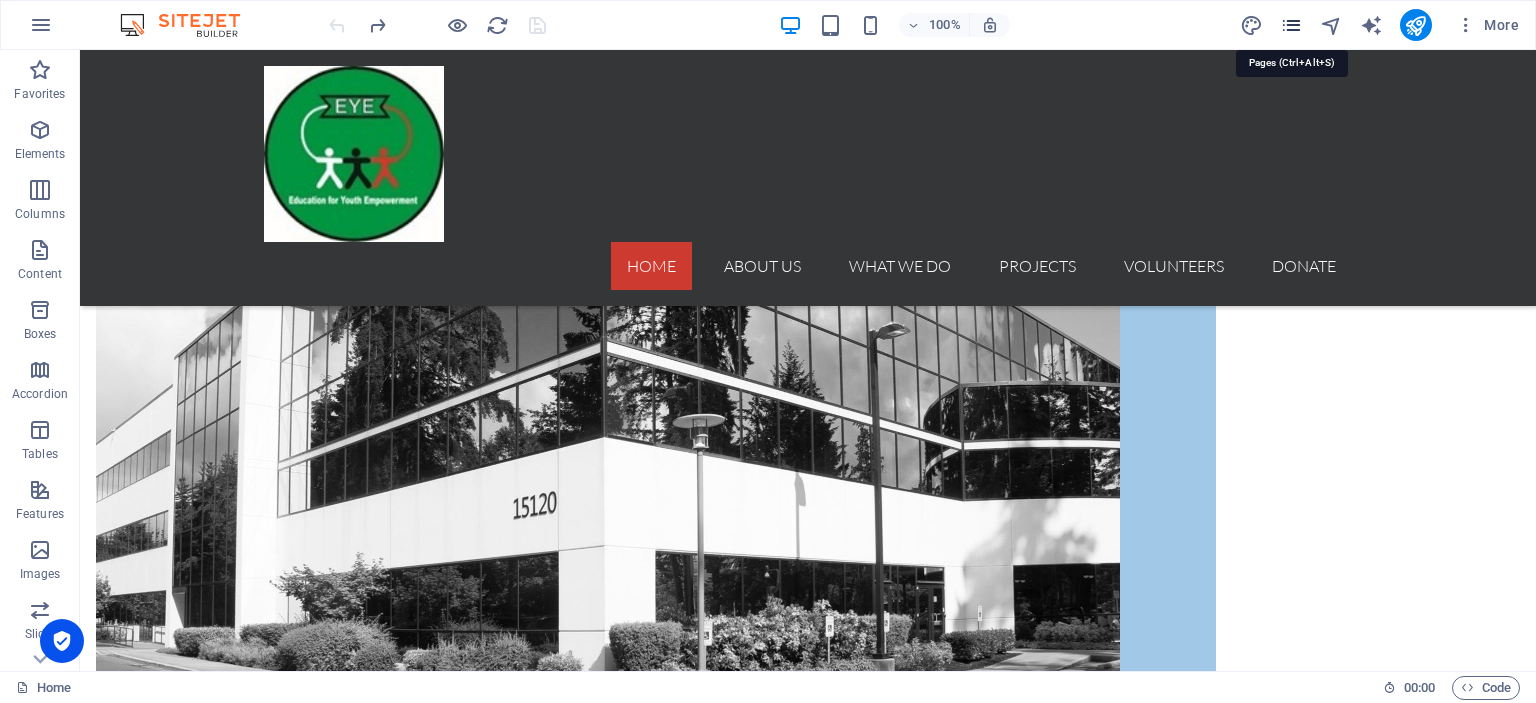 click at bounding box center [1291, 25] 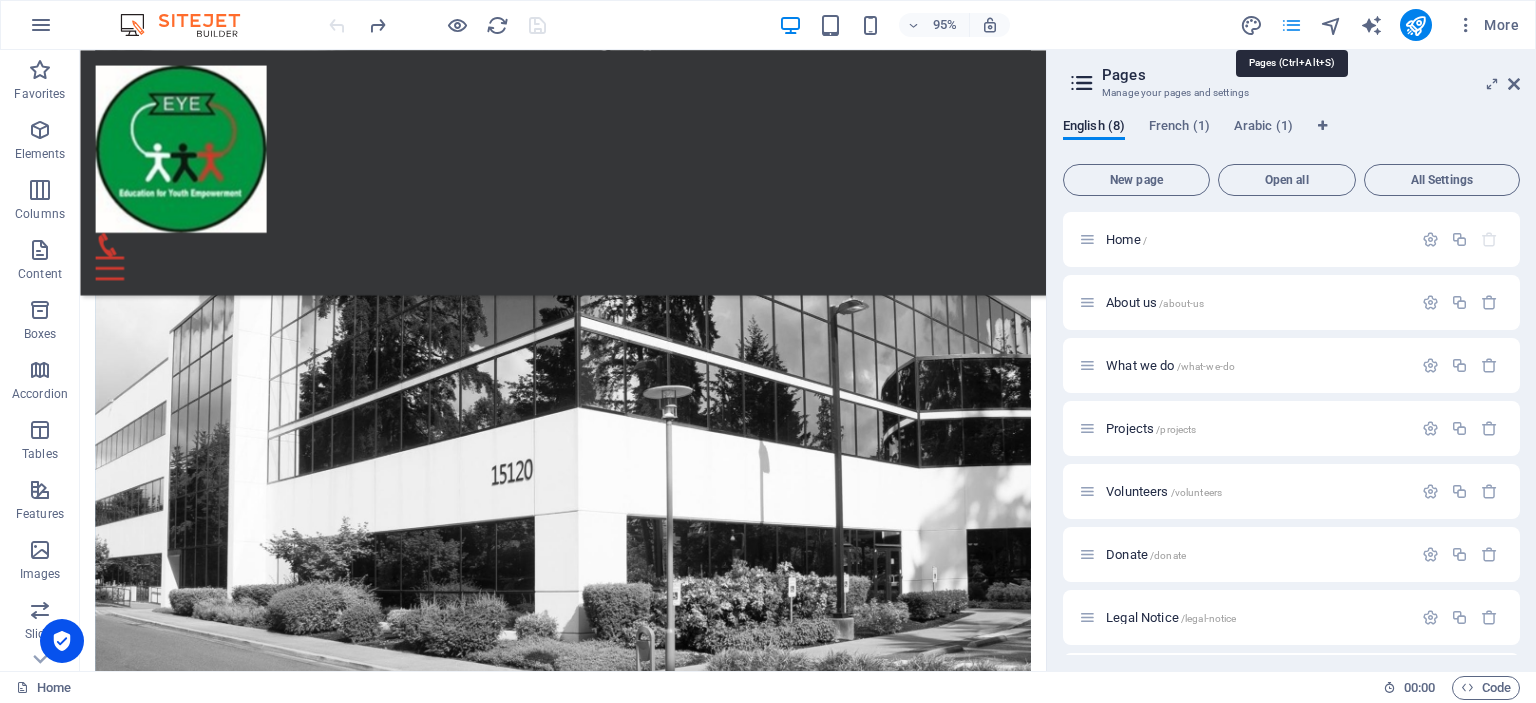 click at bounding box center [1291, 25] 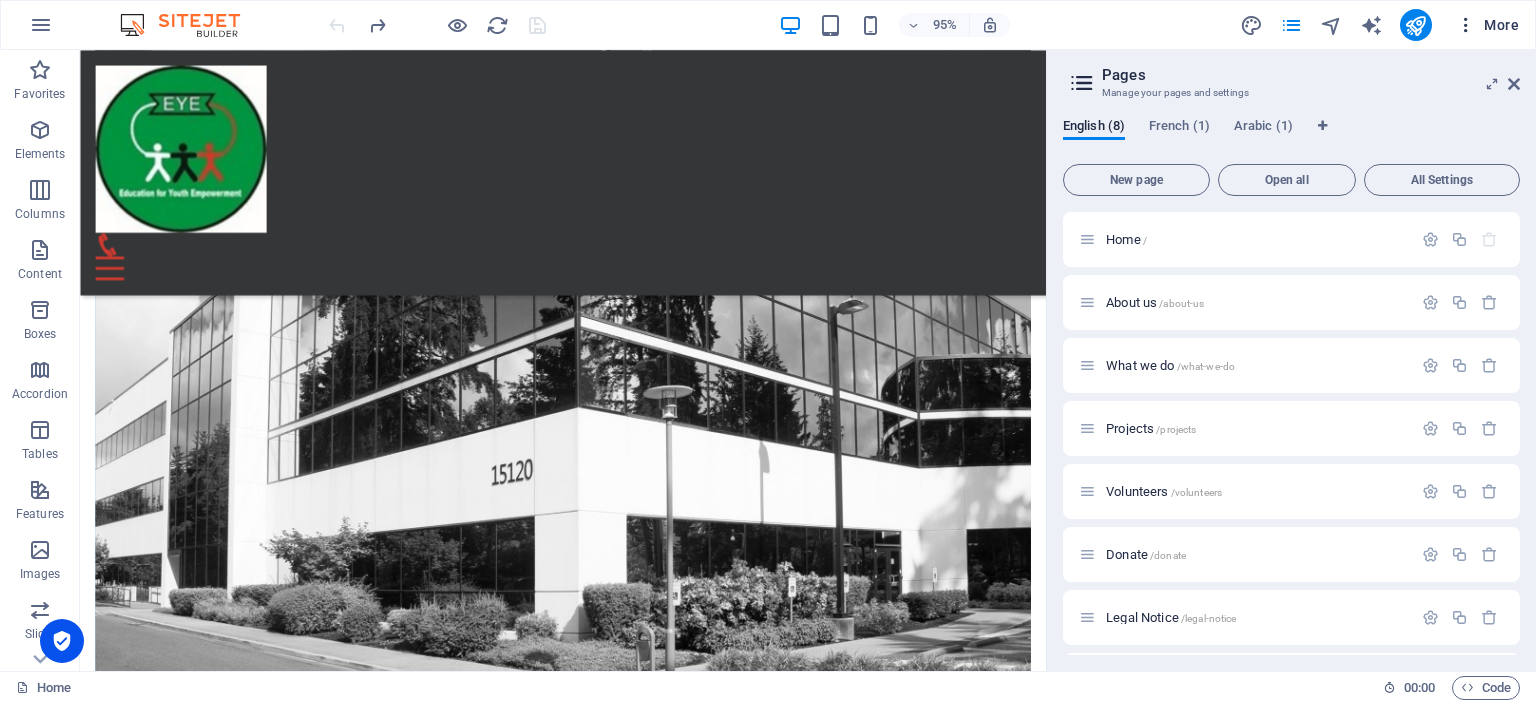 click at bounding box center [1466, 25] 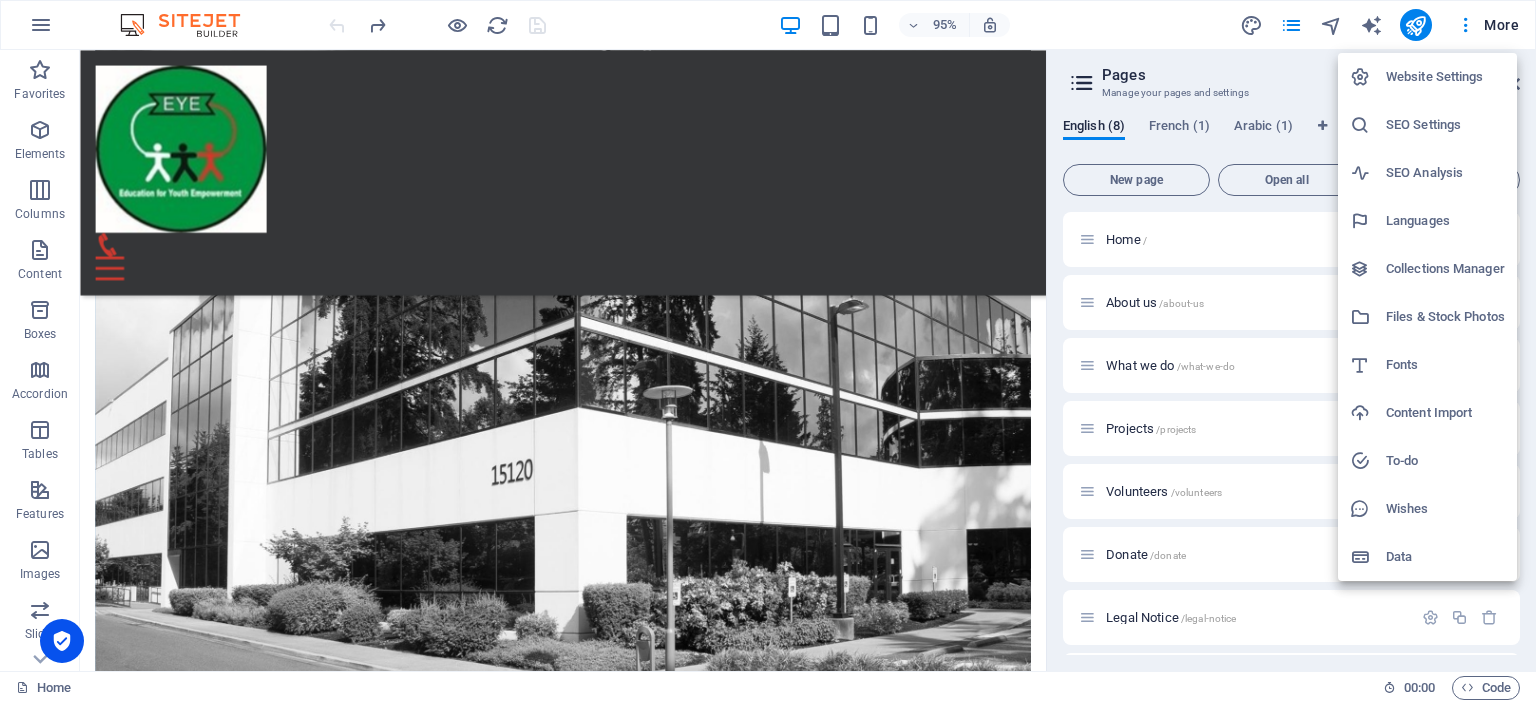click at bounding box center [1368, 413] 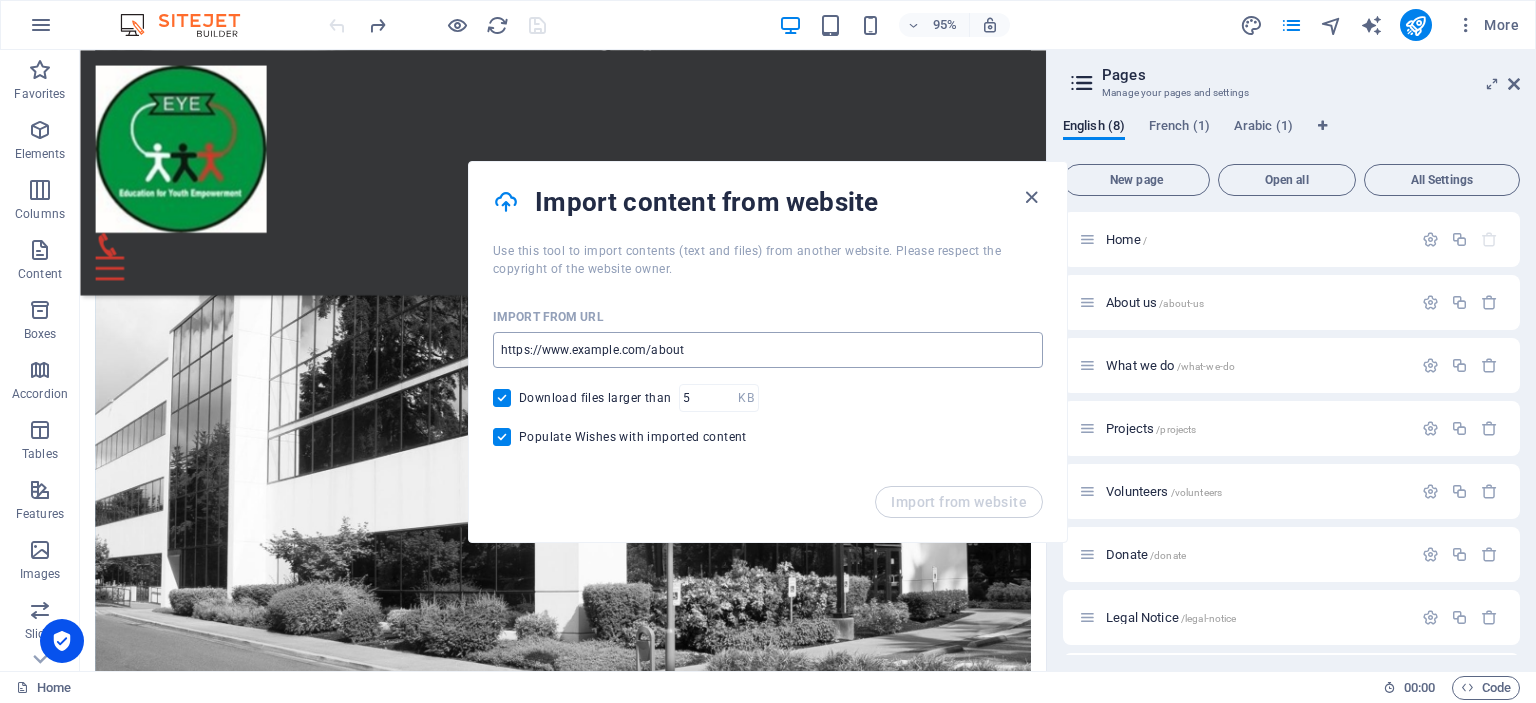 click at bounding box center (768, 350) 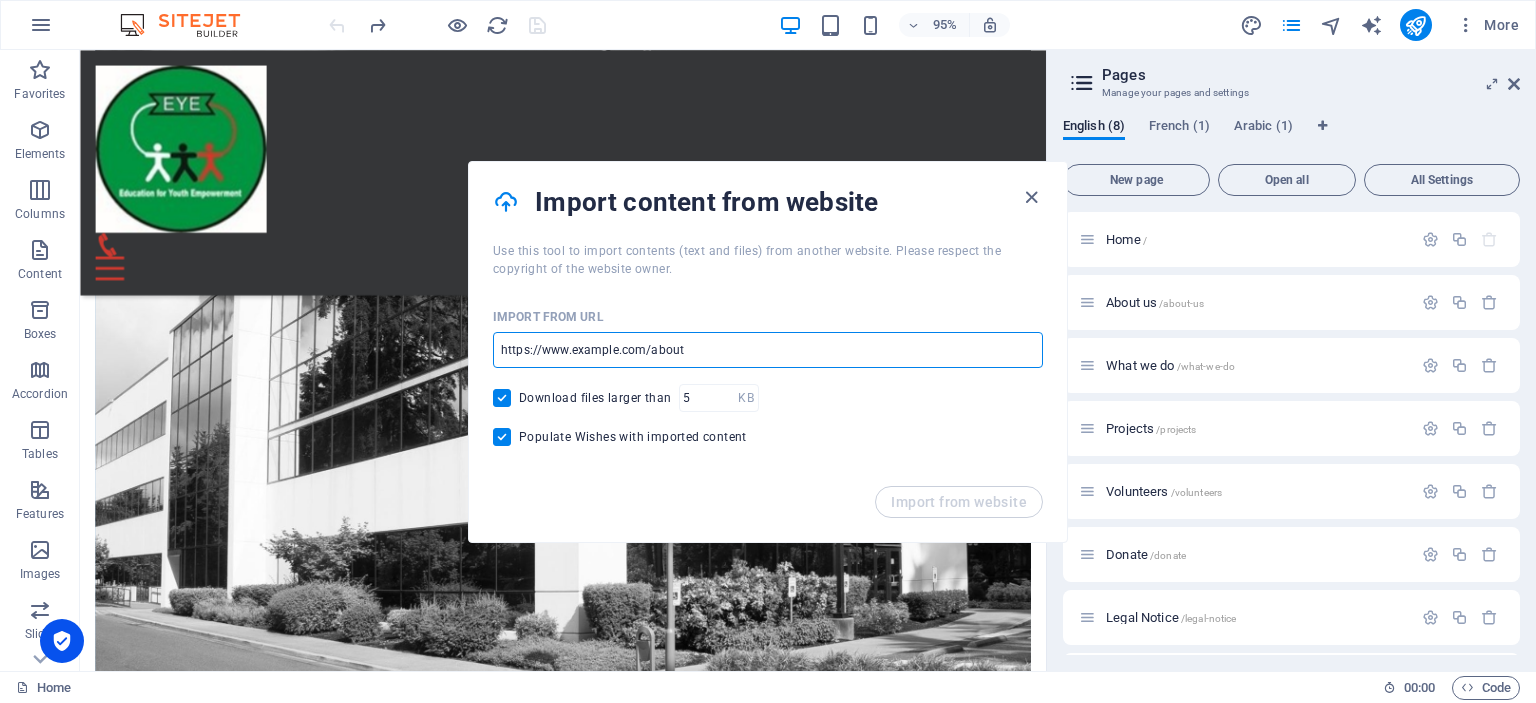 type on "https://lovable.dev/projects/f7c64559-d5da-4340-b6d4-a13c486f9f6b" 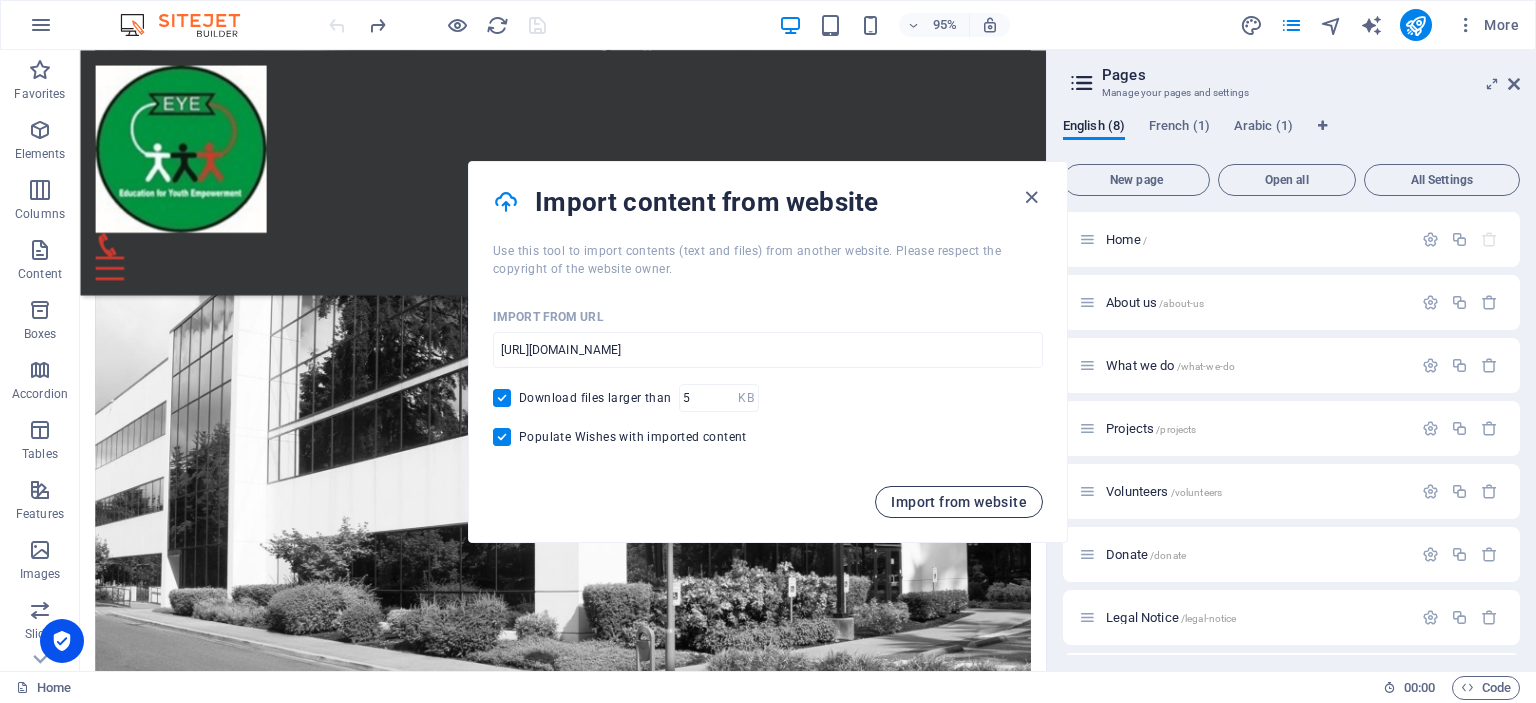 click on "Import from website" at bounding box center (959, 502) 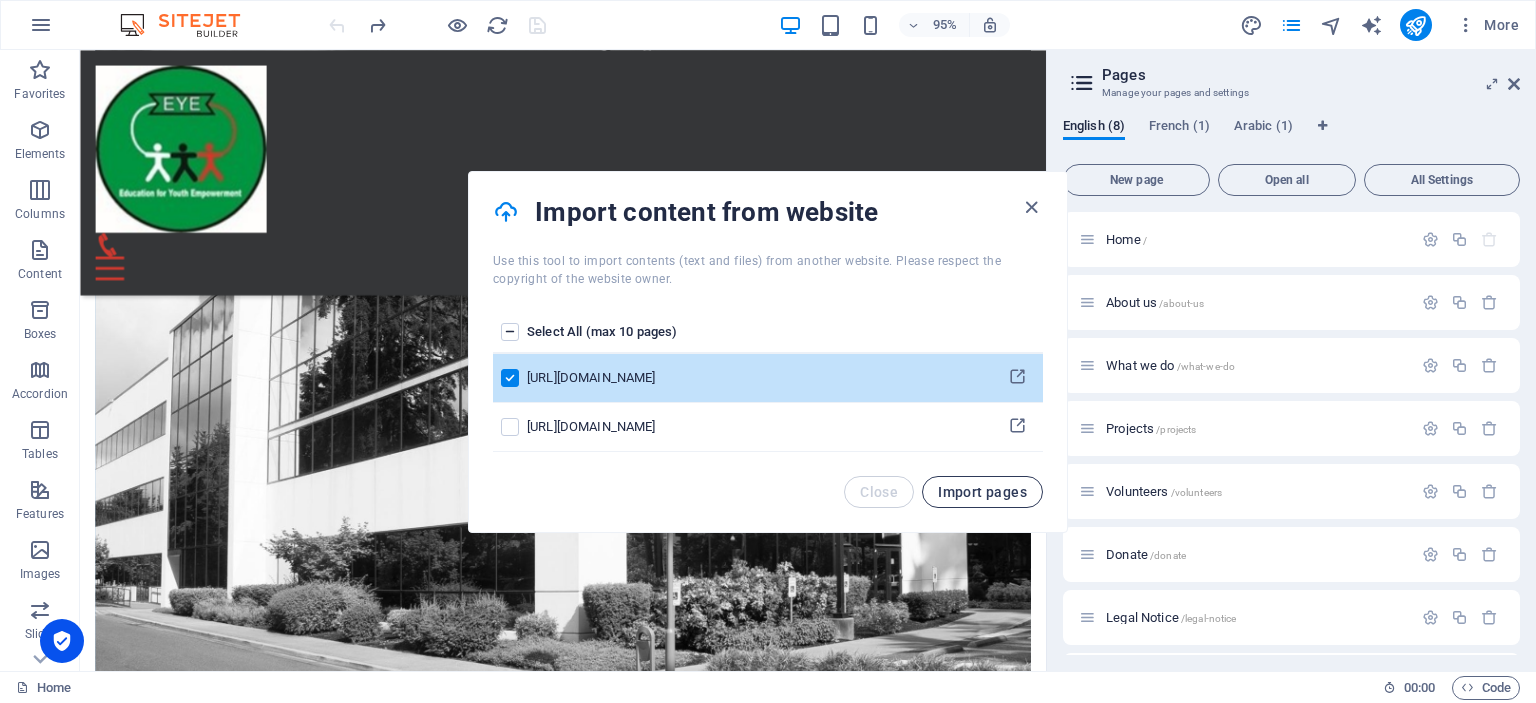 click on "Import pages" at bounding box center [982, 492] 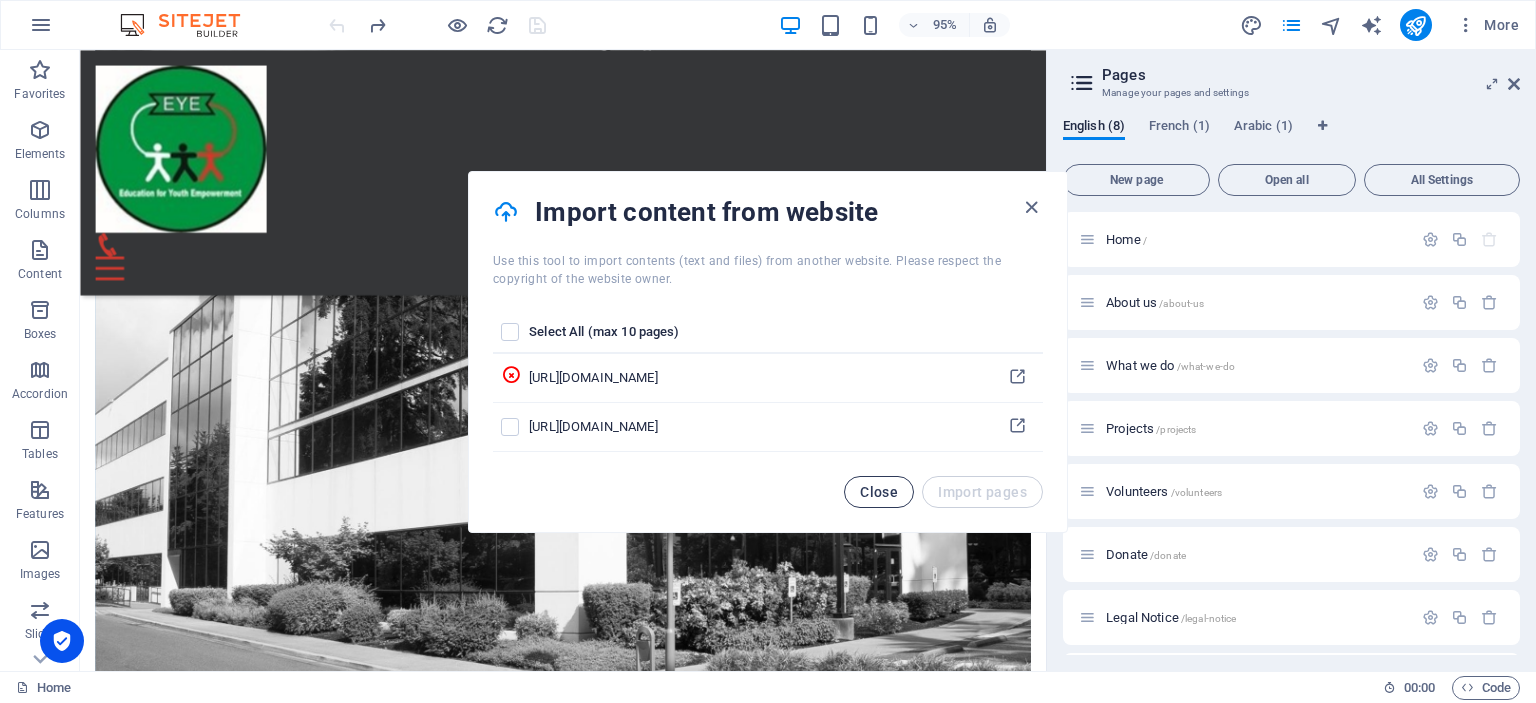 click on "Close" at bounding box center (879, 492) 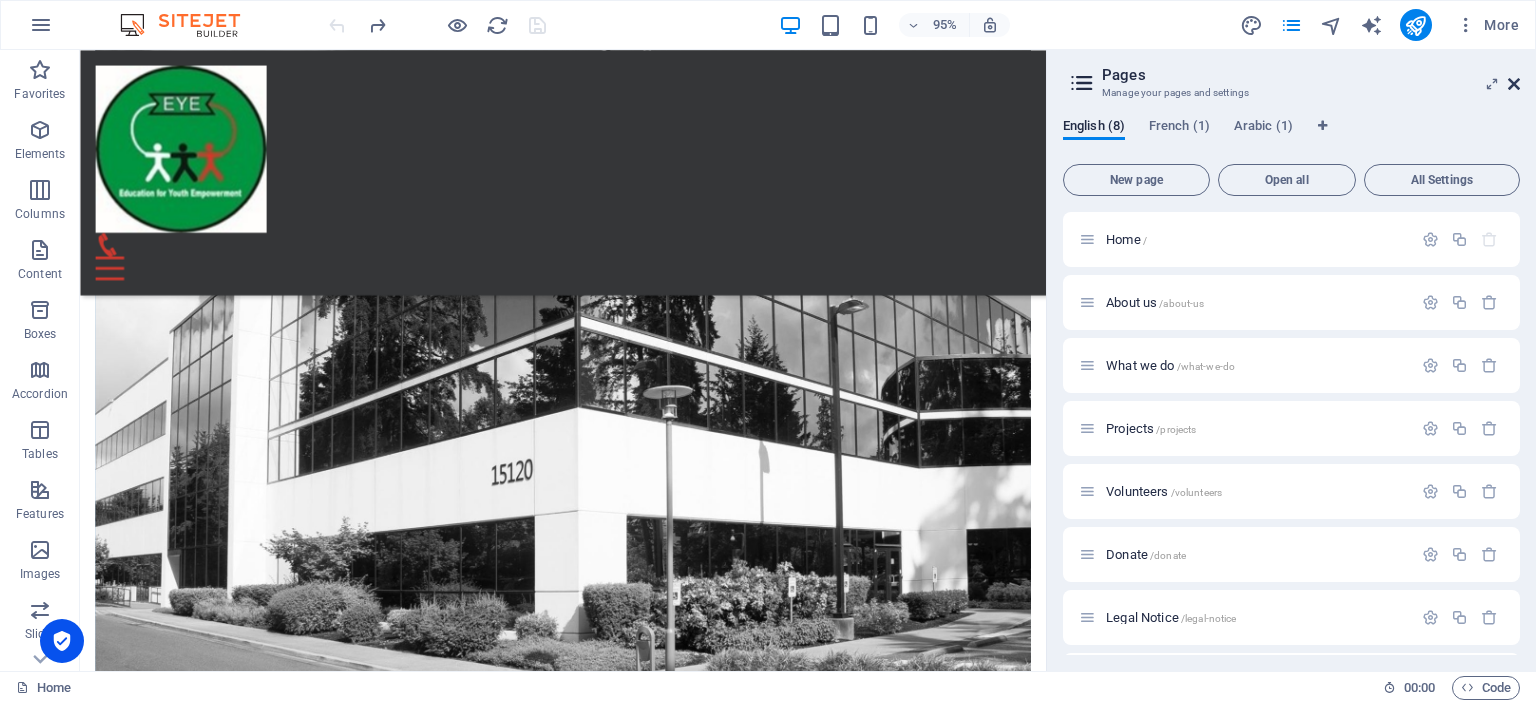 click at bounding box center [1514, 84] 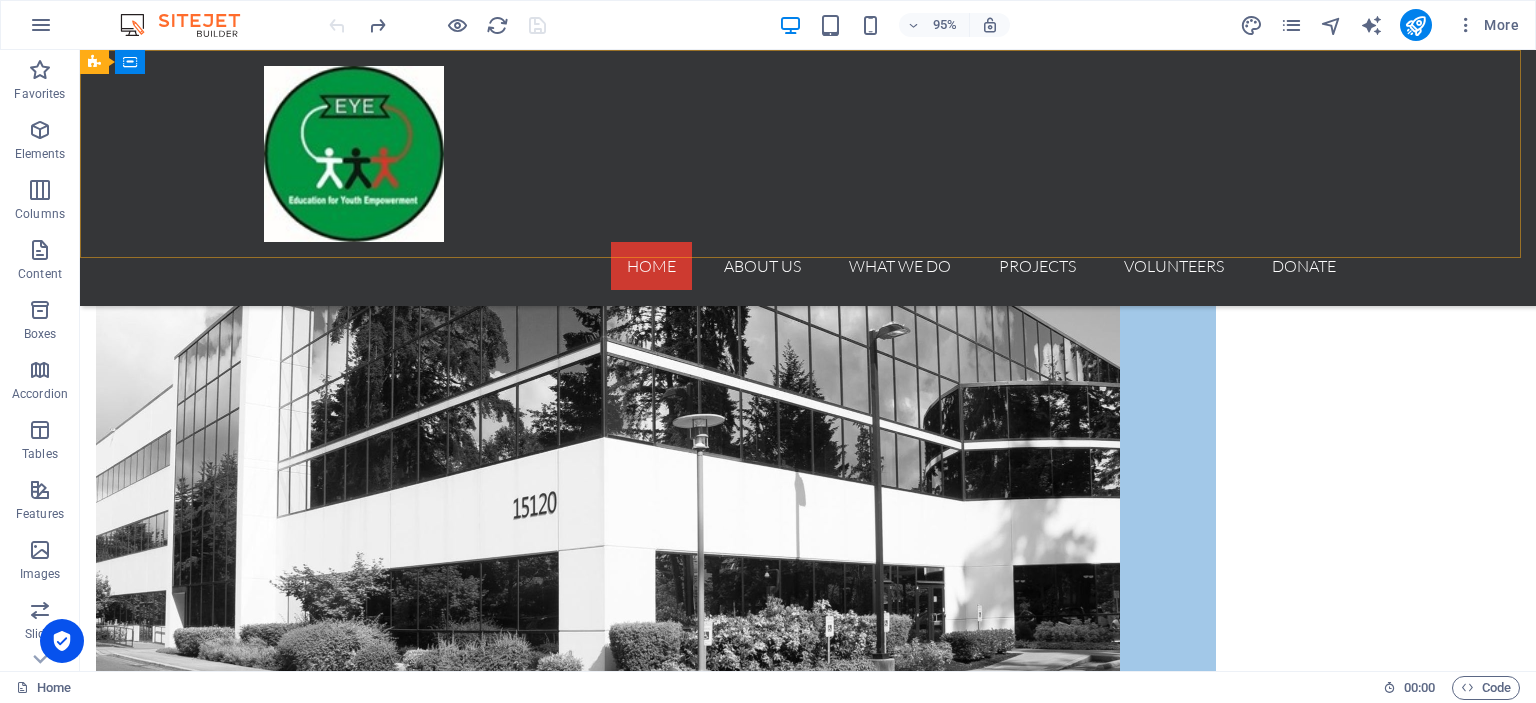 scroll, scrollTop: 2072, scrollLeft: 0, axis: vertical 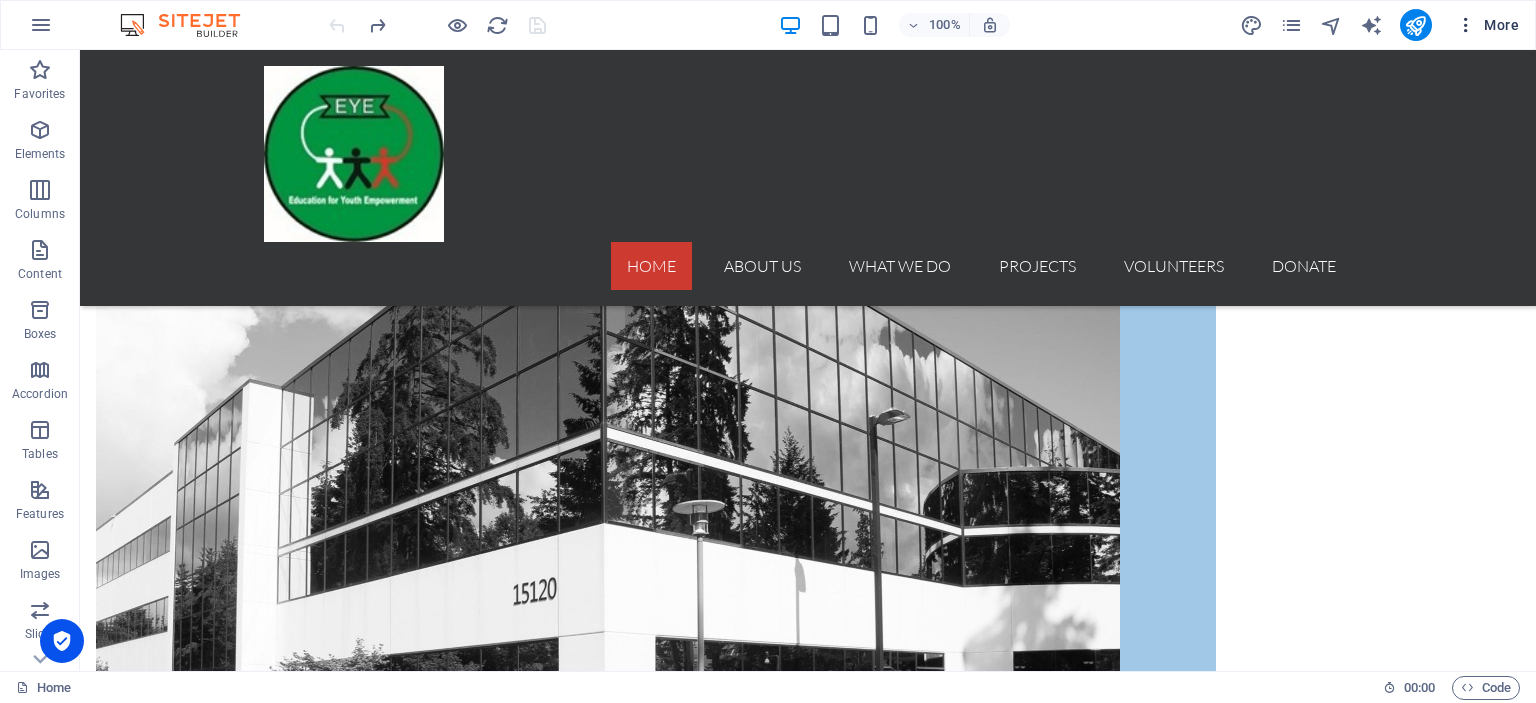 click on "More" at bounding box center (1487, 25) 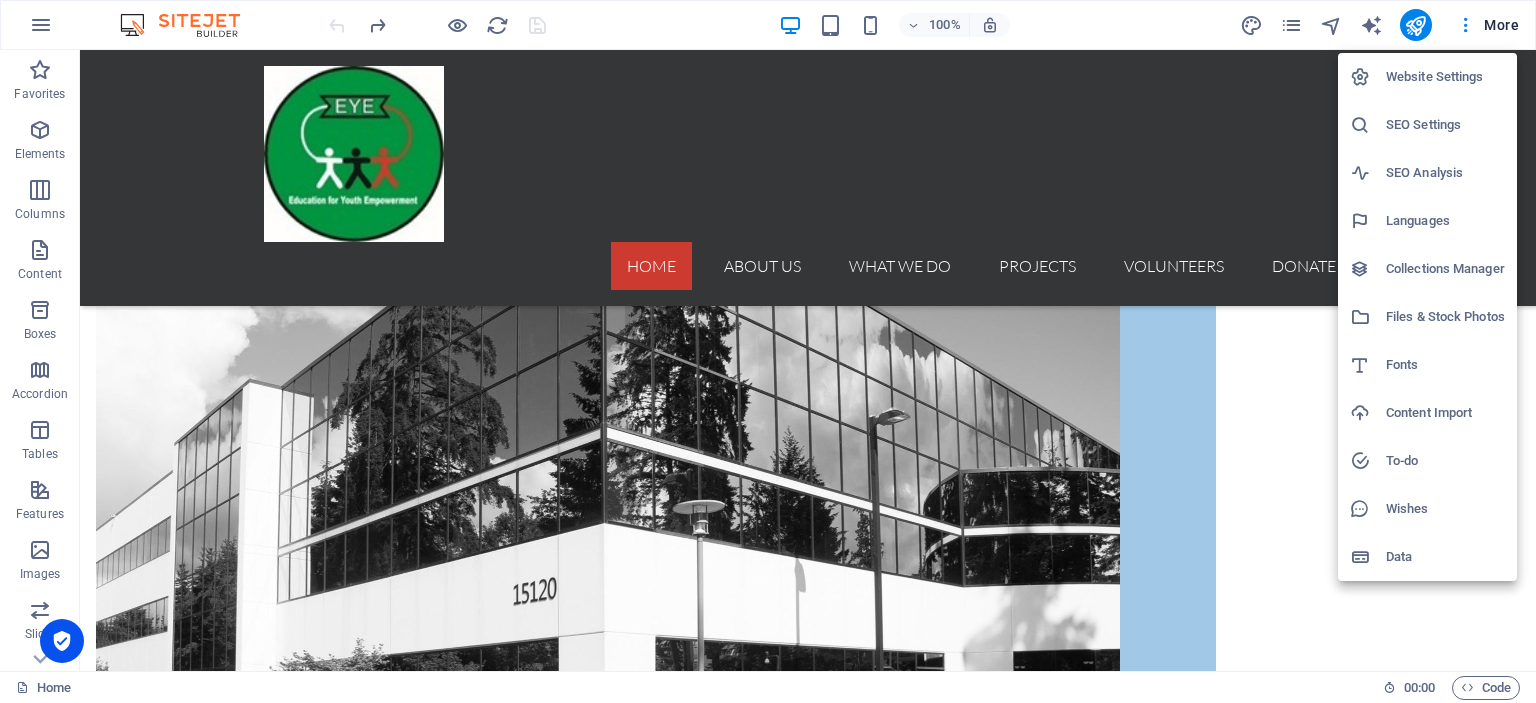 click on "Files & Stock Photos" at bounding box center [1445, 317] 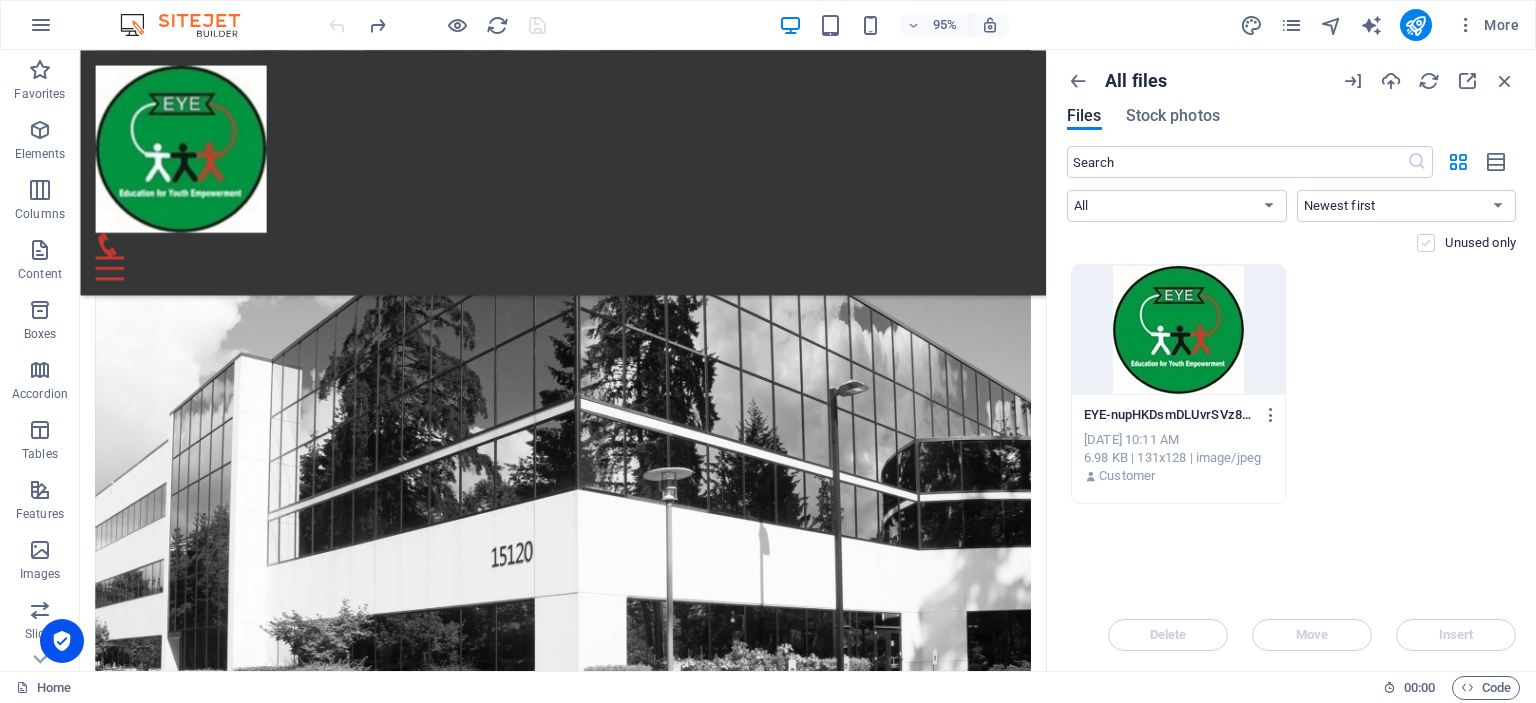 click at bounding box center [1426, 243] 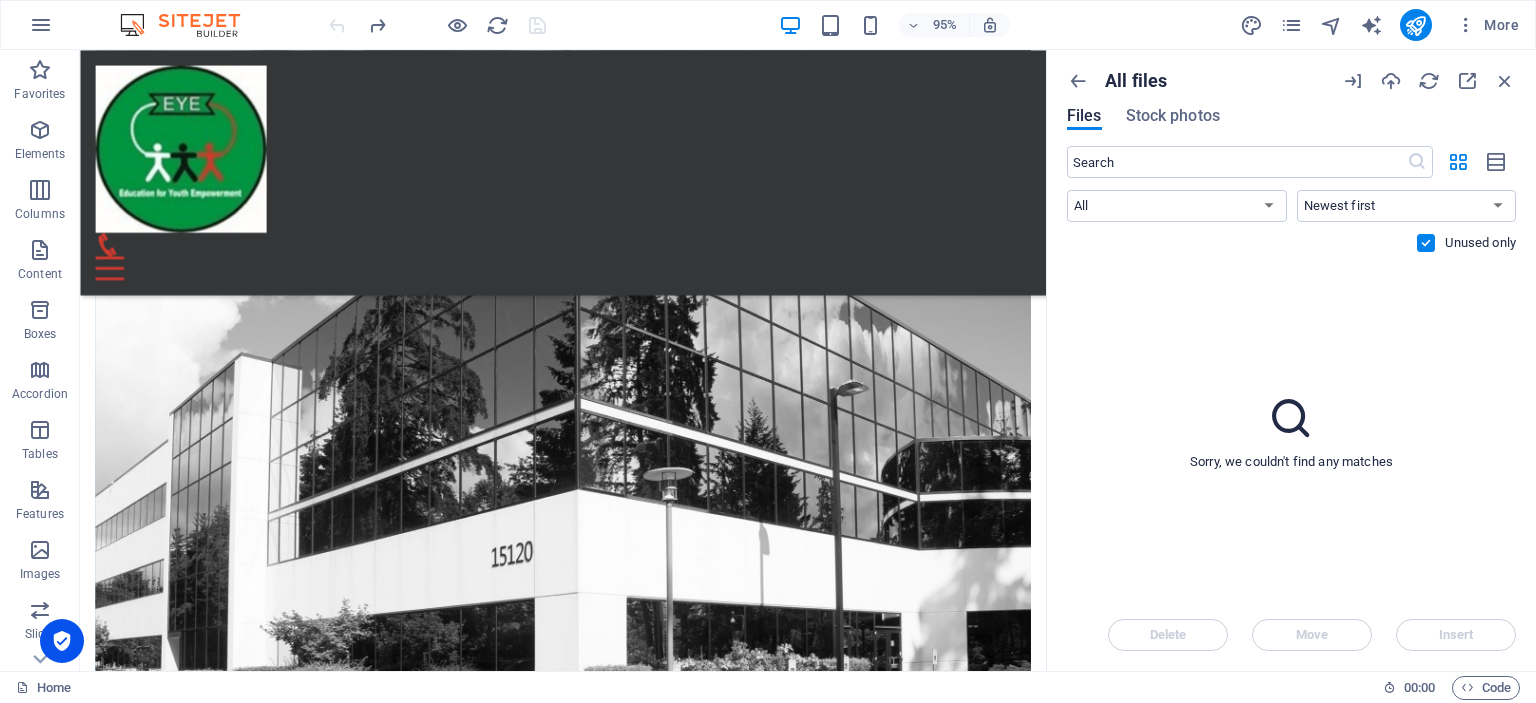 click at bounding box center [1426, 243] 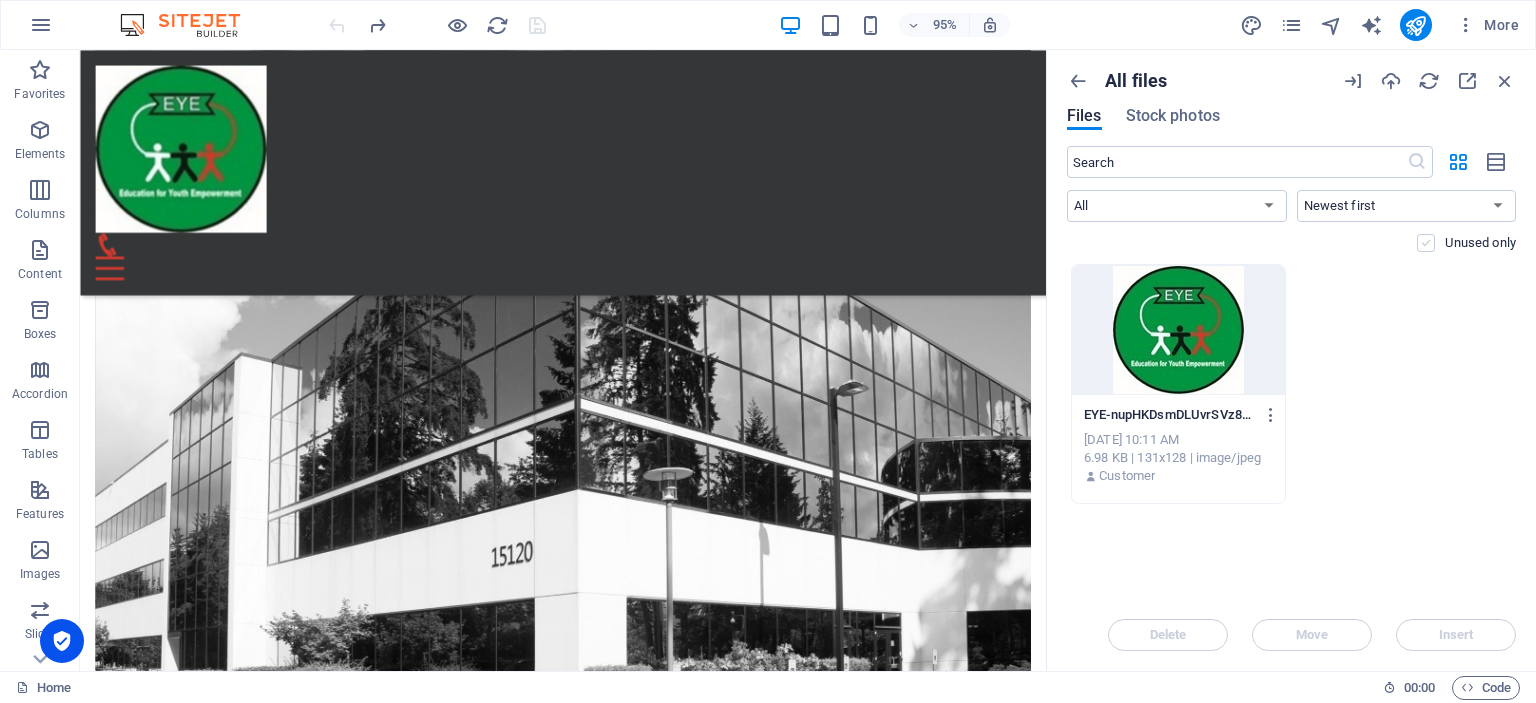 click at bounding box center [1426, 243] 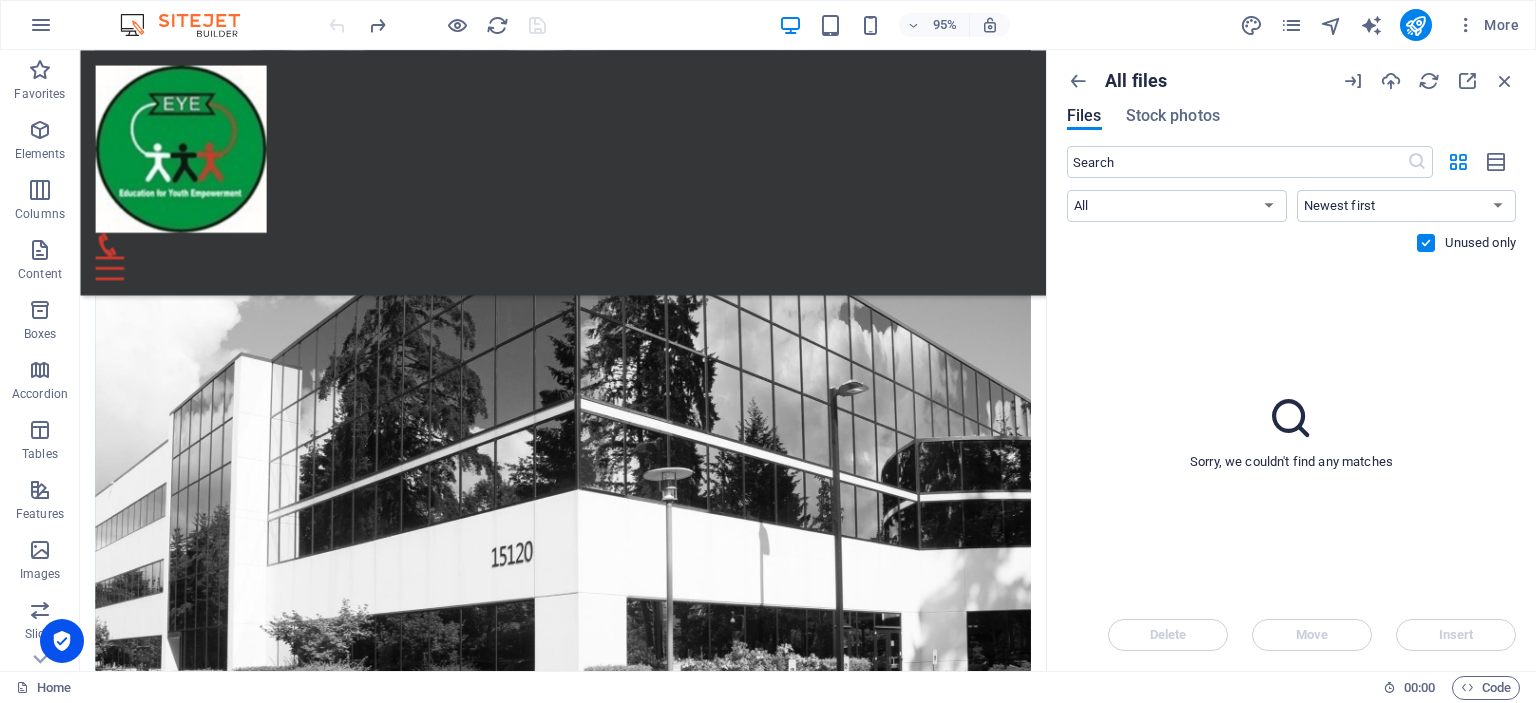 click at bounding box center [1426, 243] 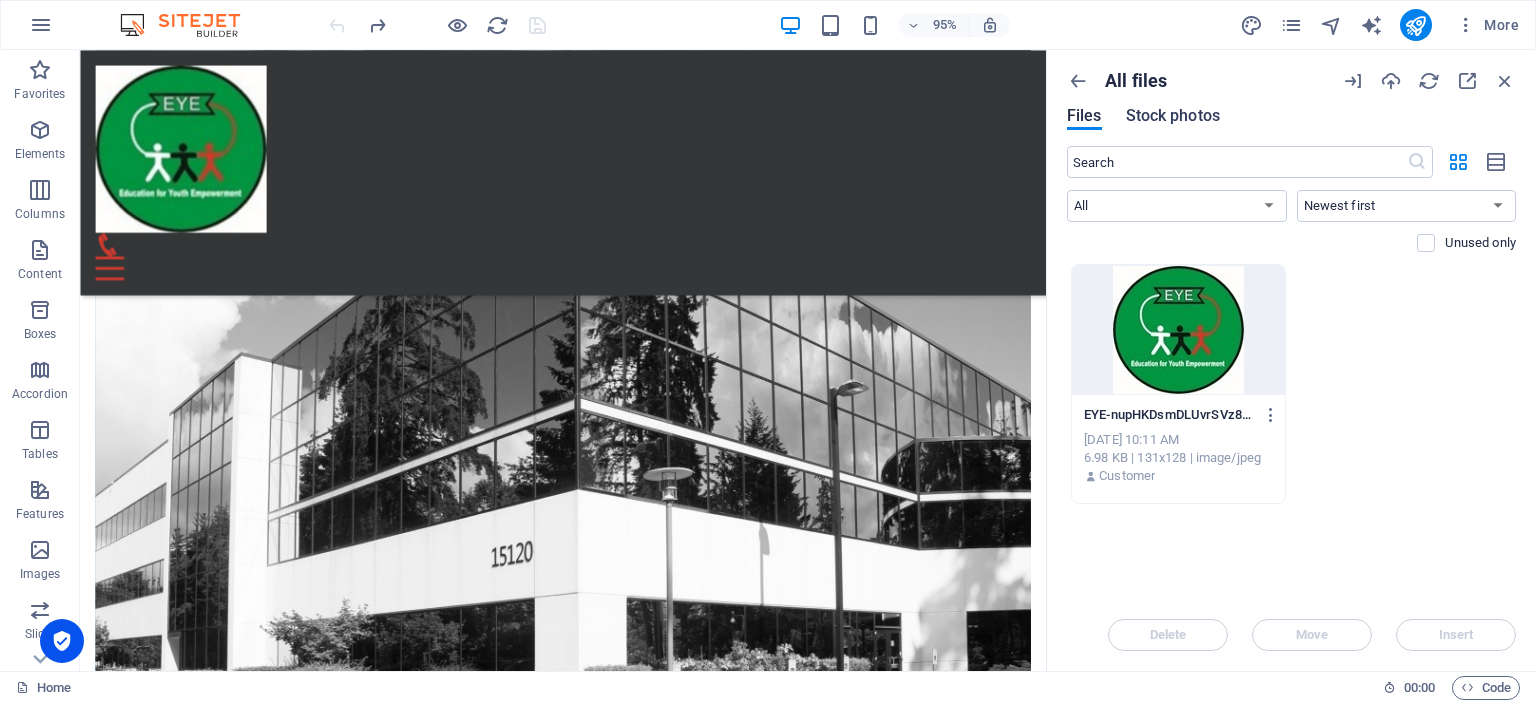 click on "Stock photos" at bounding box center (1173, 116) 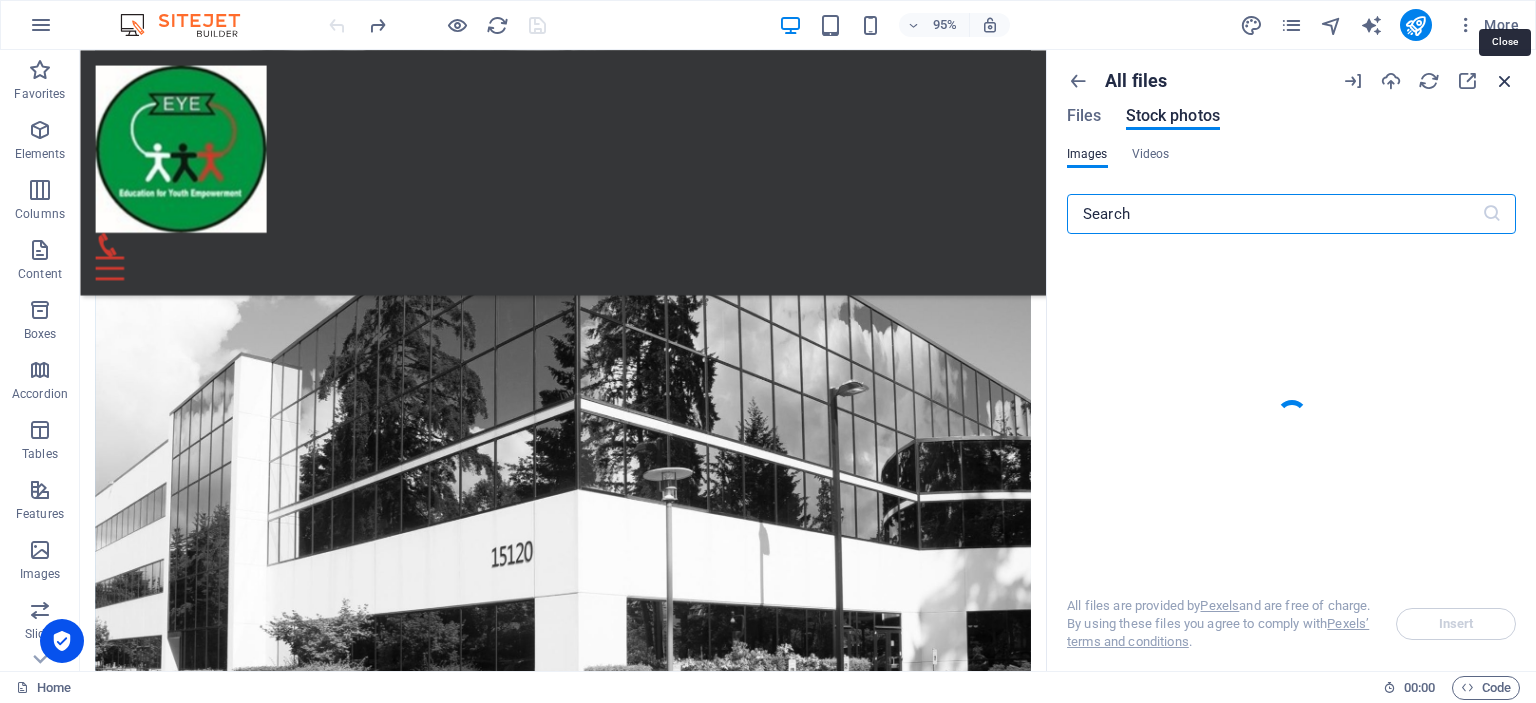 click at bounding box center (1505, 81) 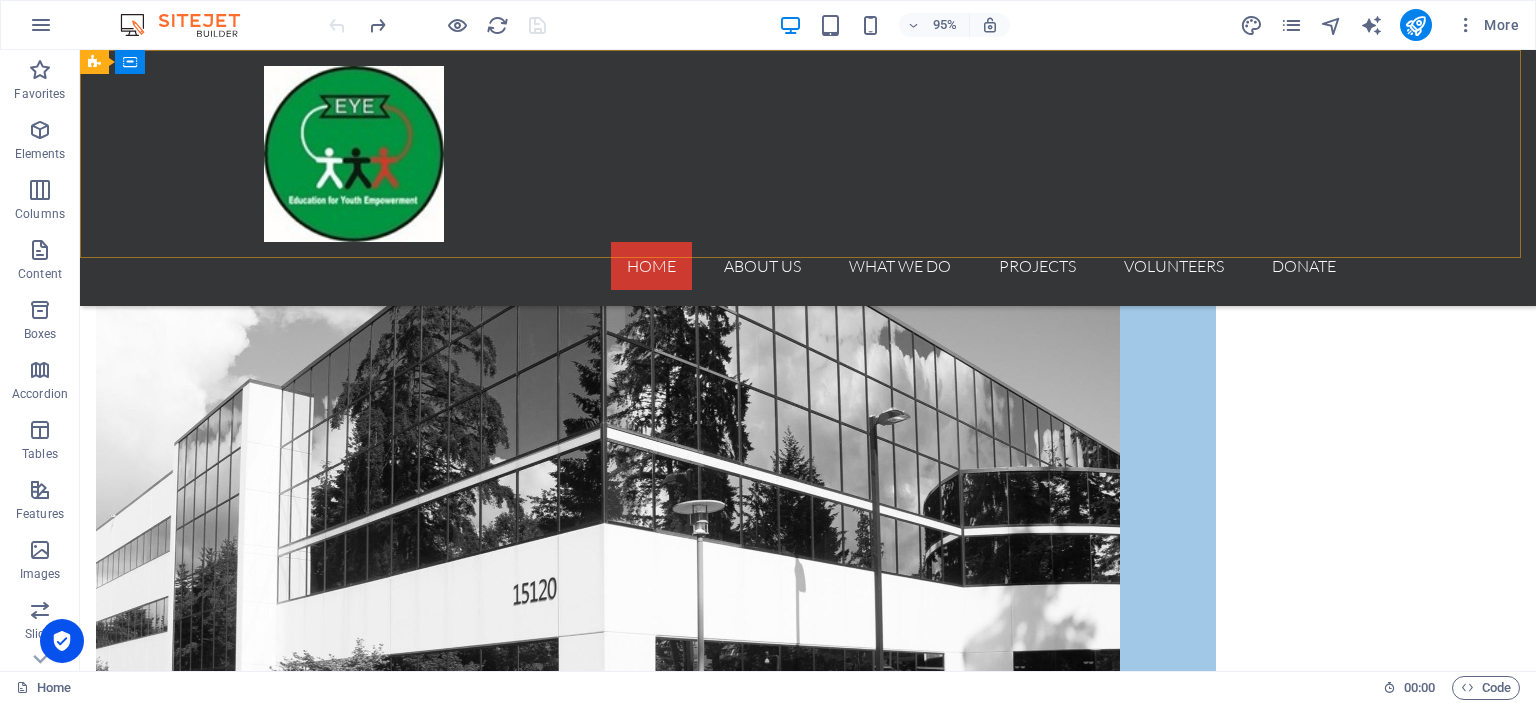 scroll, scrollTop: 1987, scrollLeft: 0, axis: vertical 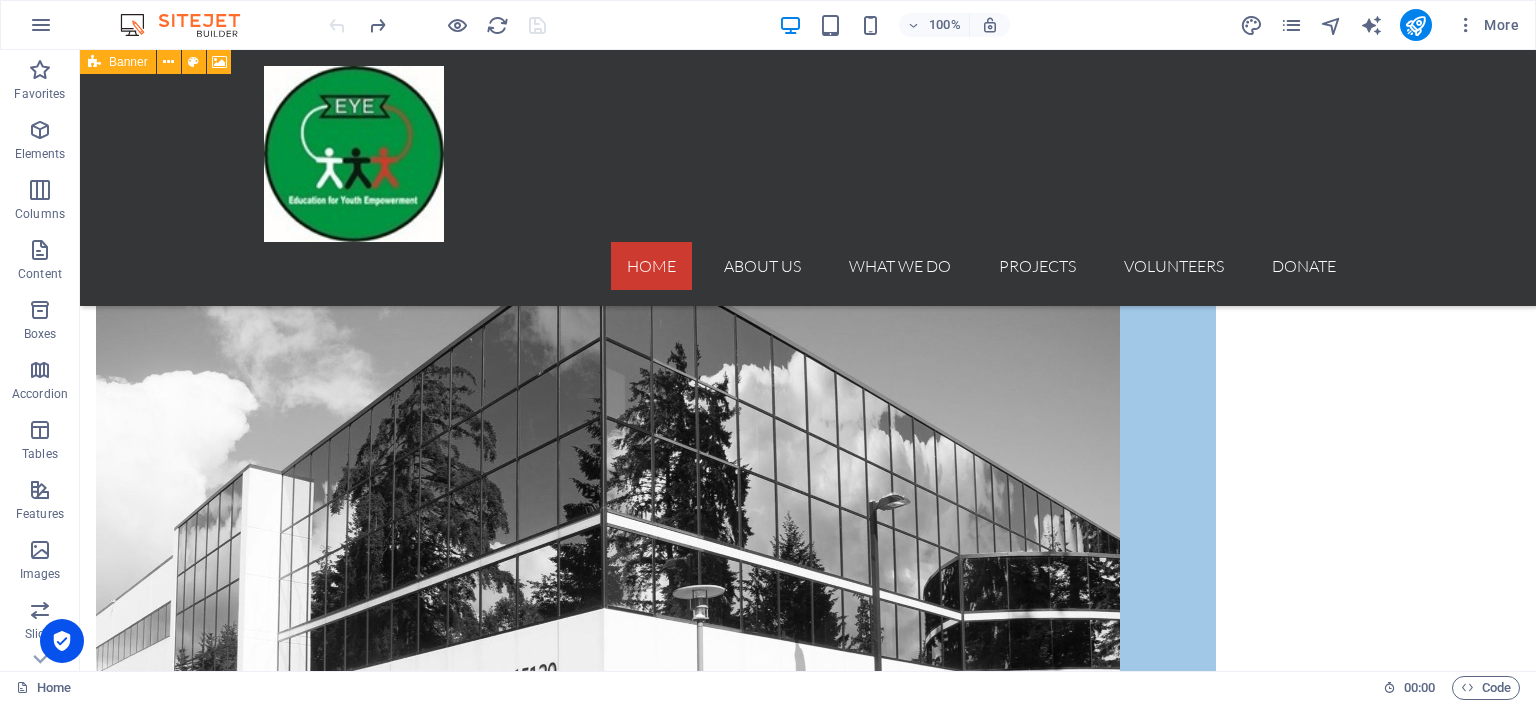 click on "Banner" at bounding box center [128, 62] 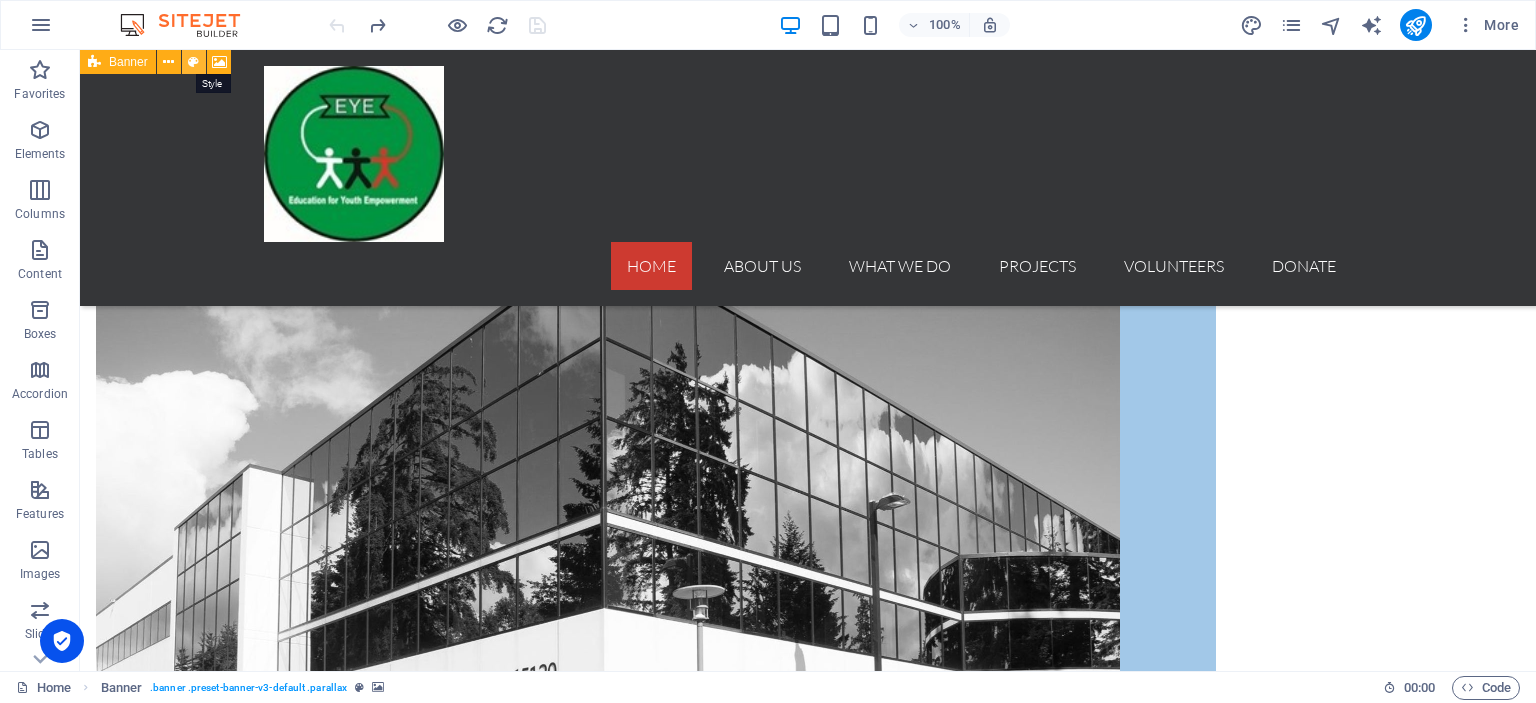 click at bounding box center (194, 62) 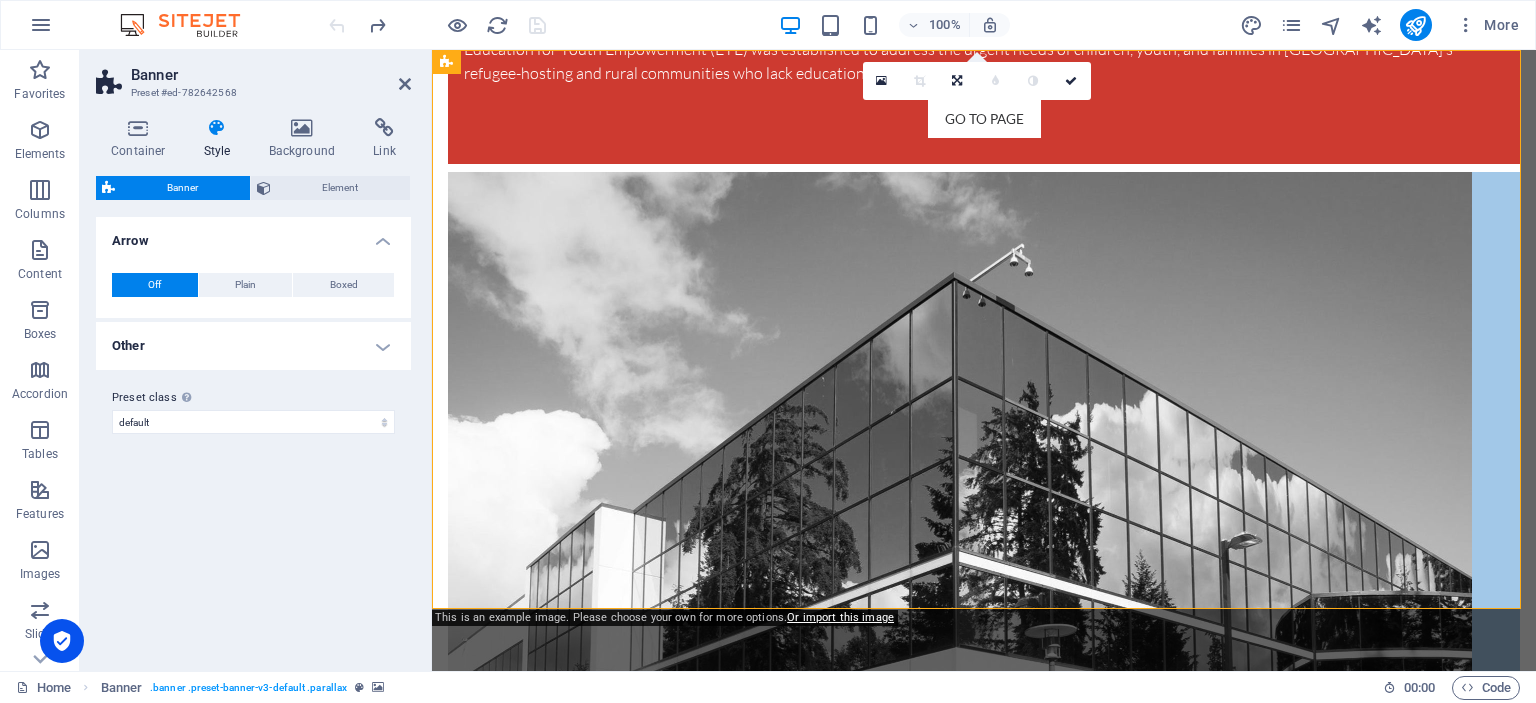 scroll, scrollTop: 0, scrollLeft: 0, axis: both 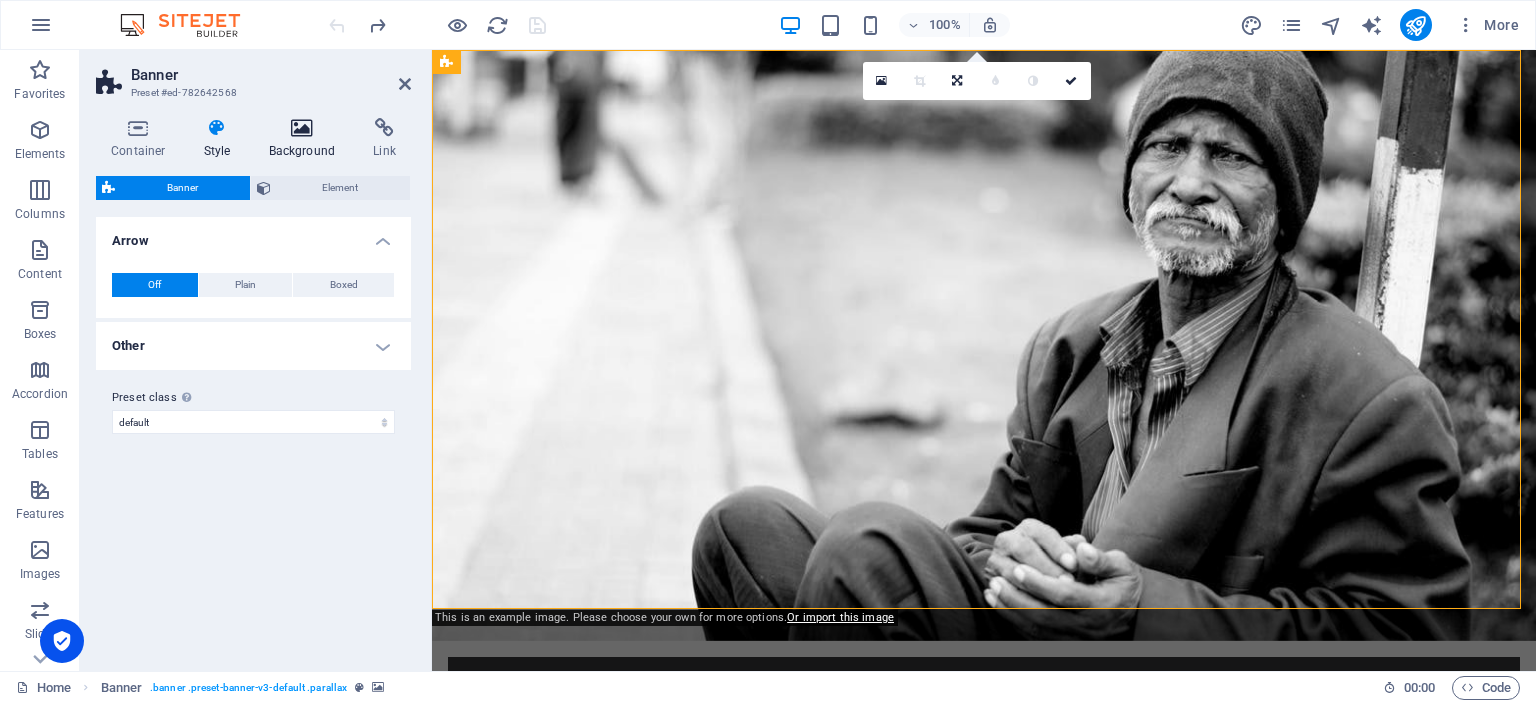 click at bounding box center [302, 128] 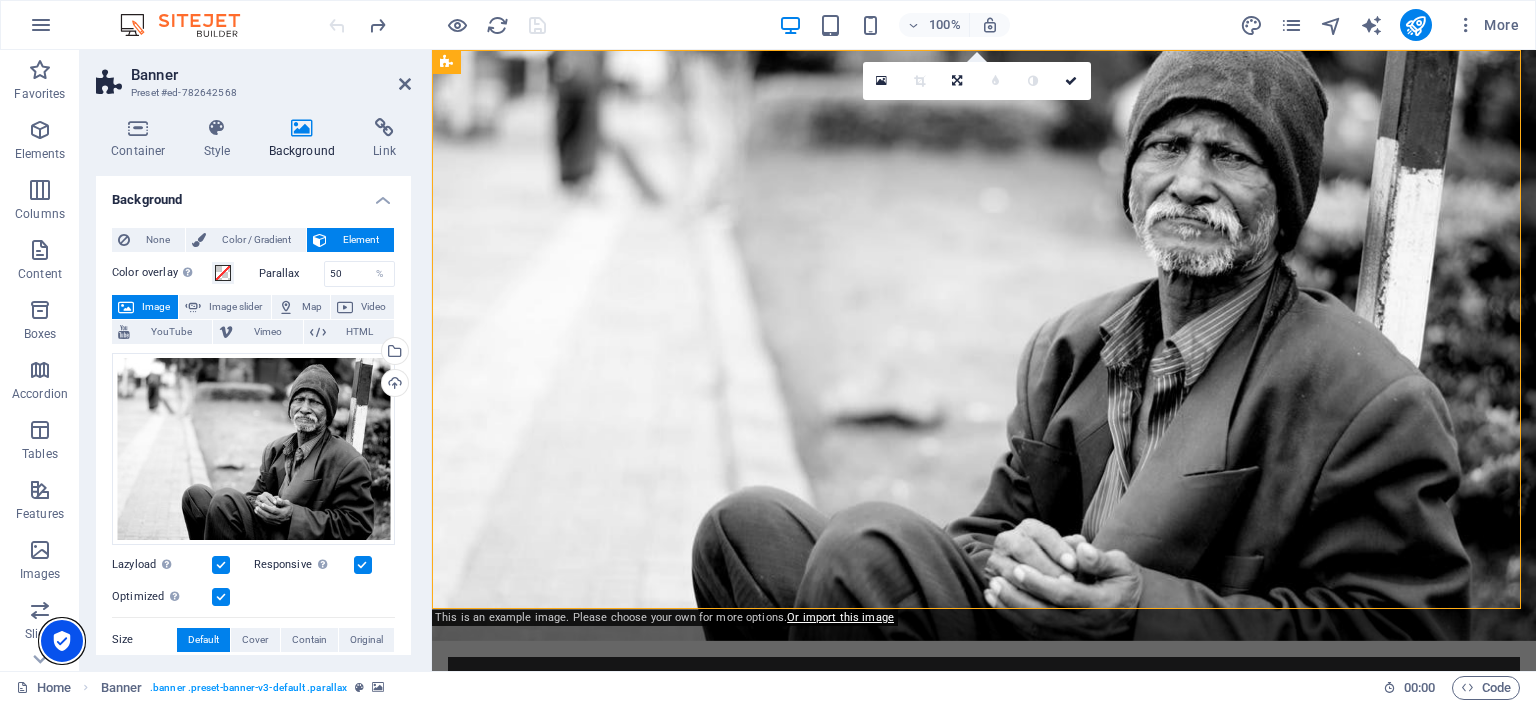 click at bounding box center (62, 641) 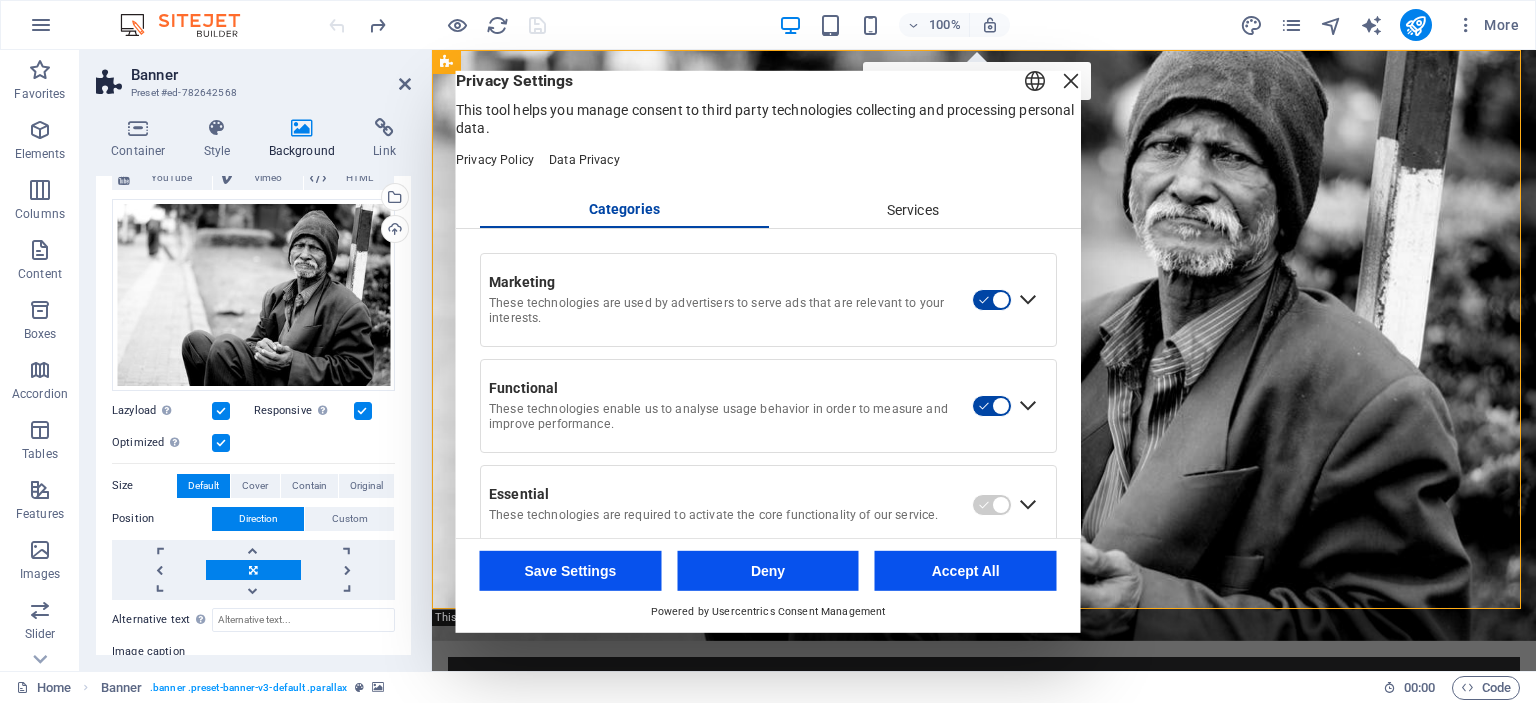 scroll, scrollTop: 152, scrollLeft: 0, axis: vertical 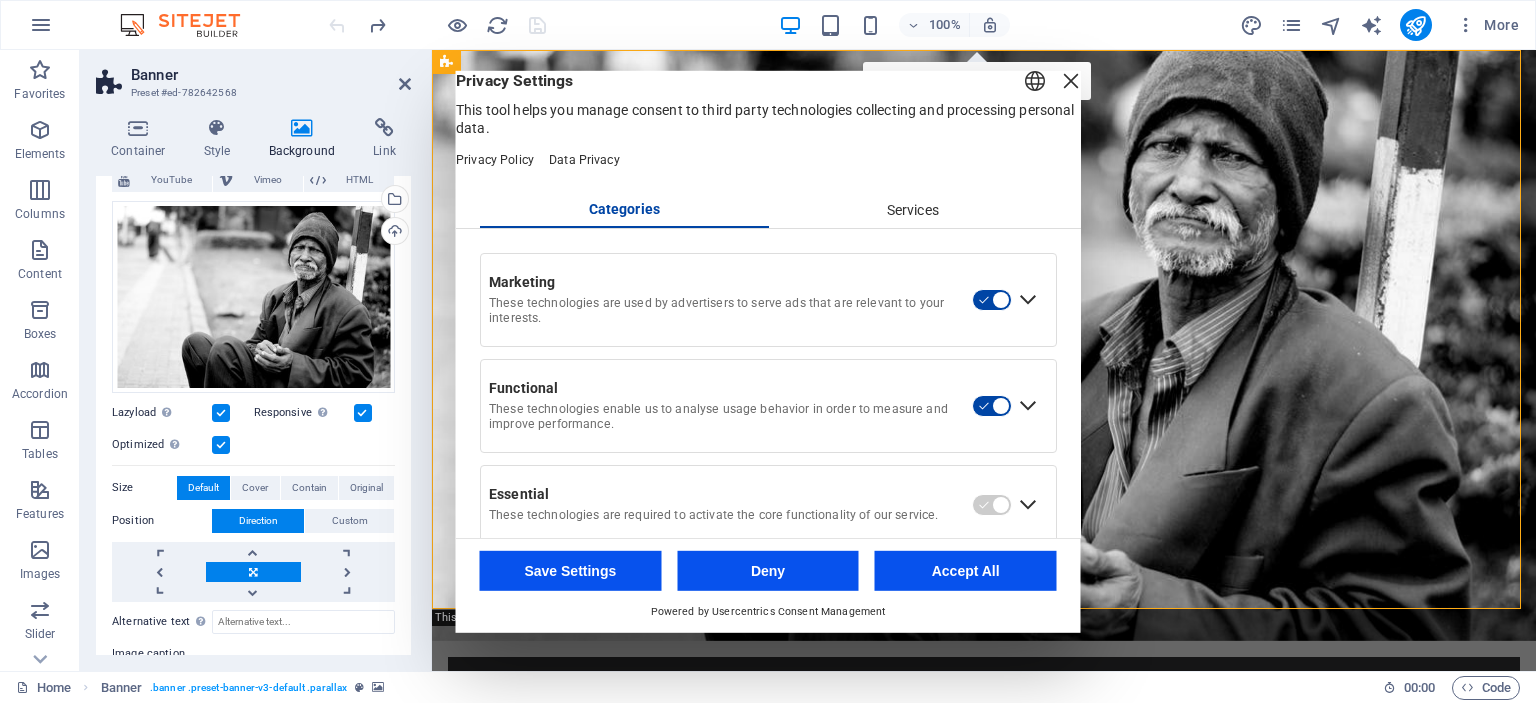 drag, startPoint x: 404, startPoint y: 559, endPoint x: 398, endPoint y: 643, distance: 84.21401 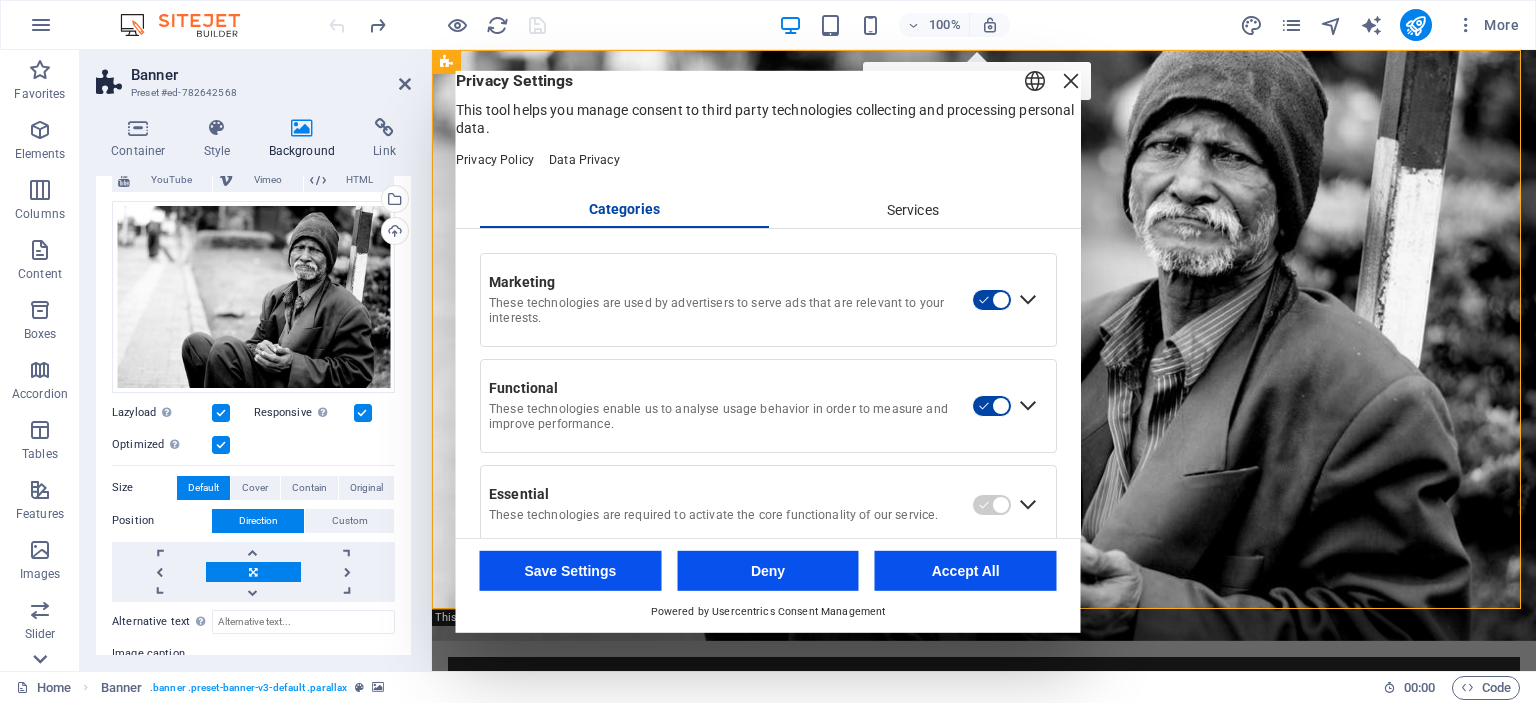 click 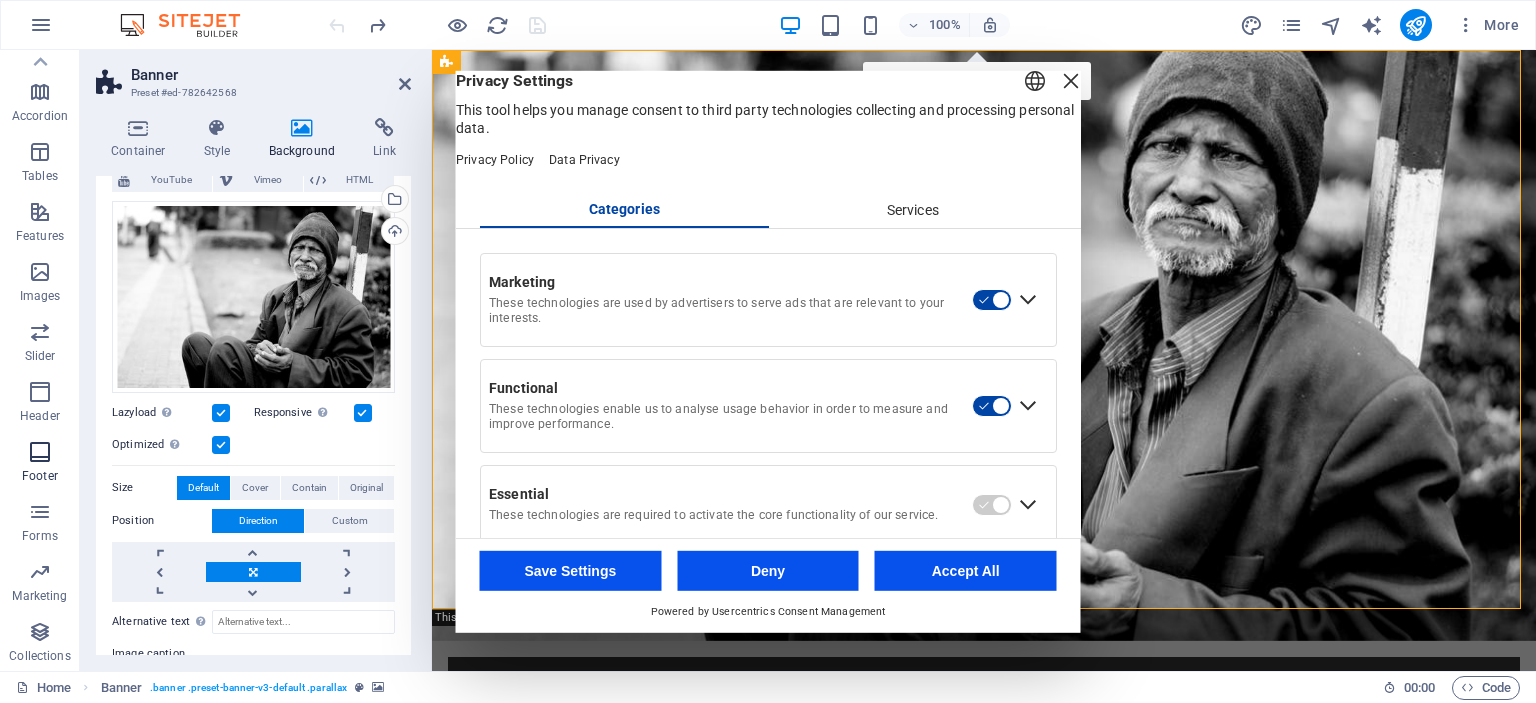click at bounding box center [40, 452] 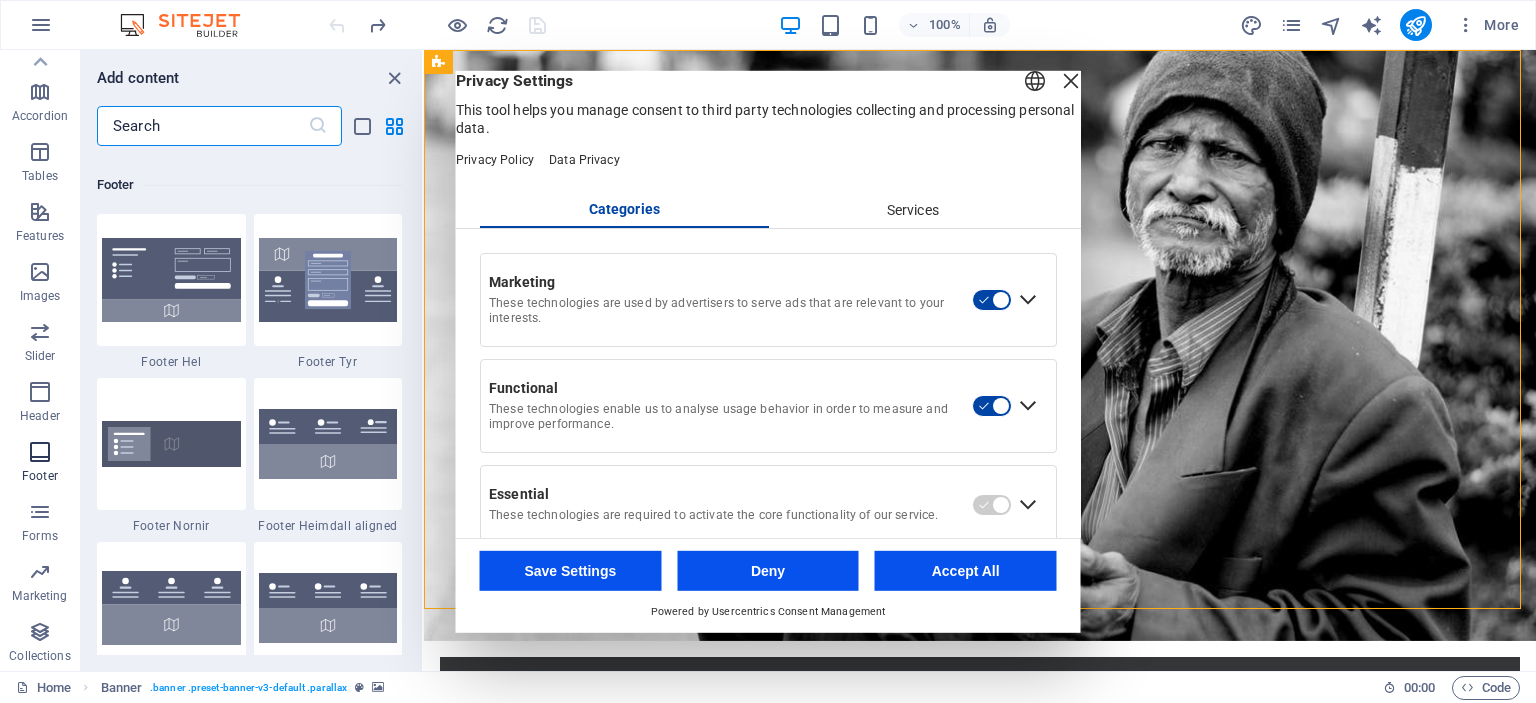 scroll, scrollTop: 13075, scrollLeft: 0, axis: vertical 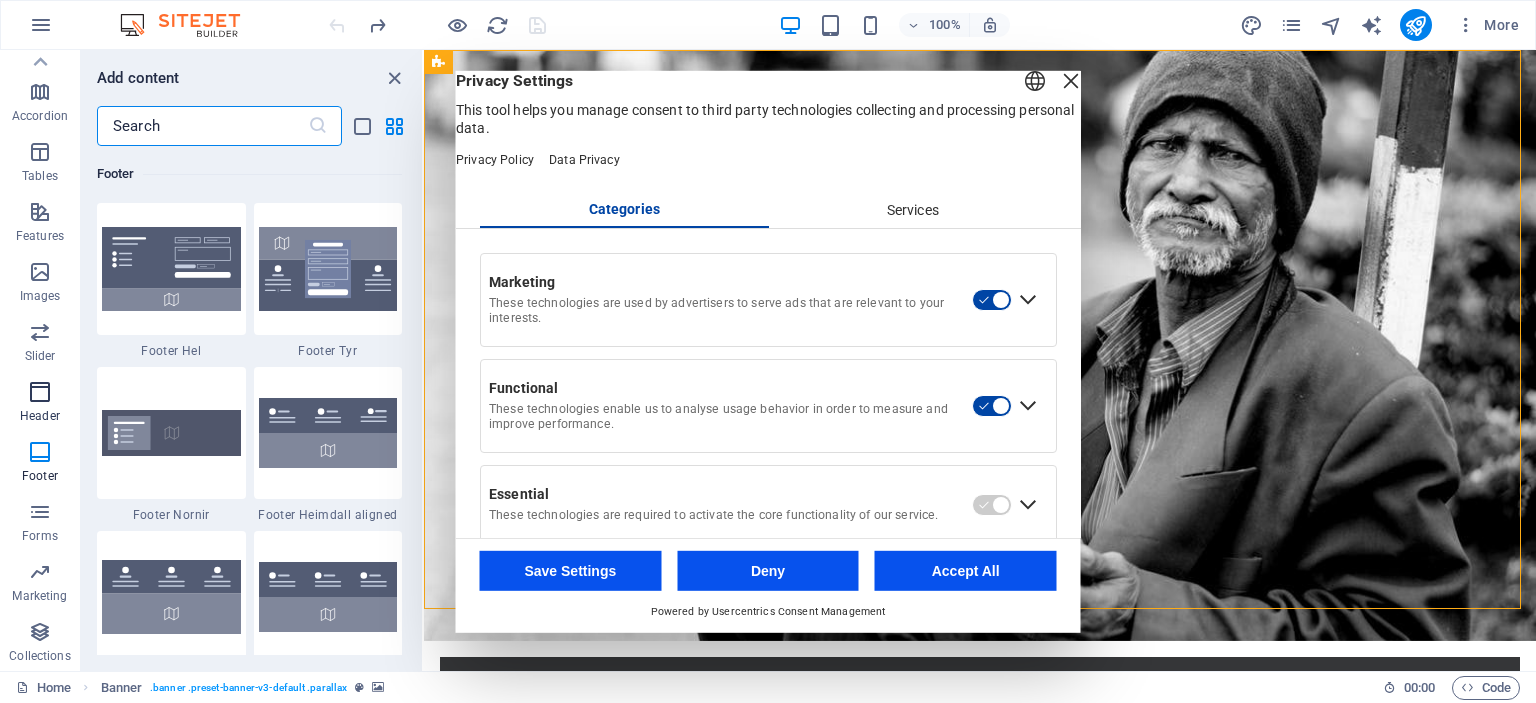 click on "Header" at bounding box center [40, 416] 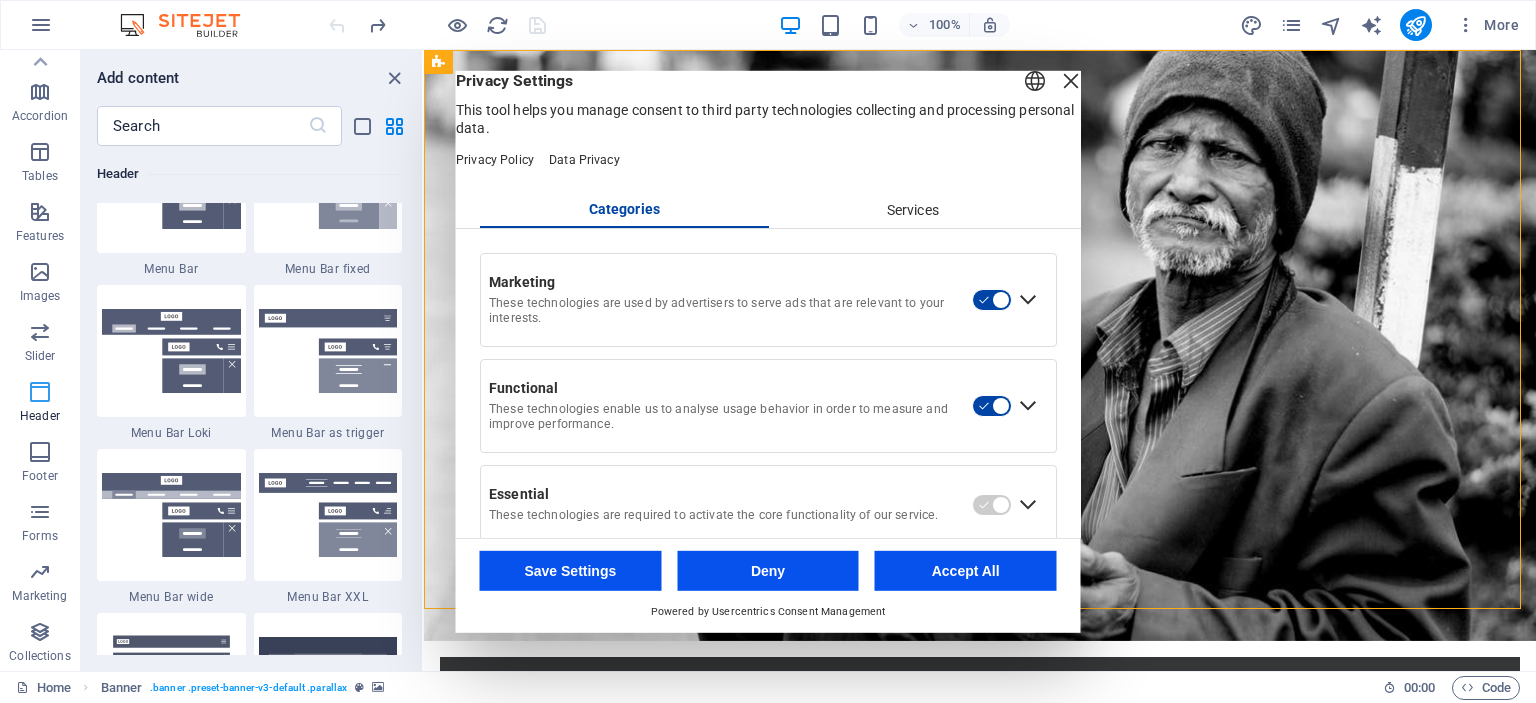 scroll, scrollTop: 11878, scrollLeft: 0, axis: vertical 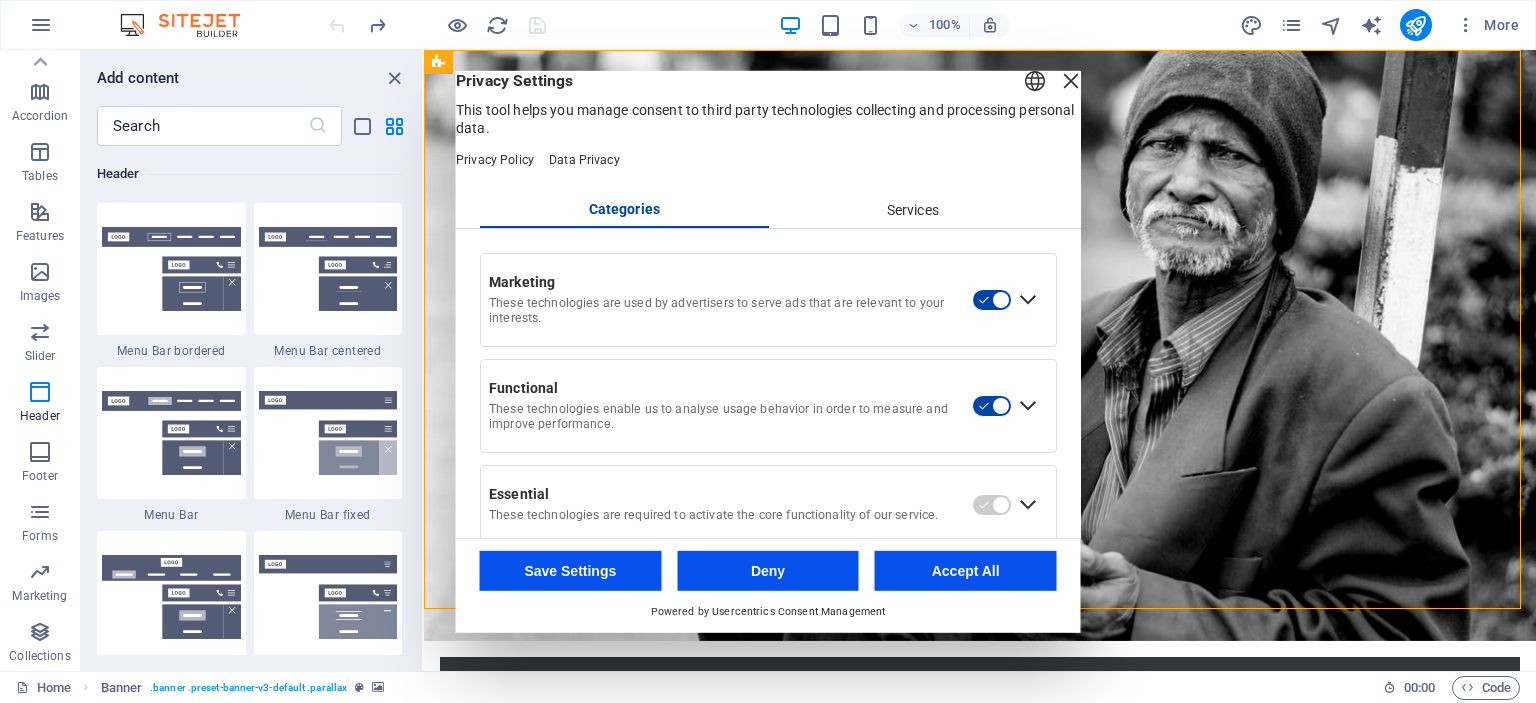 click on "Services" at bounding box center (912, 210) 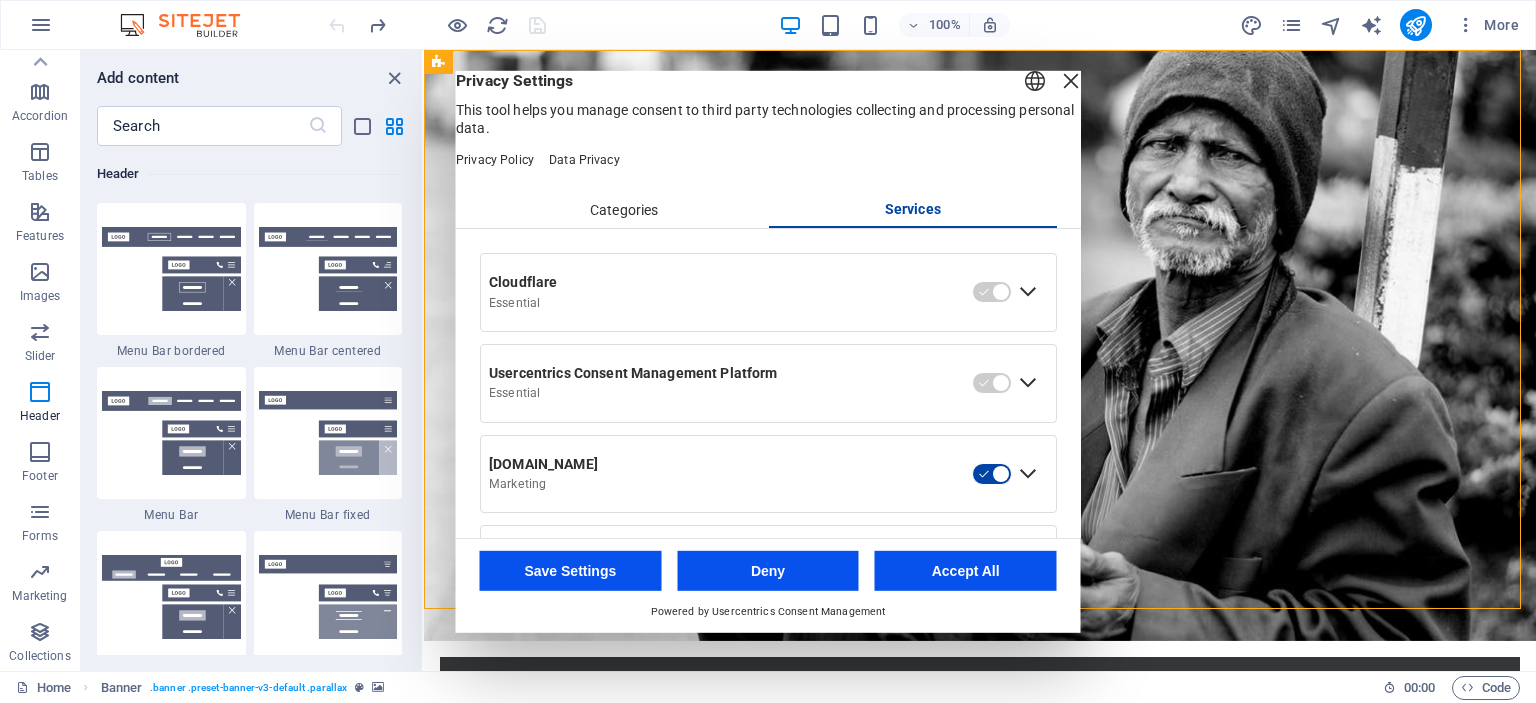 click at bounding box center (1071, 80) 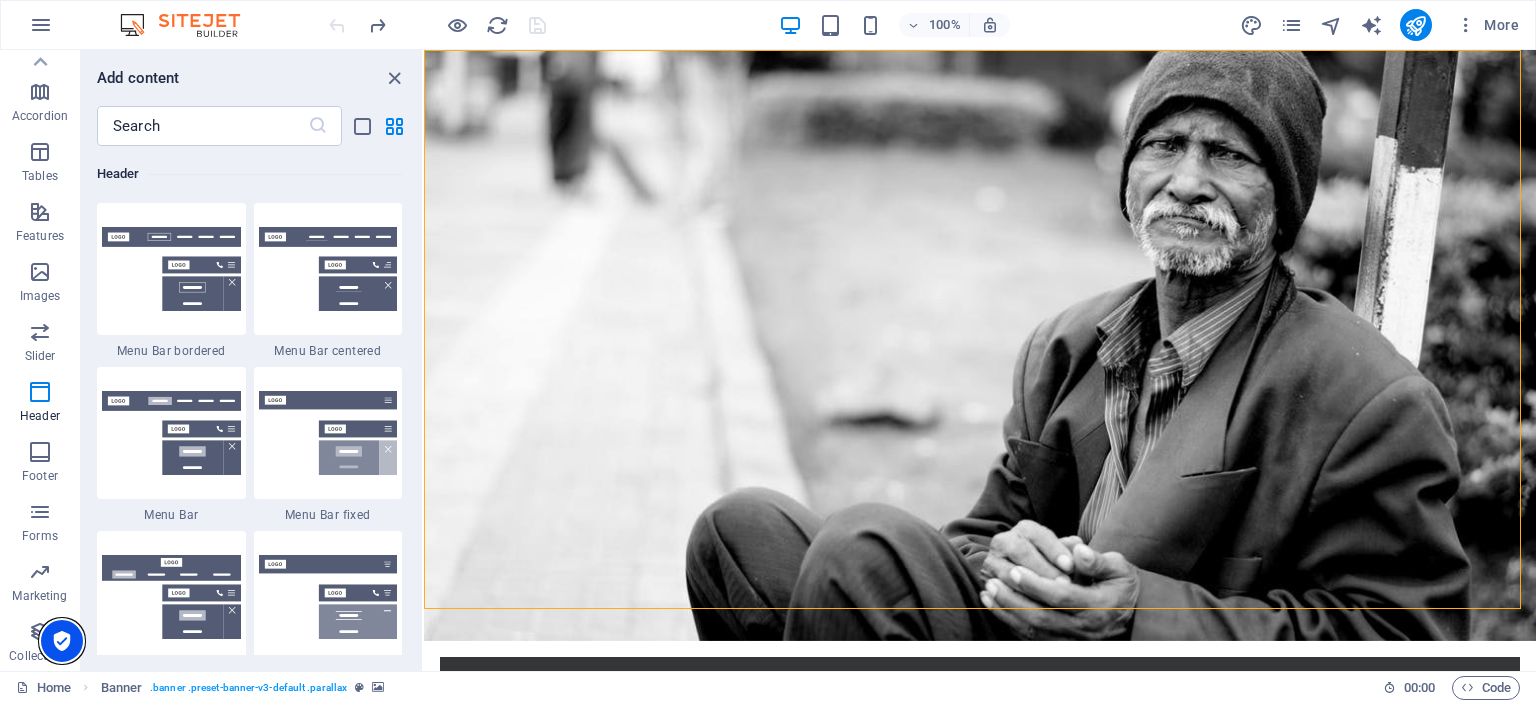 click at bounding box center (62, 641) 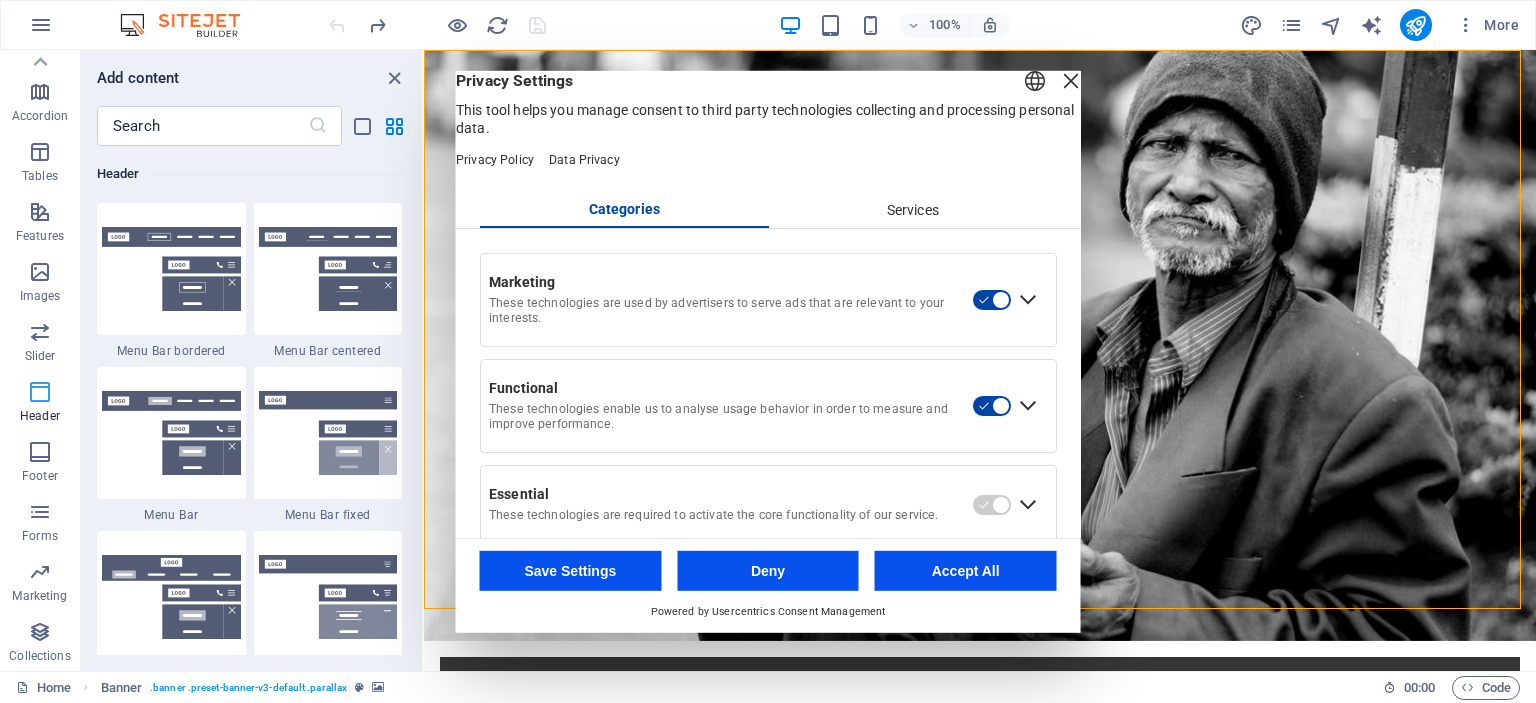 click on "Header" at bounding box center [40, 416] 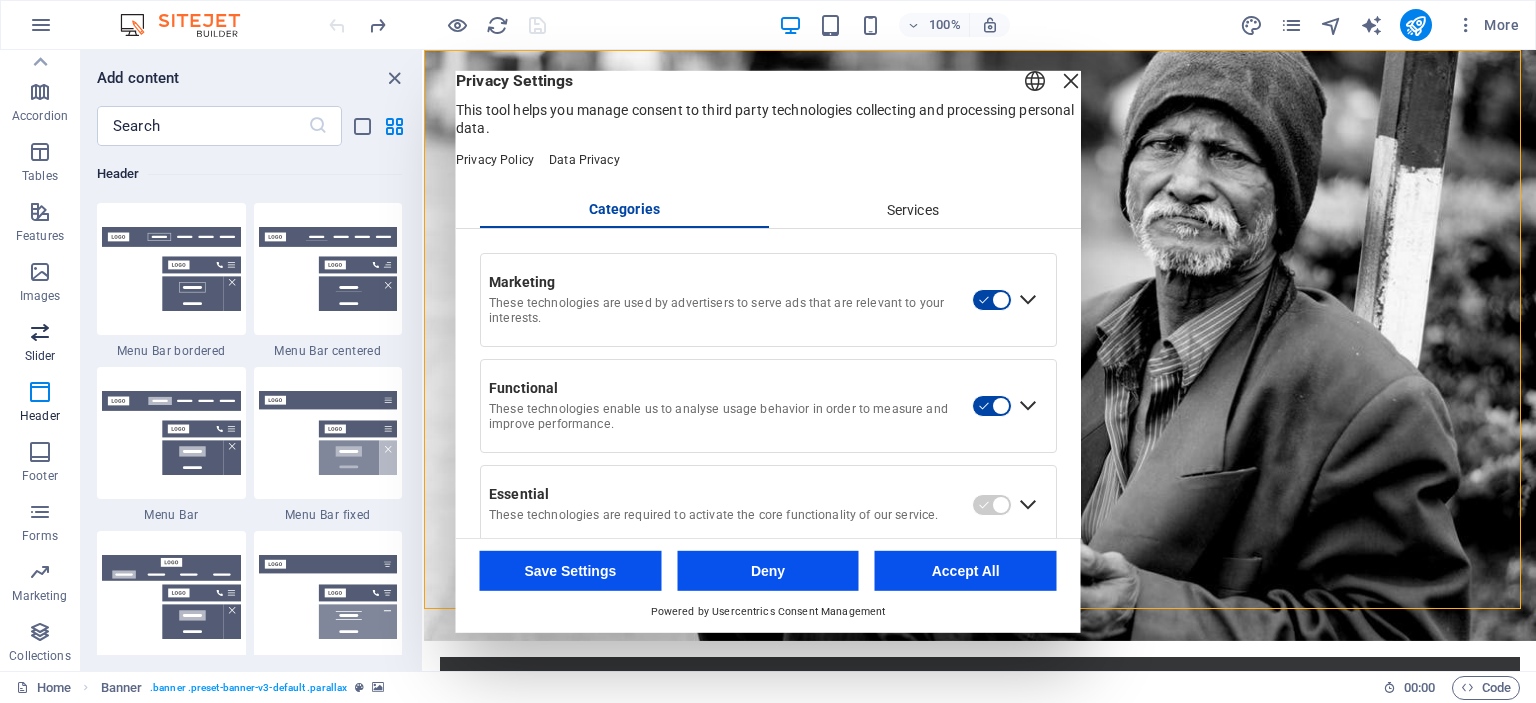 click at bounding box center (40, 332) 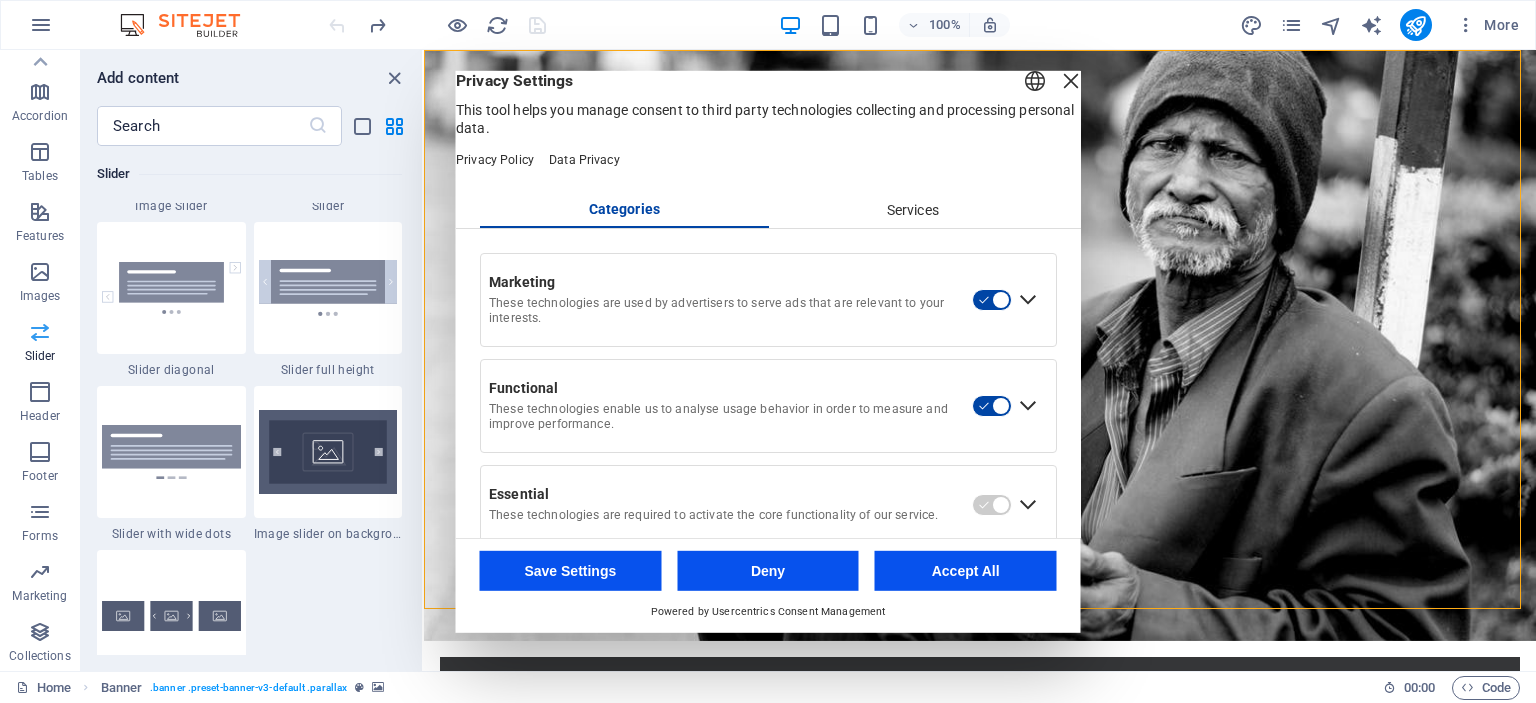 scroll, scrollTop: 11173, scrollLeft: 0, axis: vertical 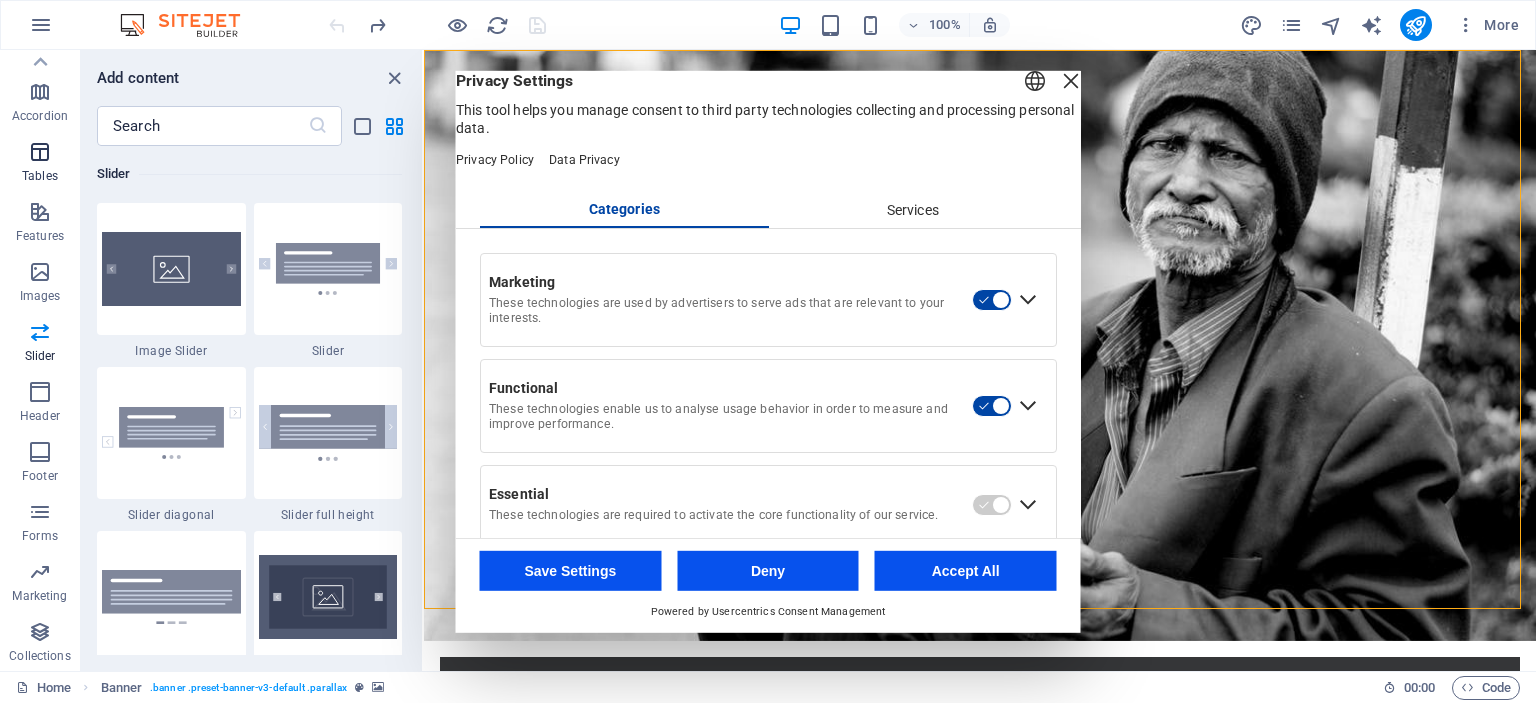 click on "Tables" at bounding box center [40, 176] 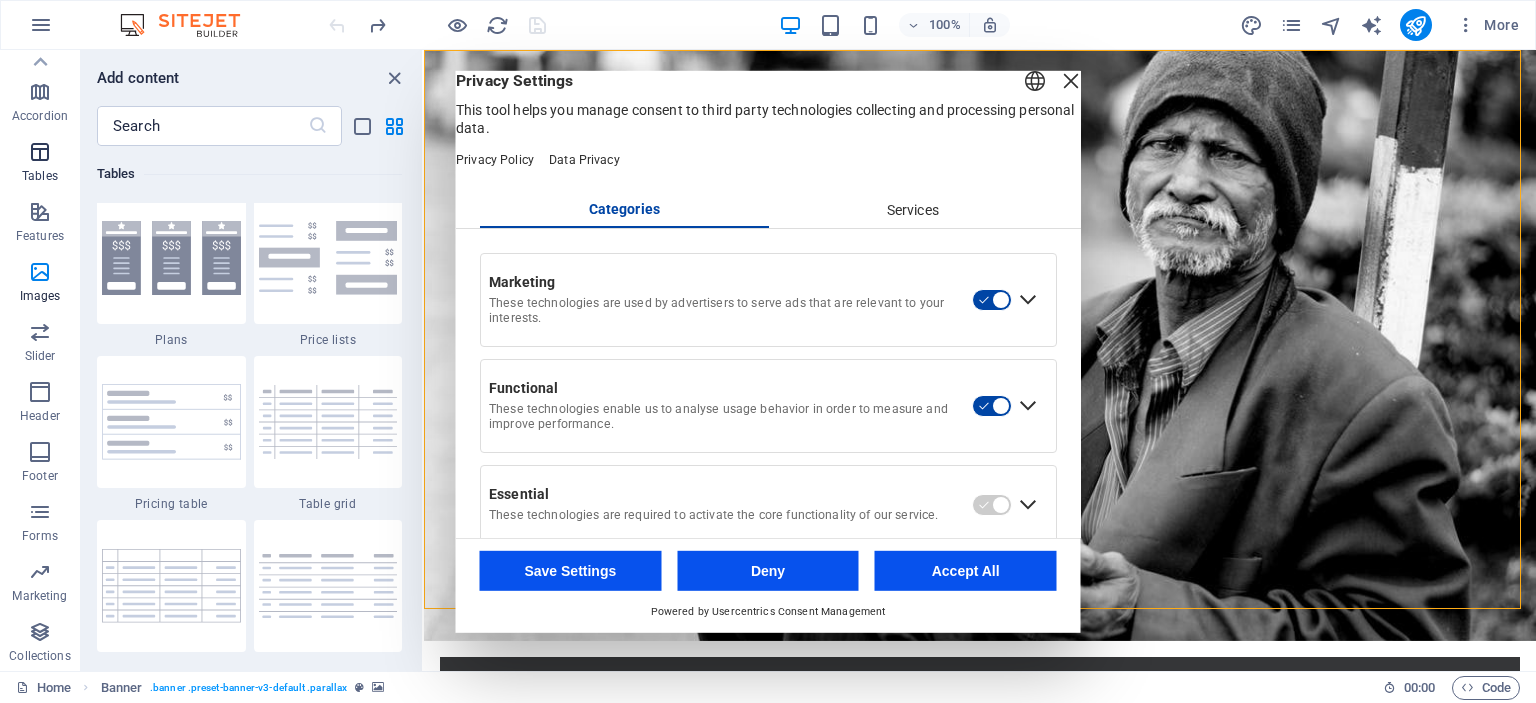 scroll, scrollTop: 6761, scrollLeft: 0, axis: vertical 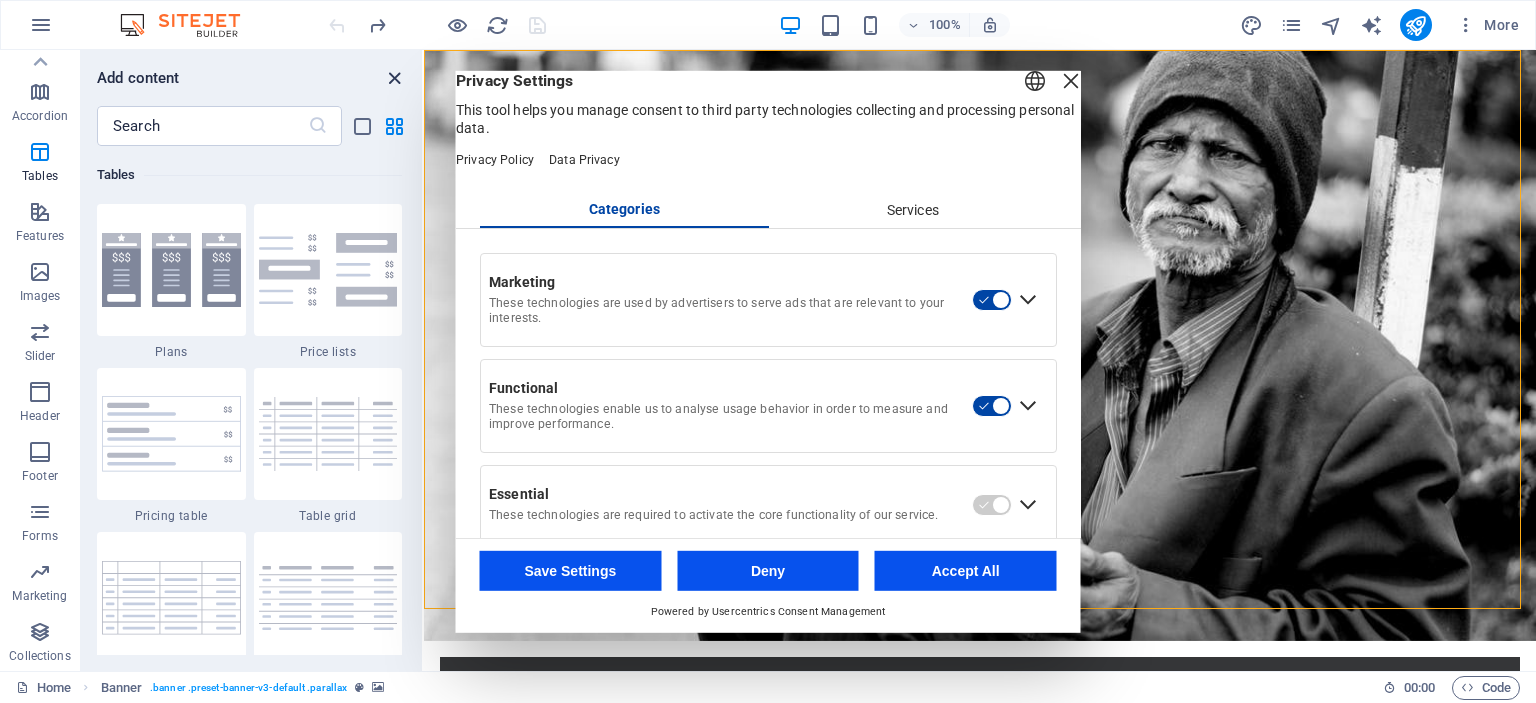 click at bounding box center (394, 78) 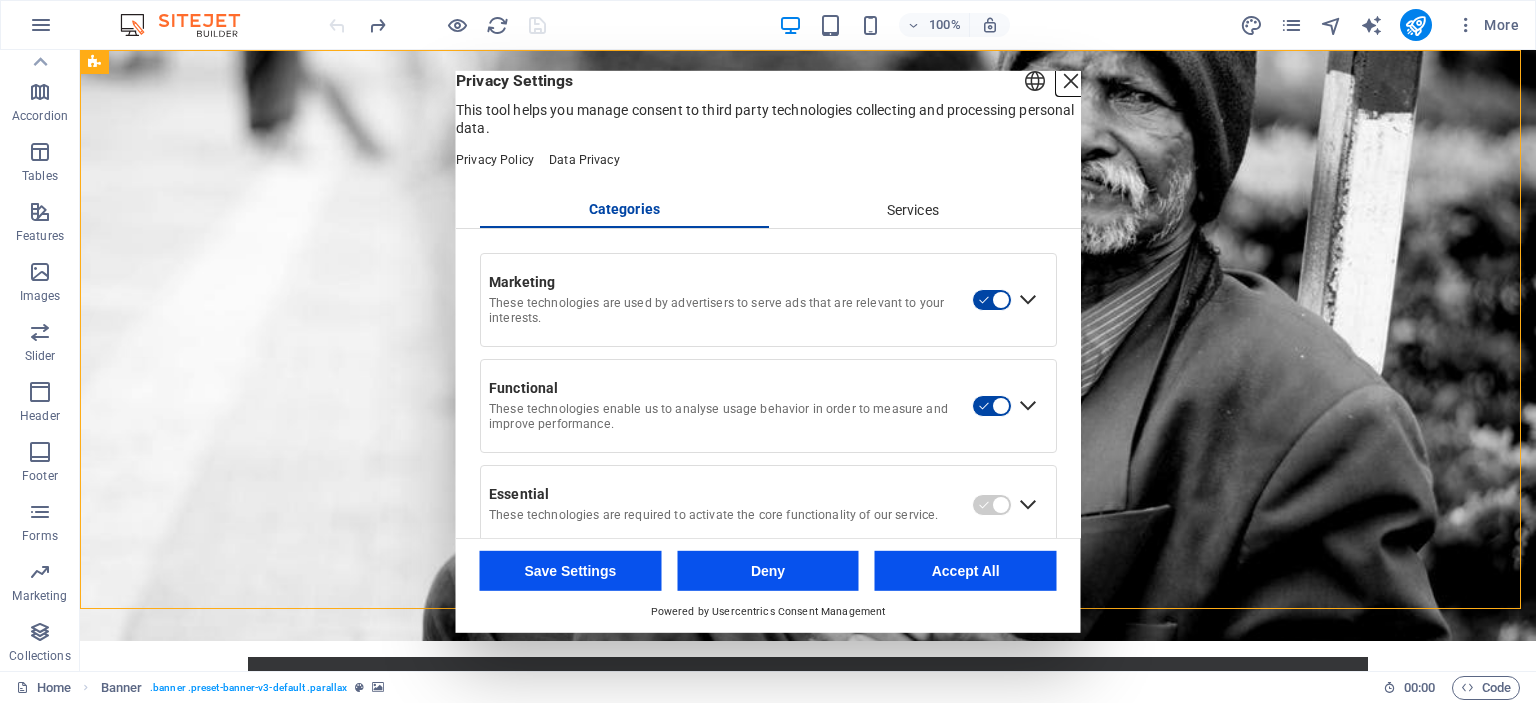 click at bounding box center [1071, 80] 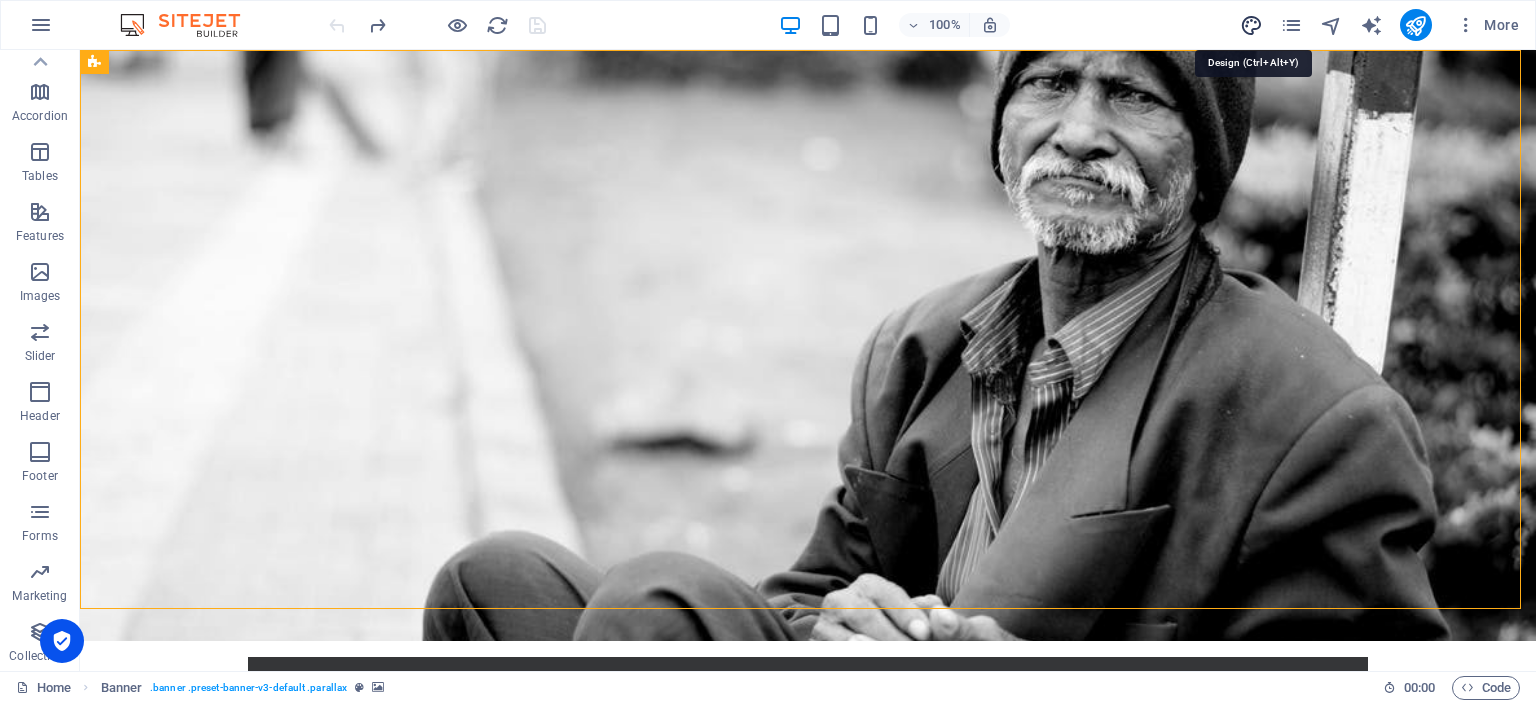 click at bounding box center (1251, 25) 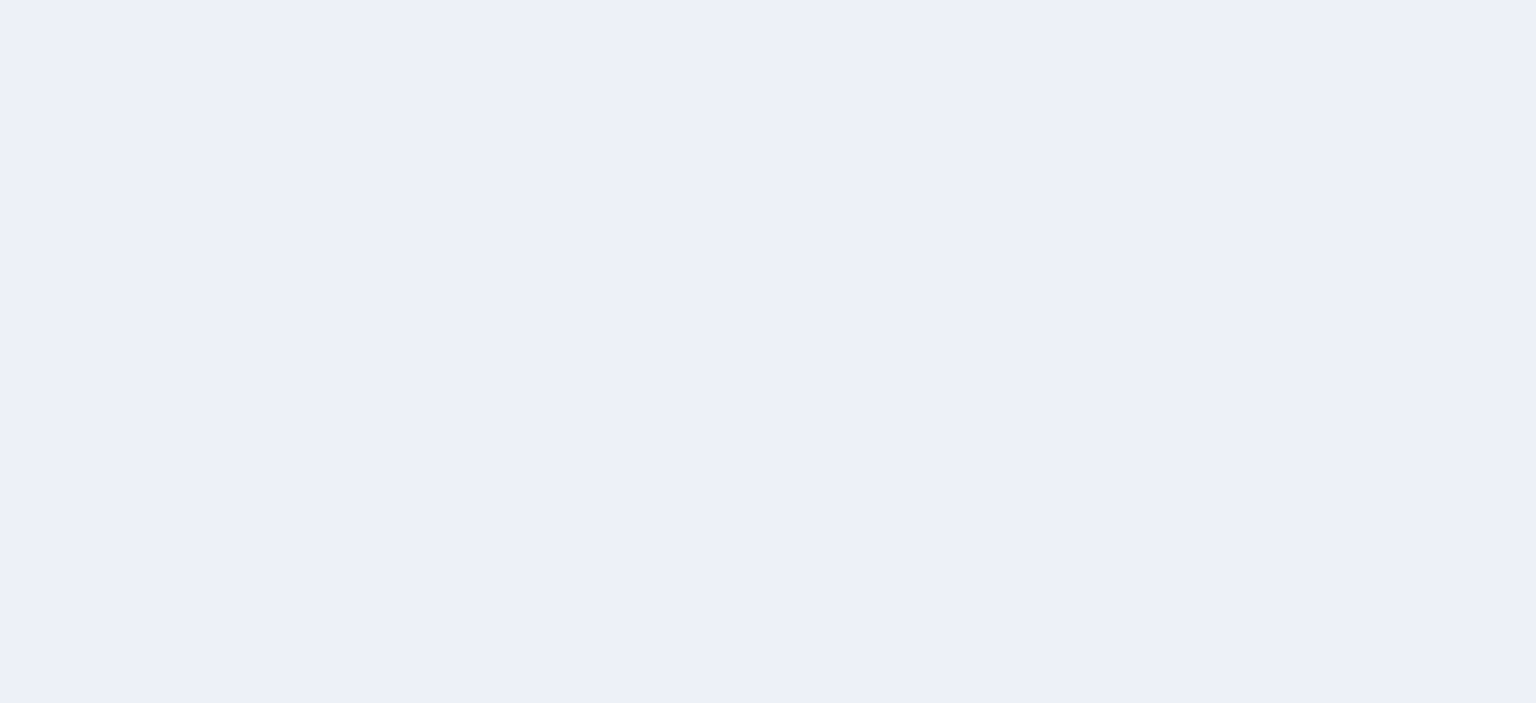 scroll, scrollTop: 0, scrollLeft: 0, axis: both 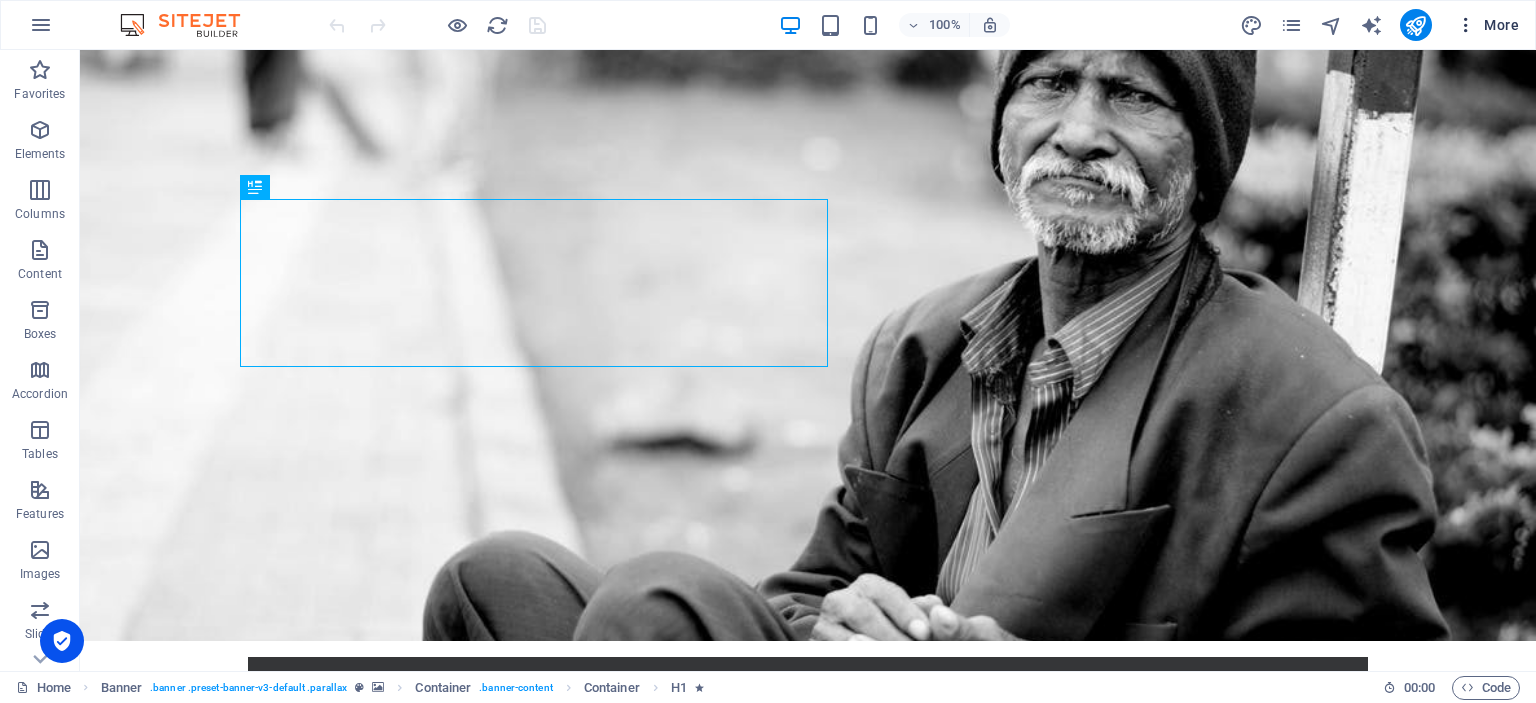 click on "More" at bounding box center (1487, 25) 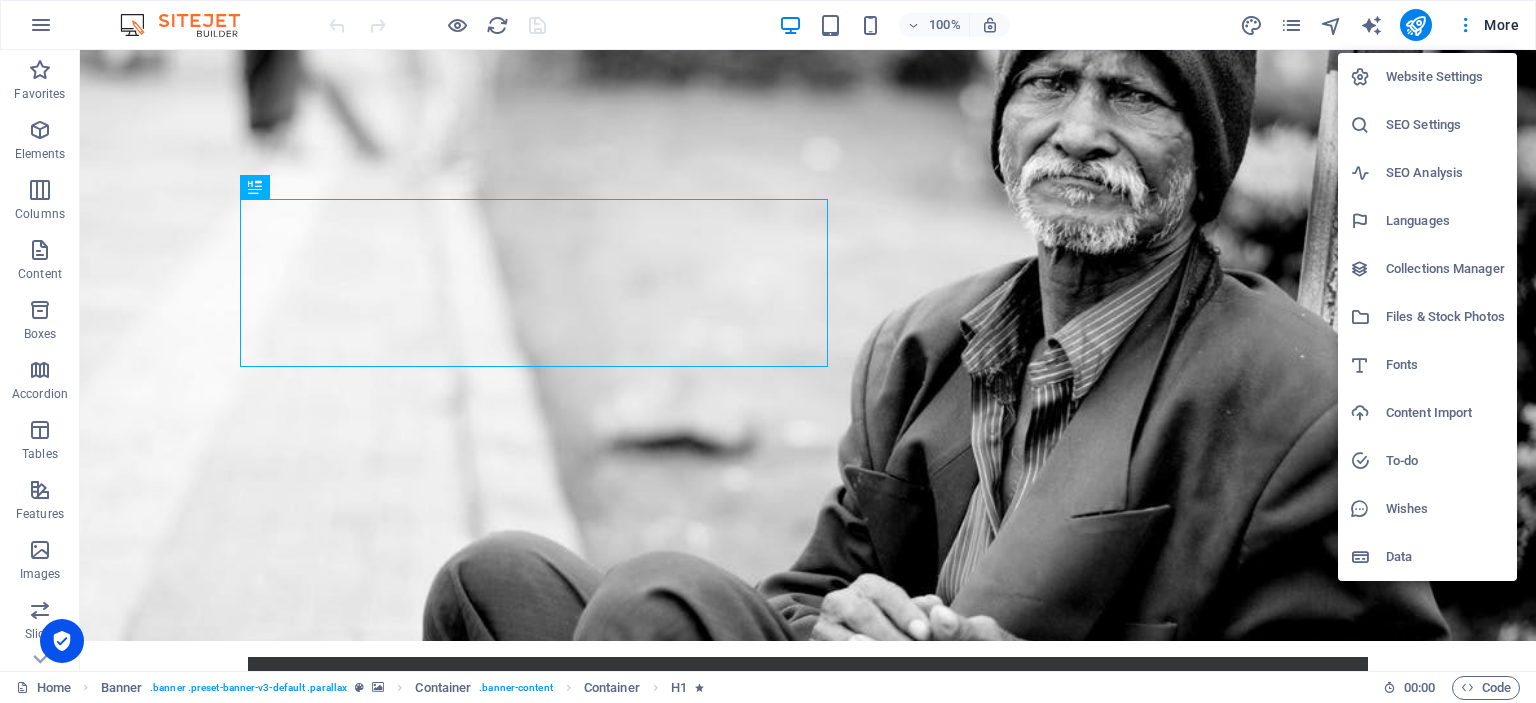 click on "Content Import" at bounding box center (1445, 413) 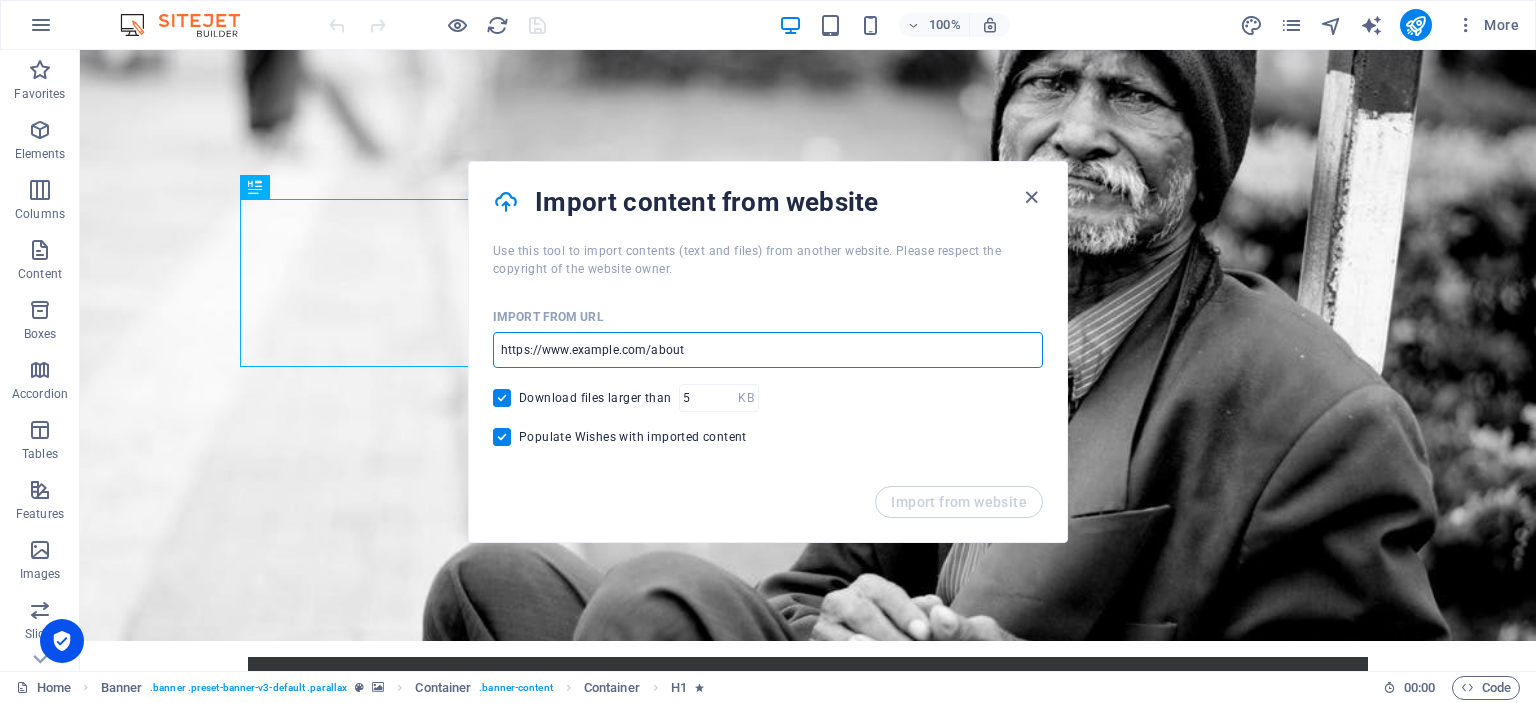 click at bounding box center [768, 350] 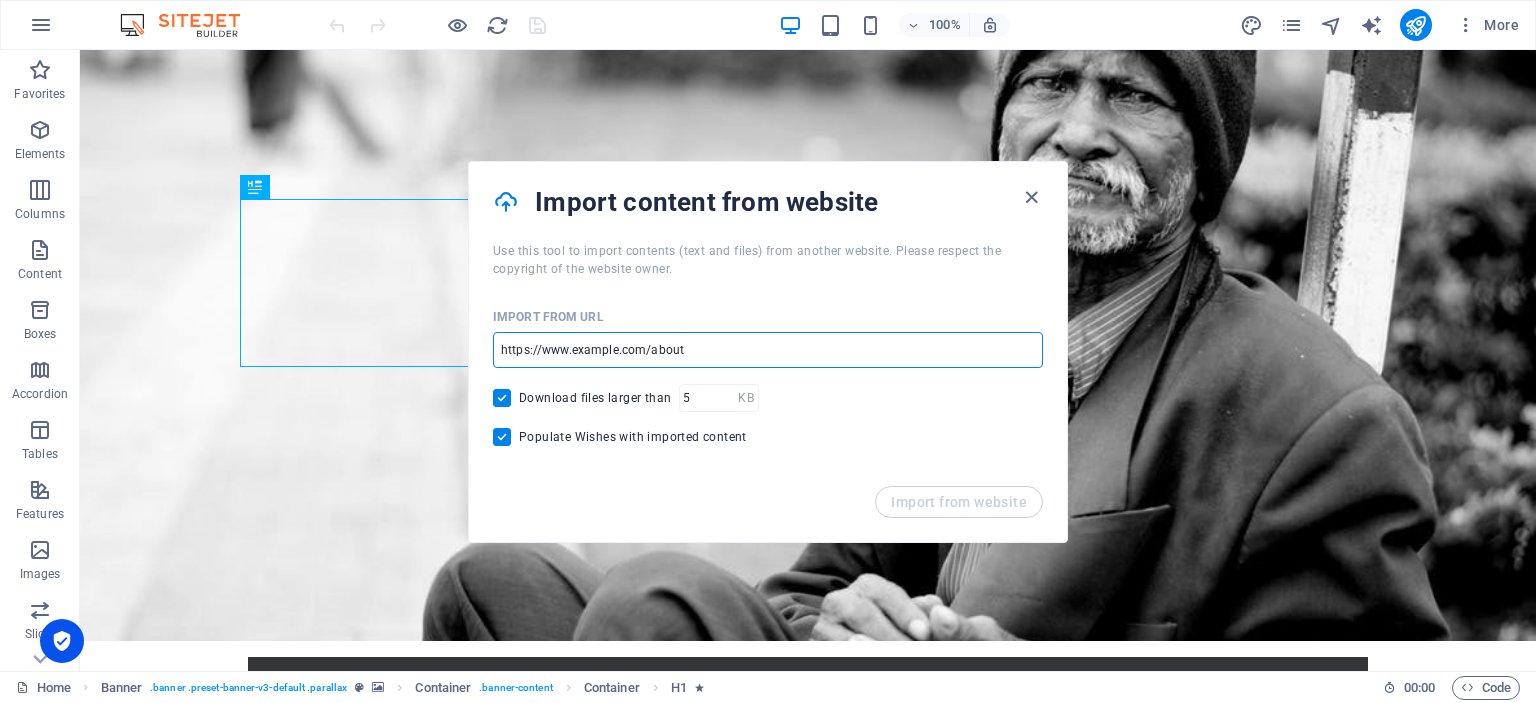 type on "https://therefugeevoice.org/" 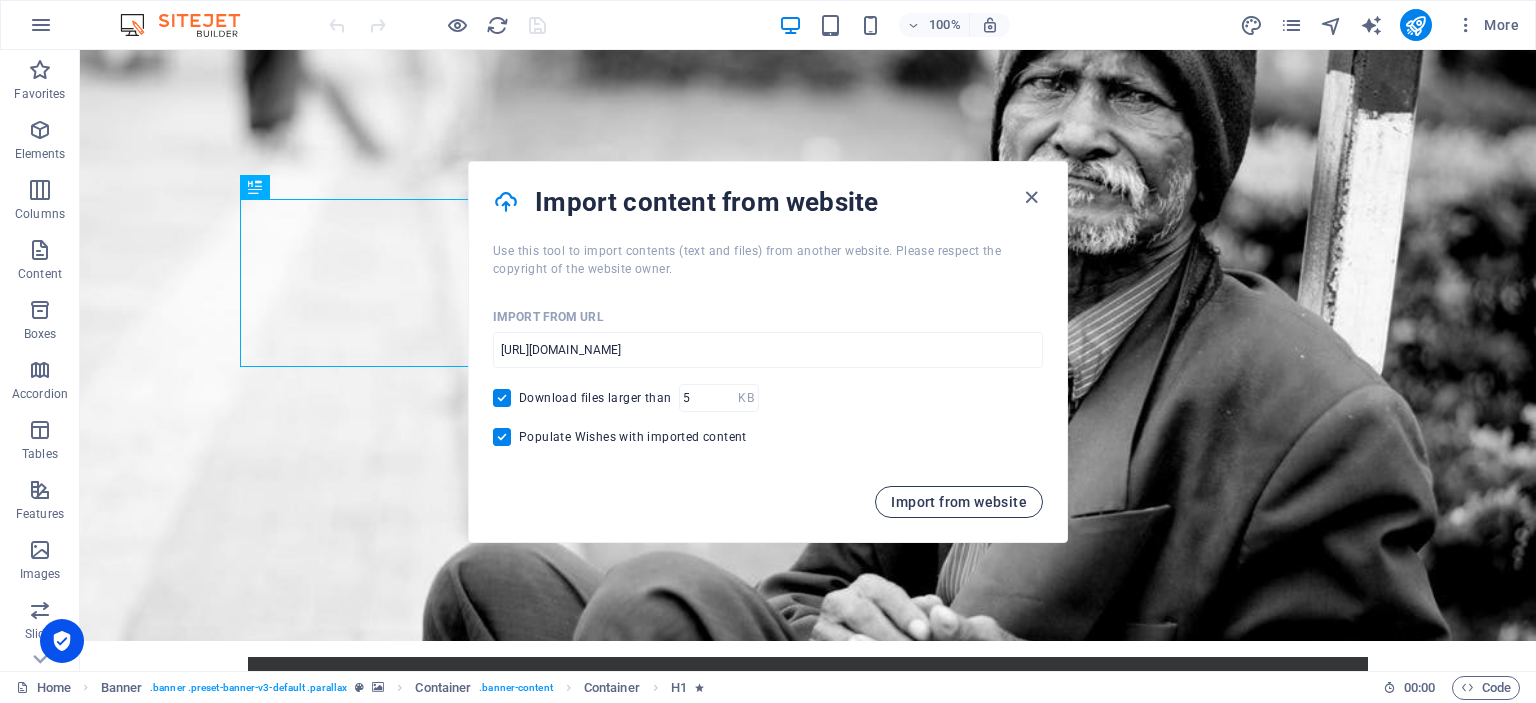 click on "Import from website" at bounding box center [959, 502] 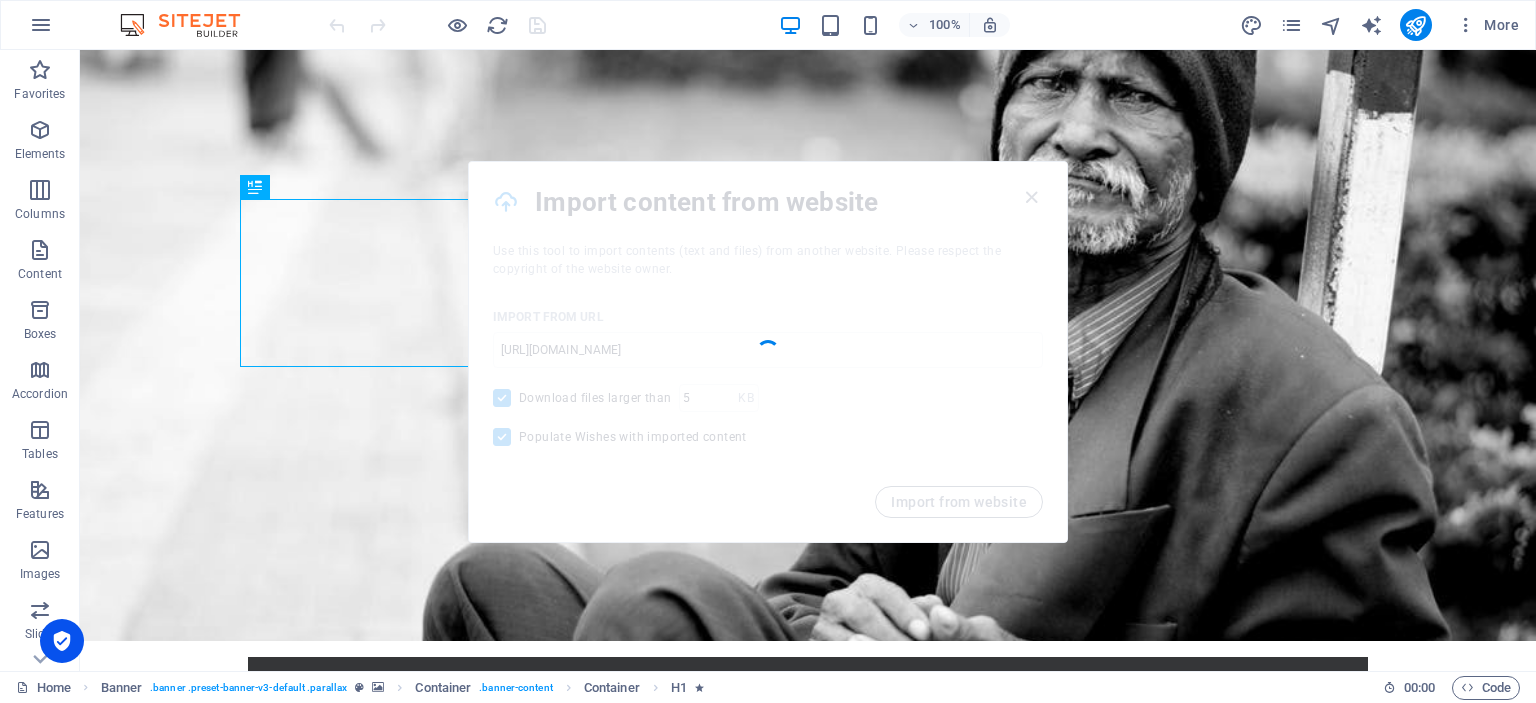 click at bounding box center (190, 25) 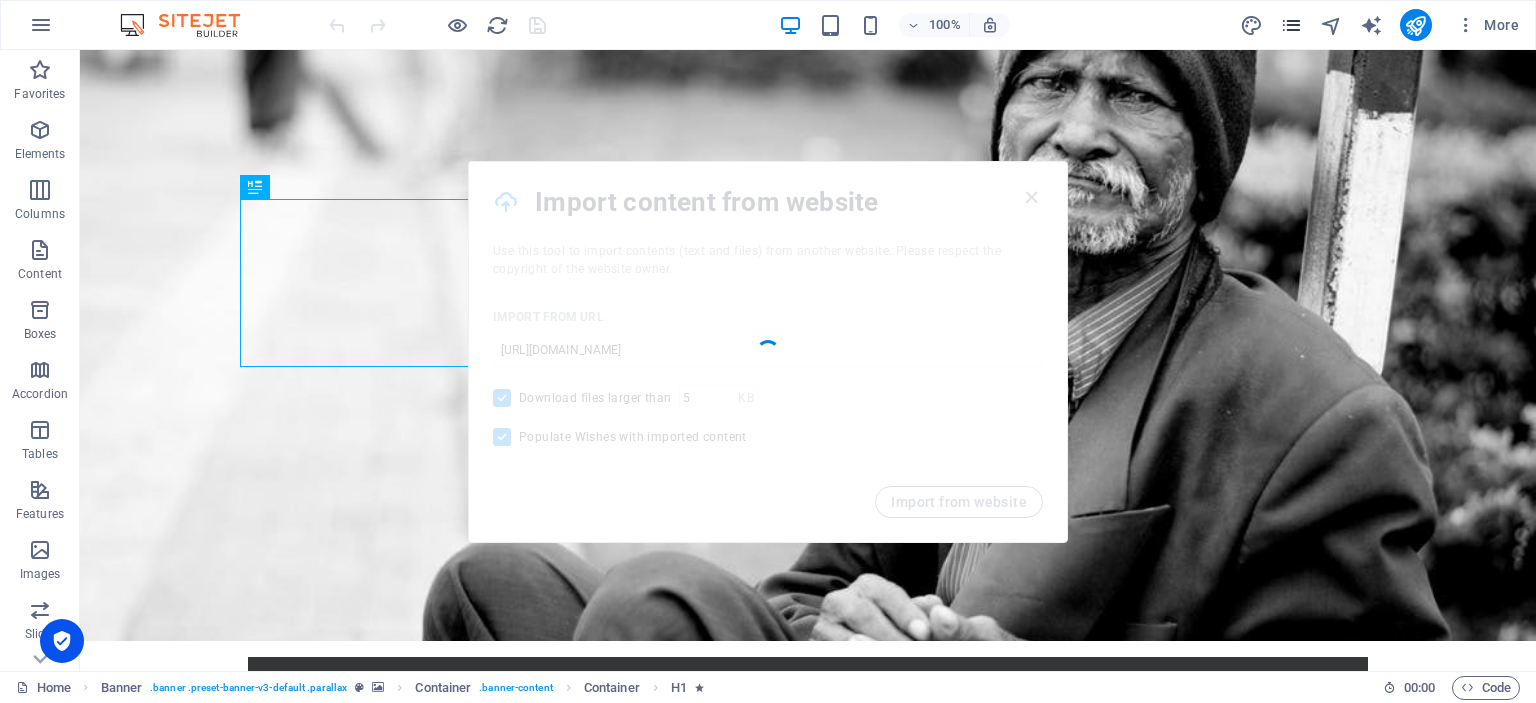 click at bounding box center (1291, 25) 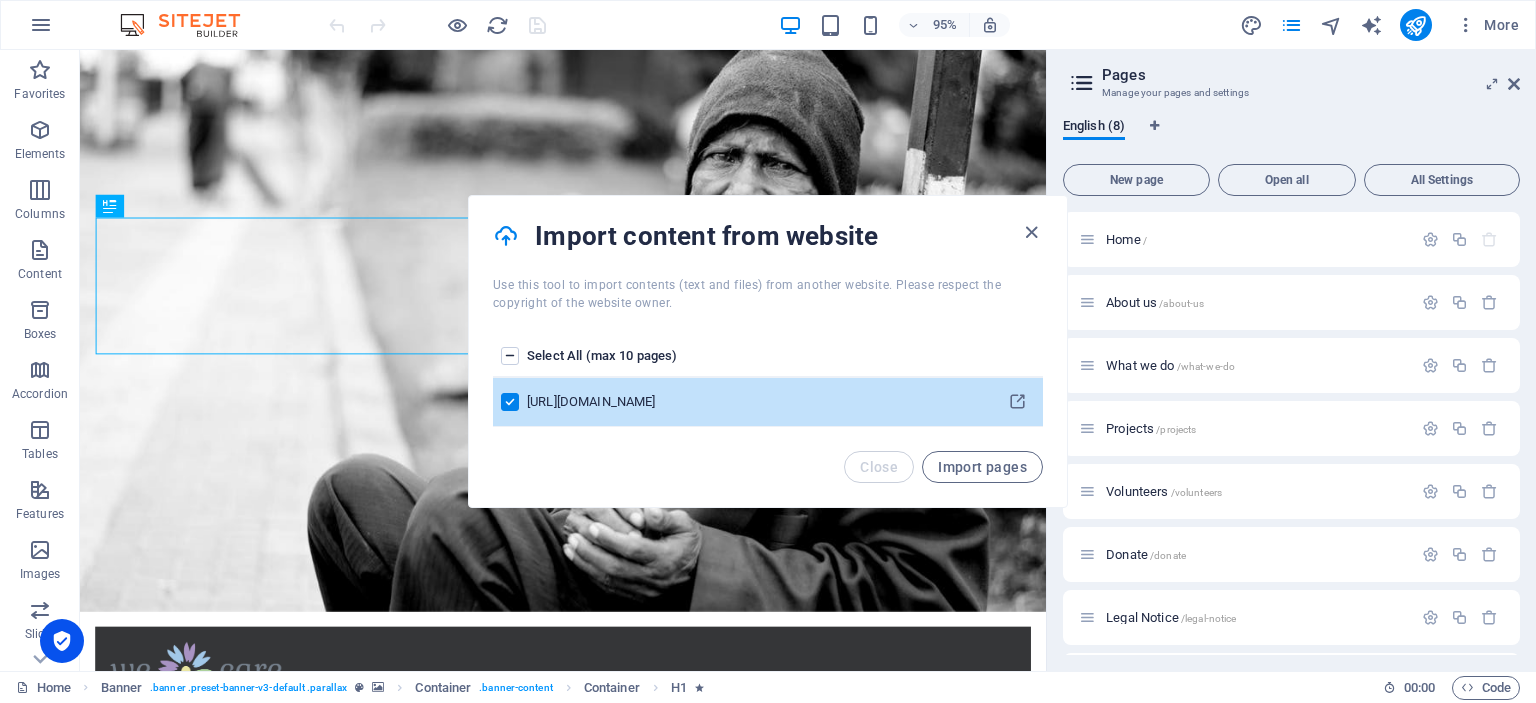click on "https://therefugeevoice.org/" at bounding box center (755, 402) 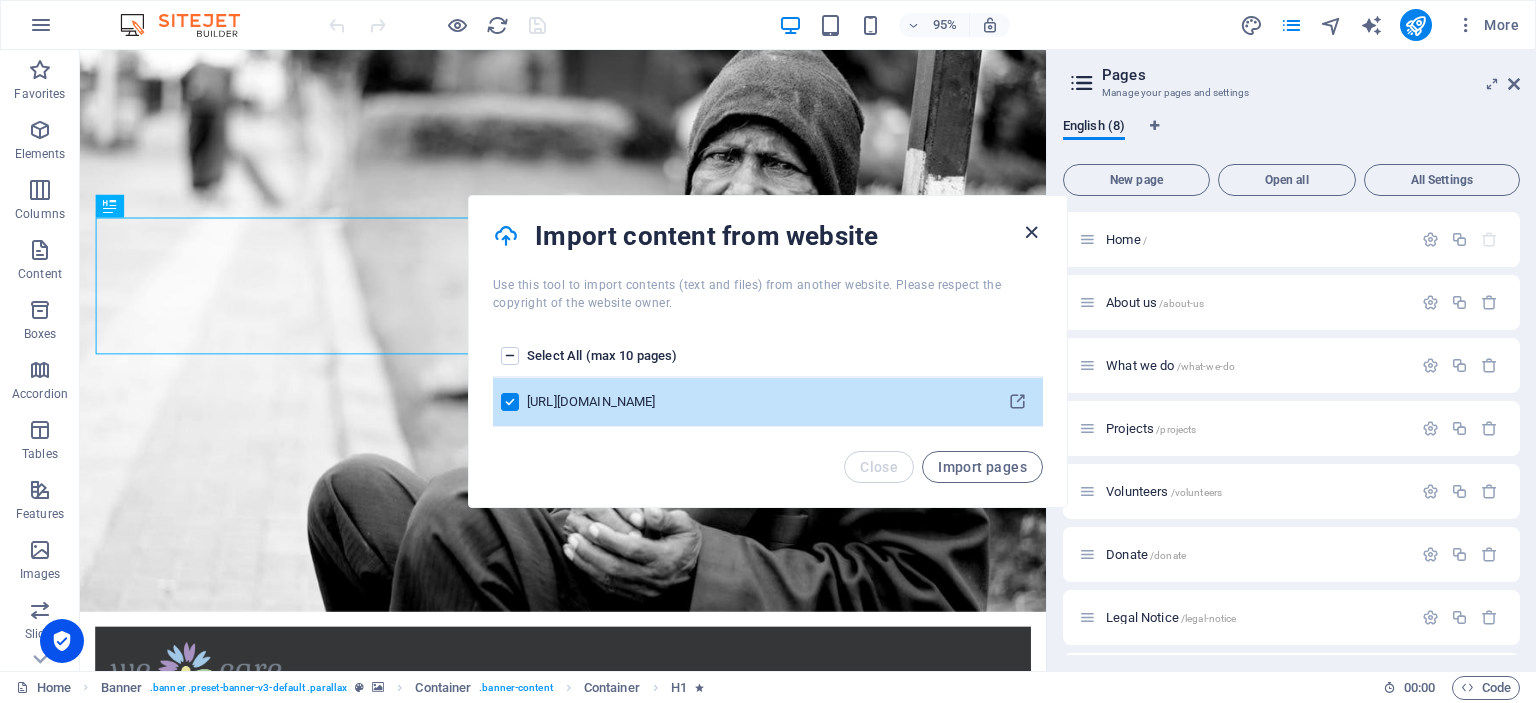 click at bounding box center [1031, 232] 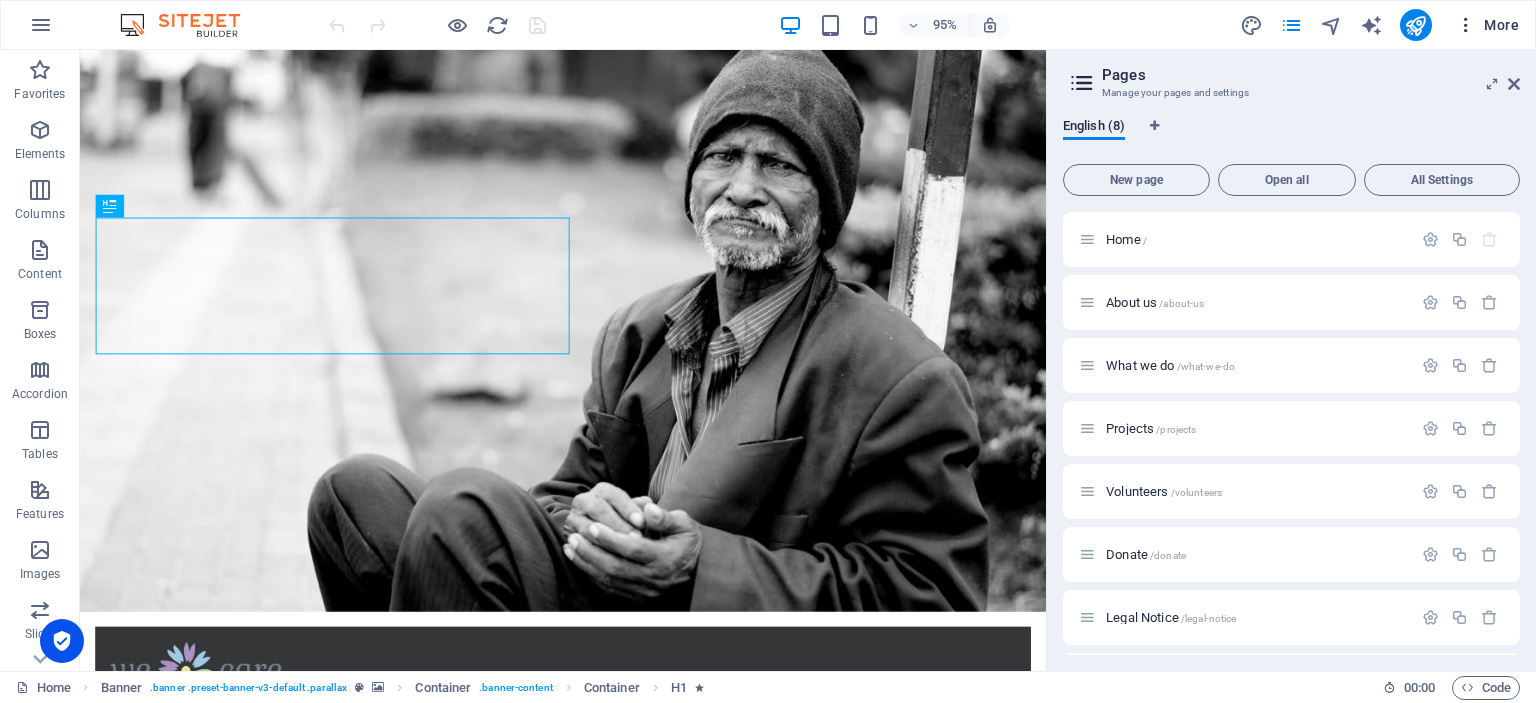 click on "More" at bounding box center (1487, 25) 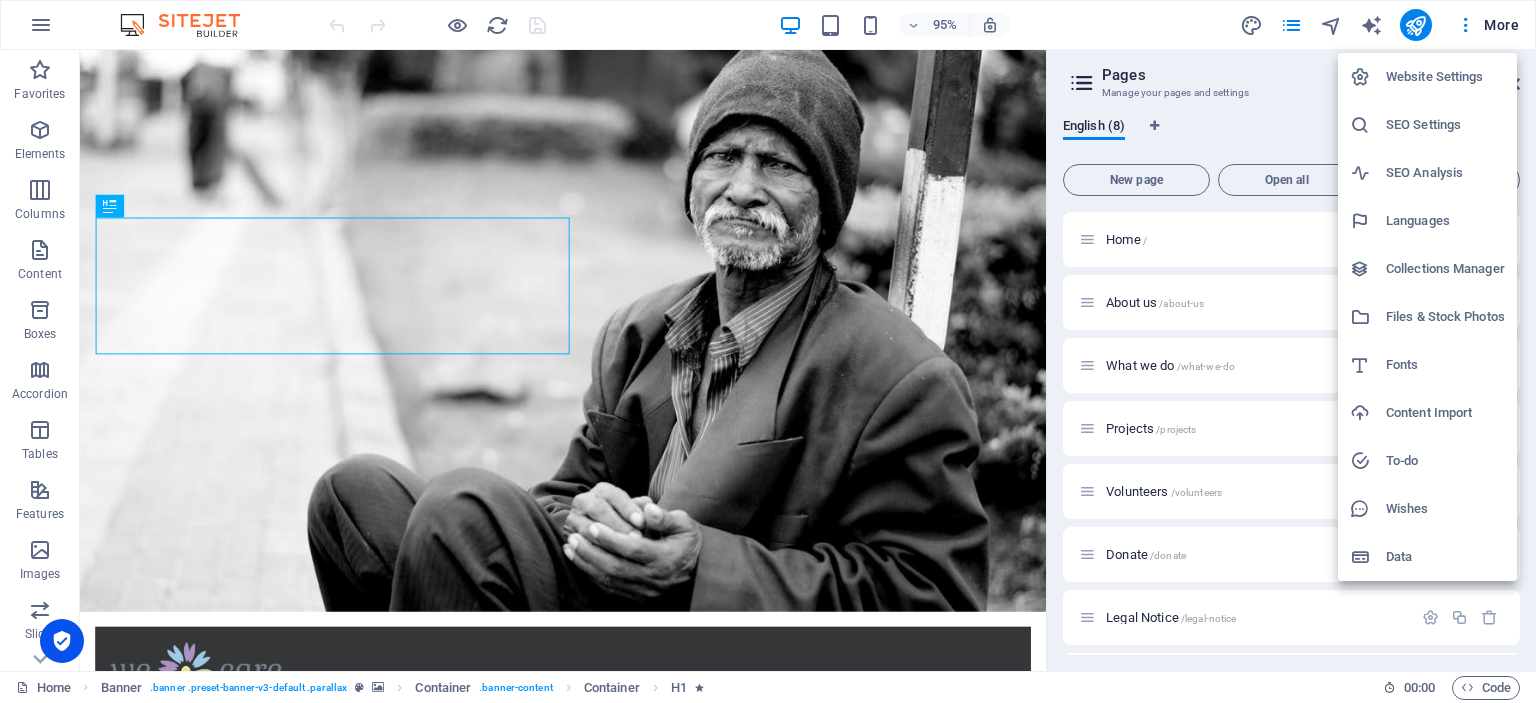 click on "Content Import" at bounding box center [1445, 413] 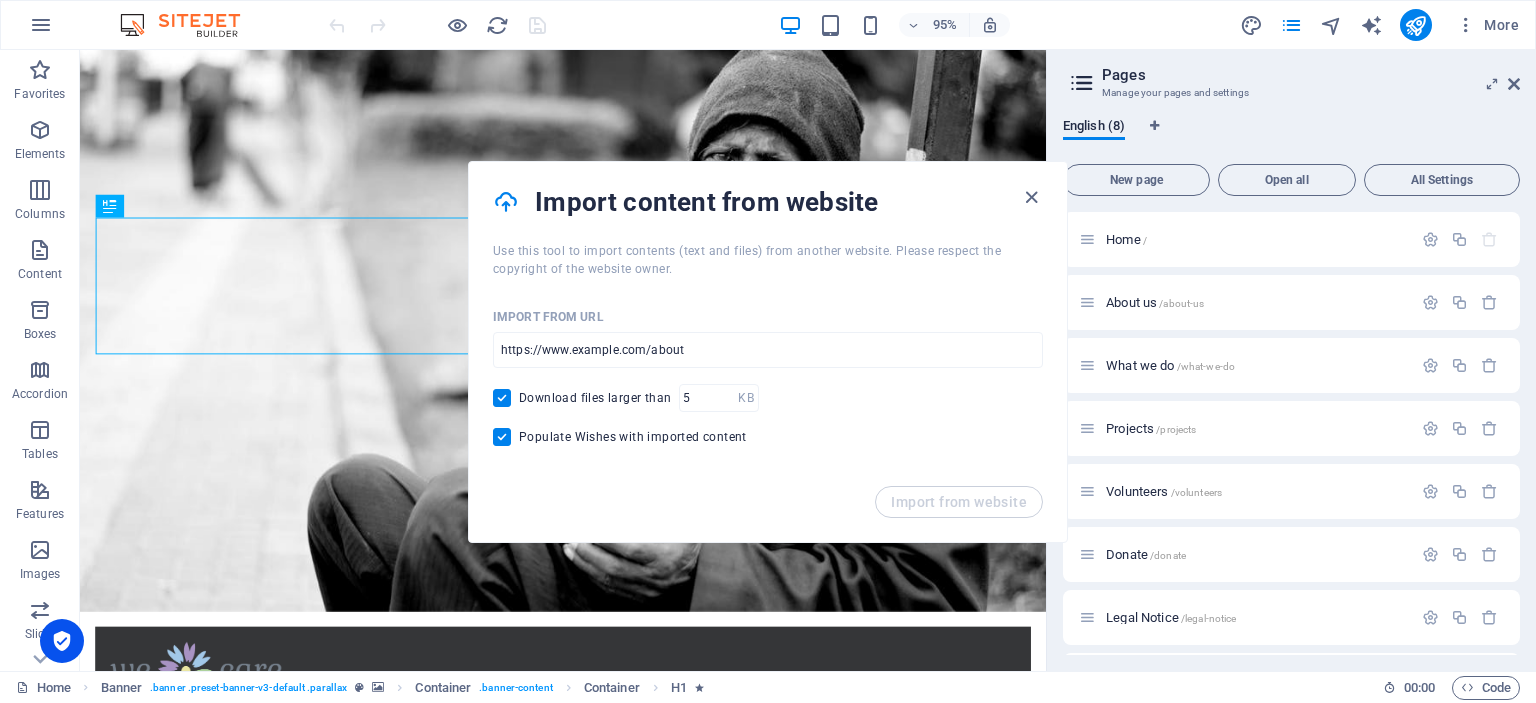 click on "Download files larger than" at bounding box center [506, 398] 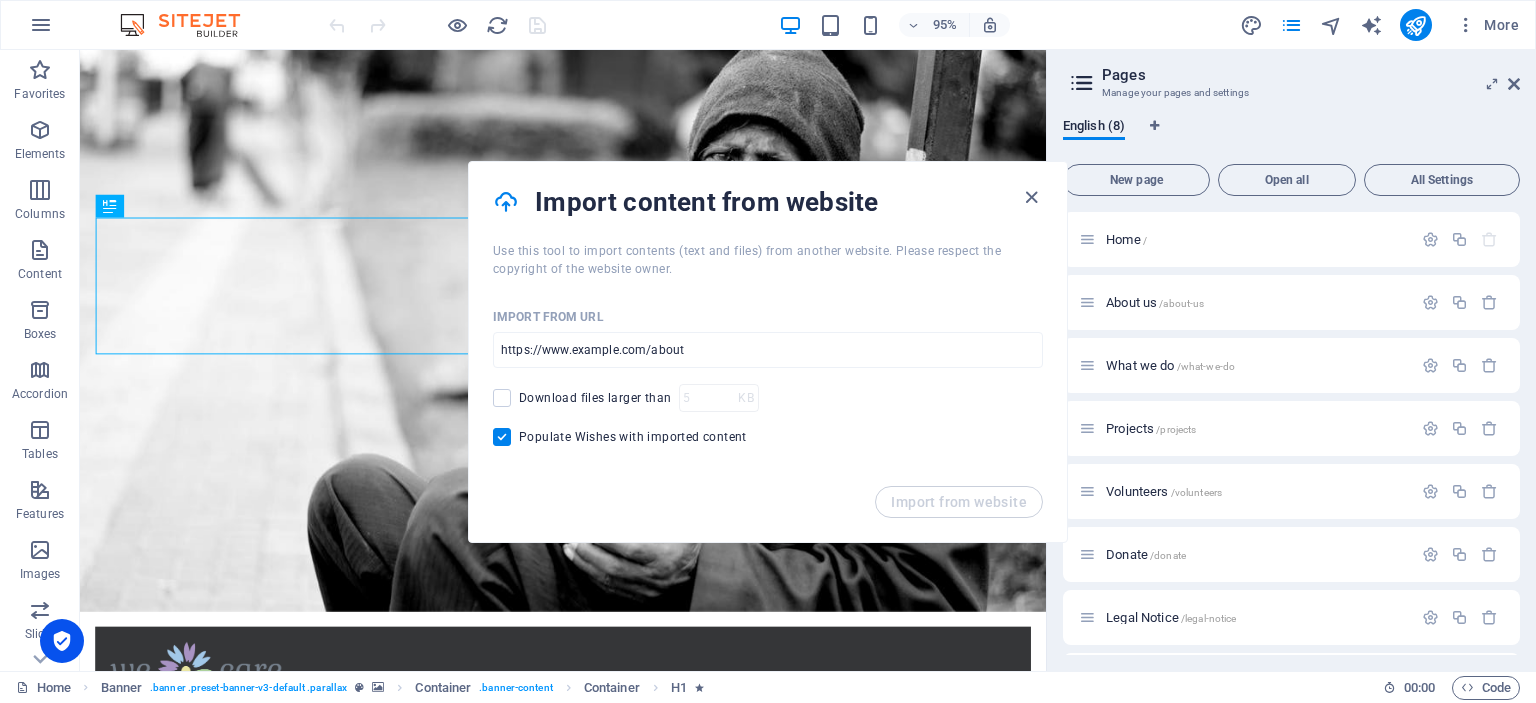 click on "Populate Wishes with imported content" at bounding box center [506, 437] 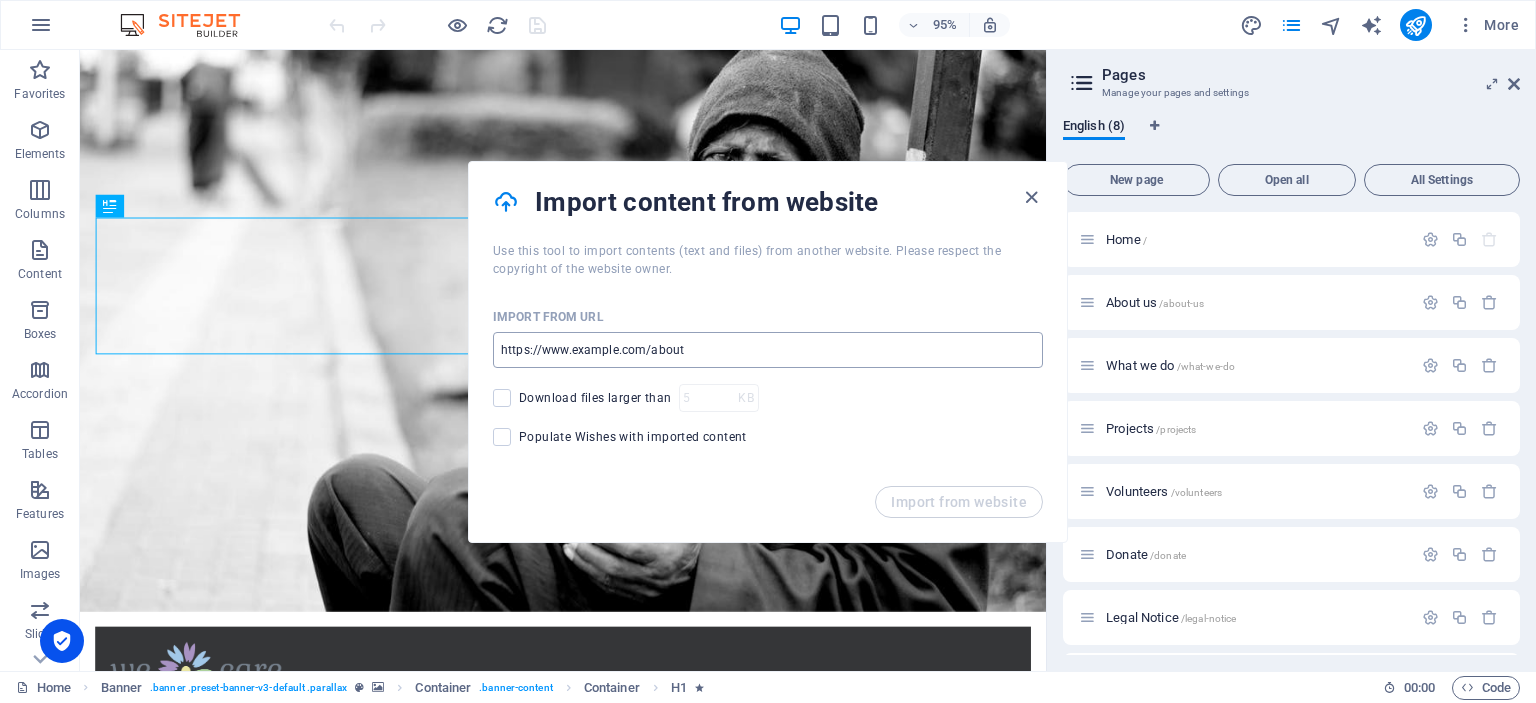 click at bounding box center (768, 350) 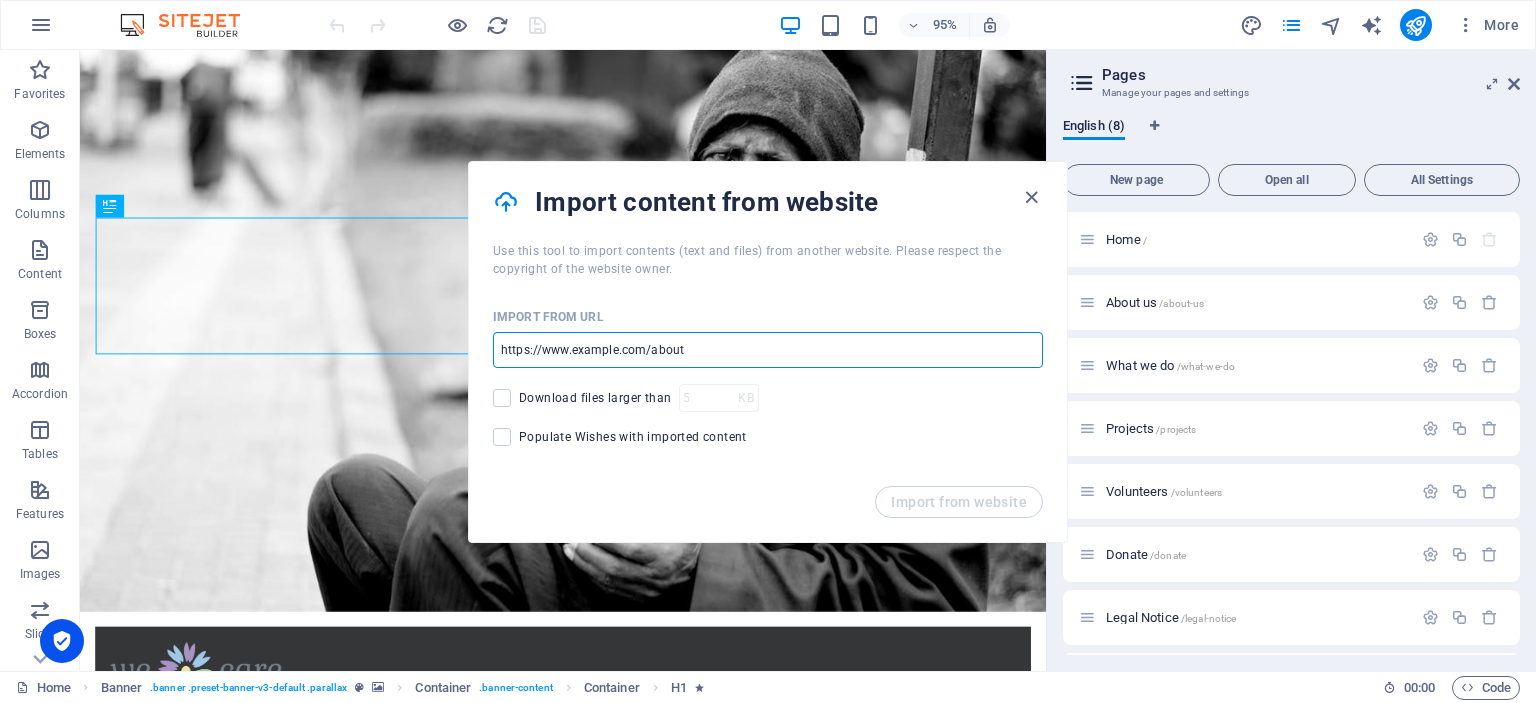 type on "https://therefugeevoice.org/" 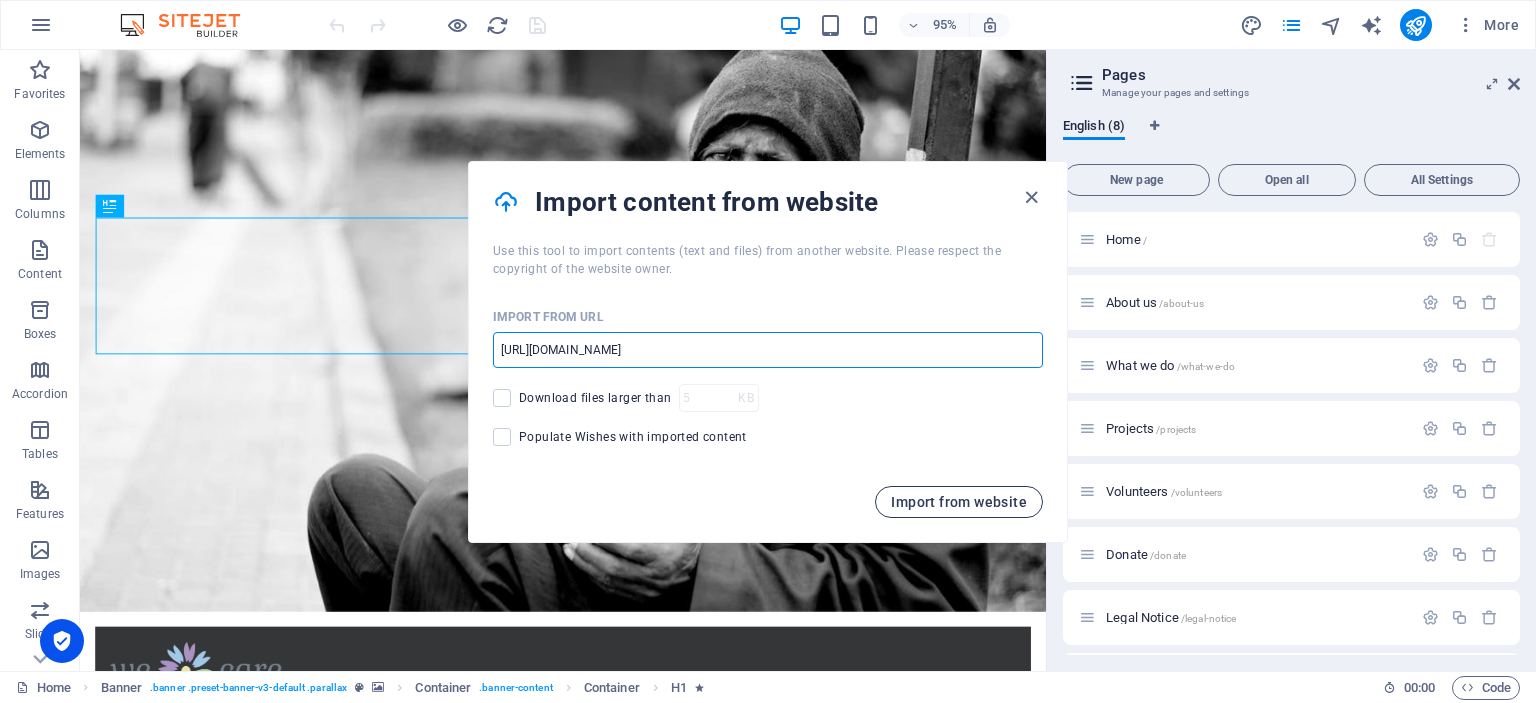 click on "Import from website" at bounding box center [959, 502] 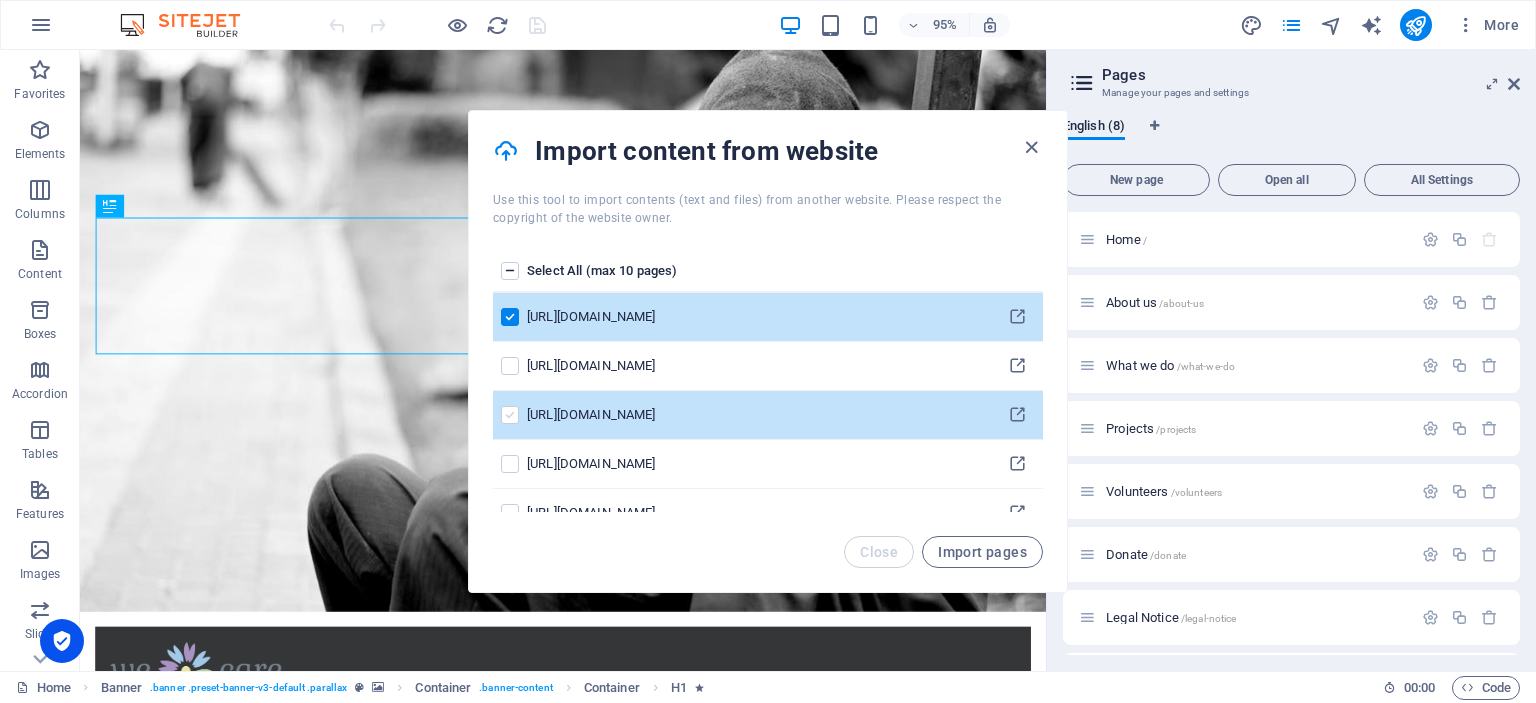 click at bounding box center (510, 415) 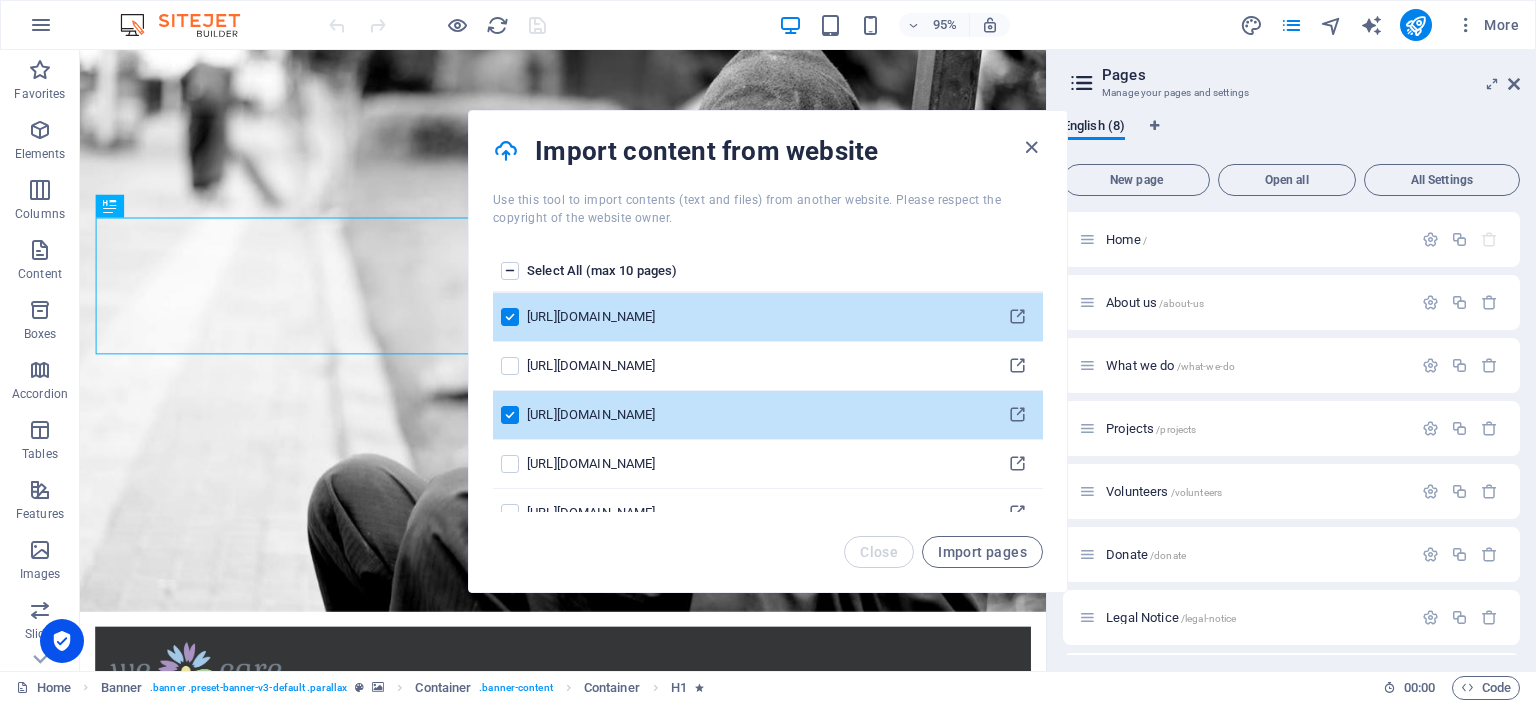 click at bounding box center [510, 317] 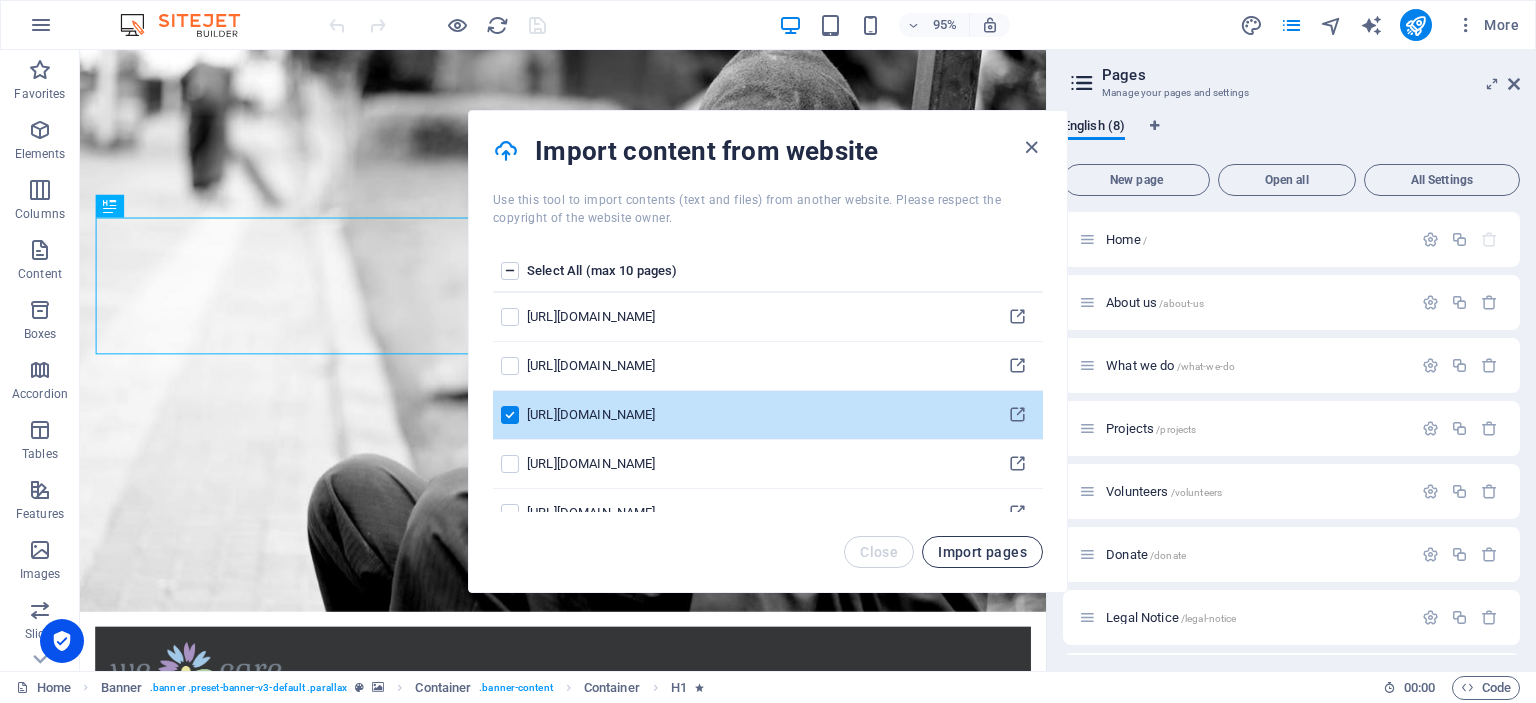 click on "Import pages" at bounding box center (982, 552) 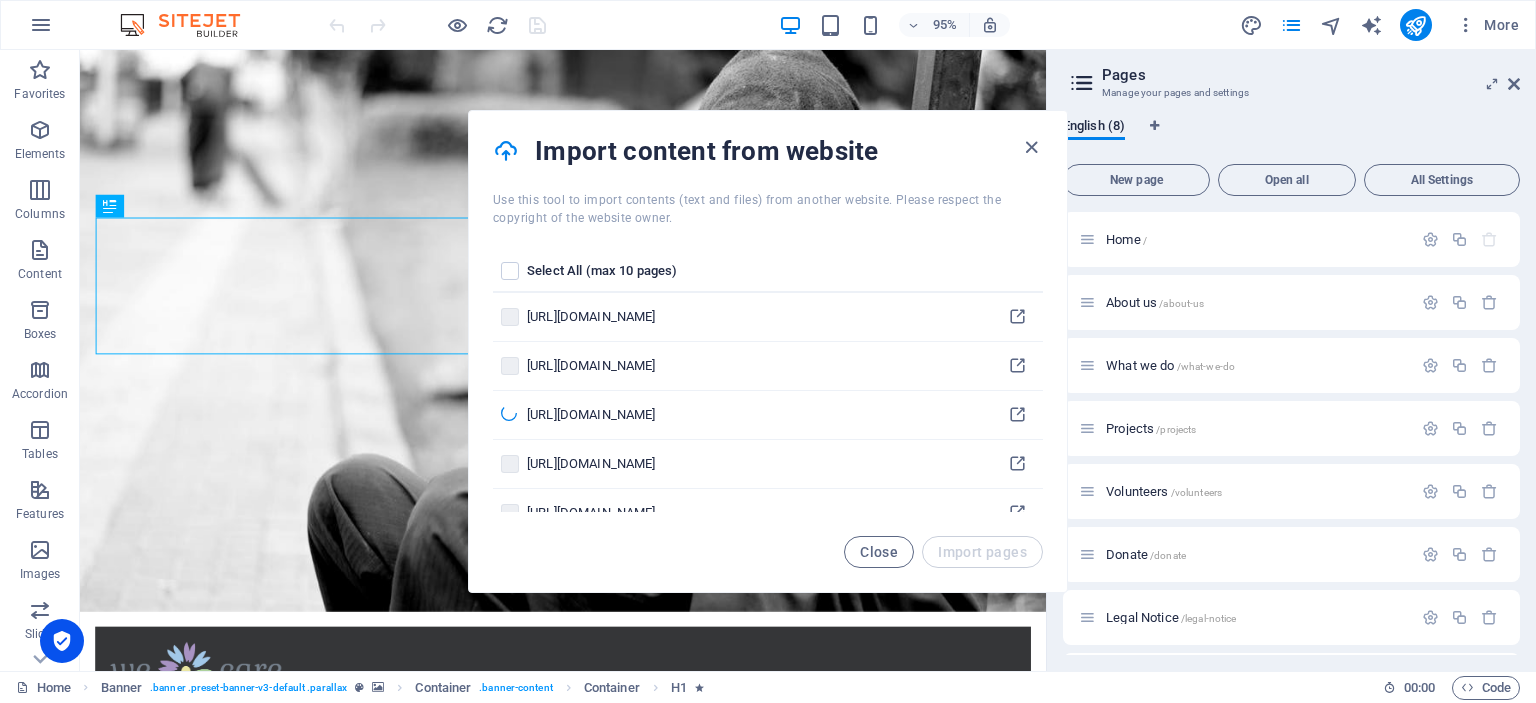 drag, startPoint x: 1044, startPoint y: 285, endPoint x: 1044, endPoint y: 326, distance: 41 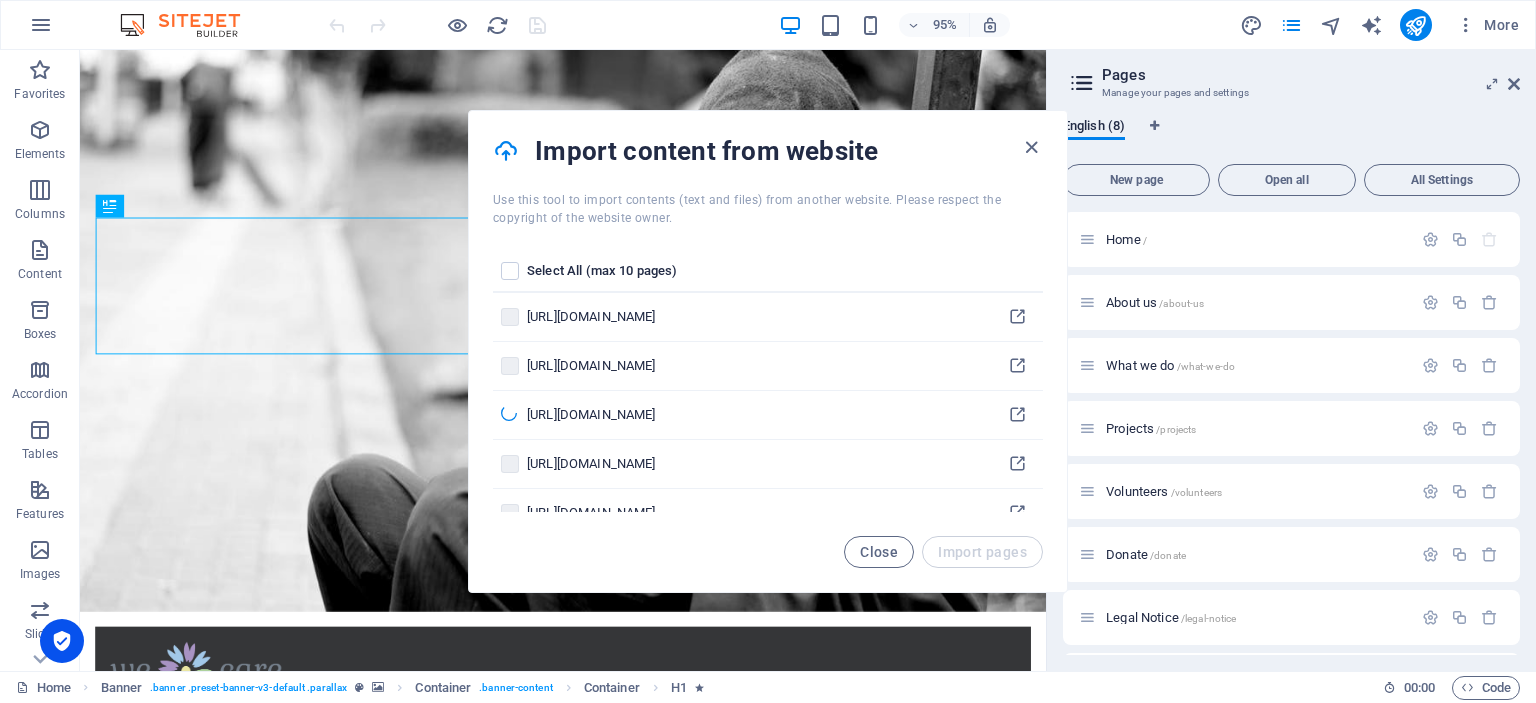 click on "Select All (max 10 pages) https://therefugeevoice.org/ https://therefugeevoice.org https://therefugeevoice.org/about-us/ https://therefugeevoice.org/who-we-are/ https://therefugeevoice.org/mission-vision-core-values/ https://therefugeevoice.org/our-team/ https://therefugeevoice.org/how-we-work/ https://therefugeevoice.org/our-programs/ https://therefugeevoice.org/livelihood-vocational-training/ https://therefugeevoice.org/advocacy-awareness/ https://therefugeevoice.org/protection-human-rights/ https://therefugeevoice.org/digital-literacy-education/ https://therefugeevoice.org/culture-indigenous-language-revitalization/ https://therefugeevoice.org/health-awareness-education/ https://therefugeevoice.org/climate-action/ https://therefugeevoice.org/get-involved/ https://therefugeevoice.org/volunteer/ https://therefugeevoice.org/partner-with-us/ https://therefugeevoice.org/campaigns-causes/ https://therefugeevoice.org/blog-stories/ https://therefugeevoice.org/careers/ https://therefugeevoice.org/contact/" at bounding box center (768, 381) 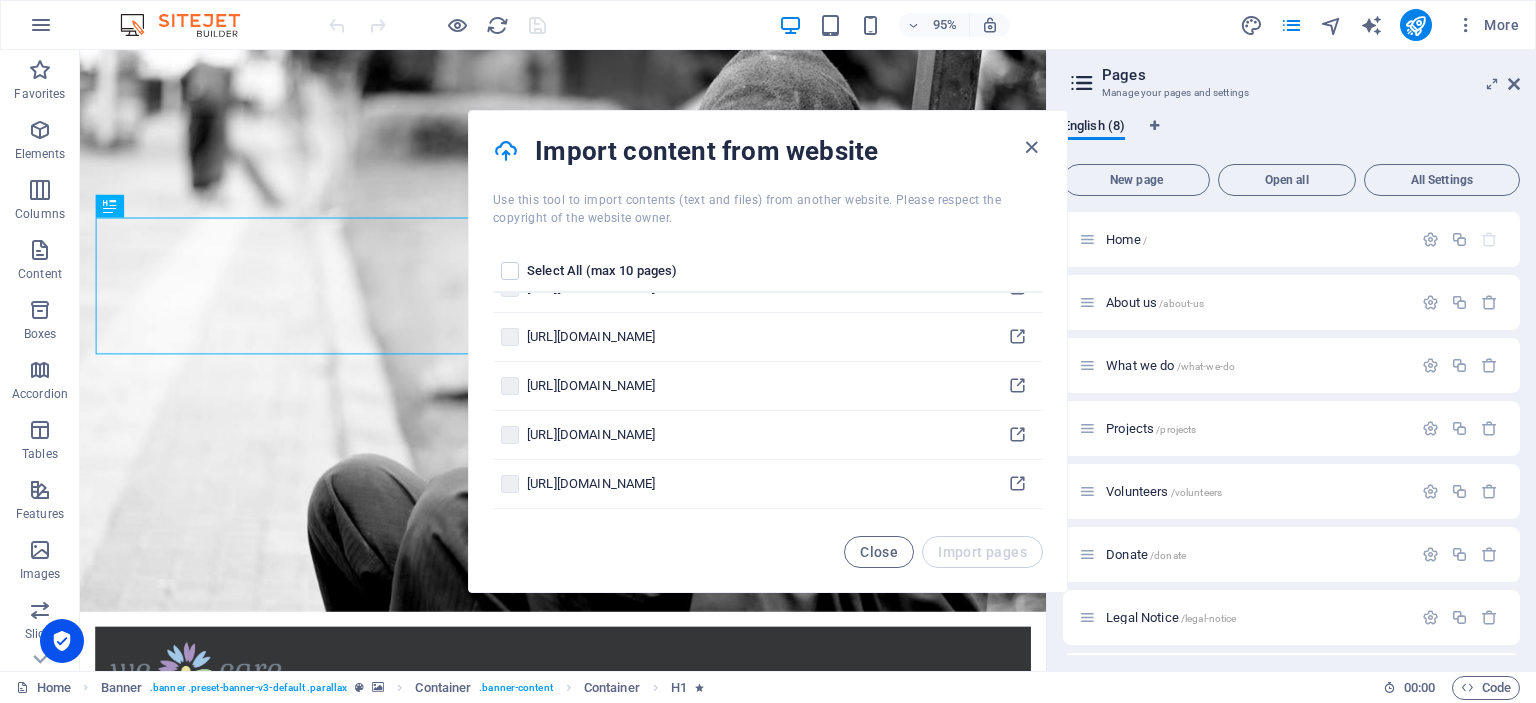 scroll, scrollTop: 0, scrollLeft: 0, axis: both 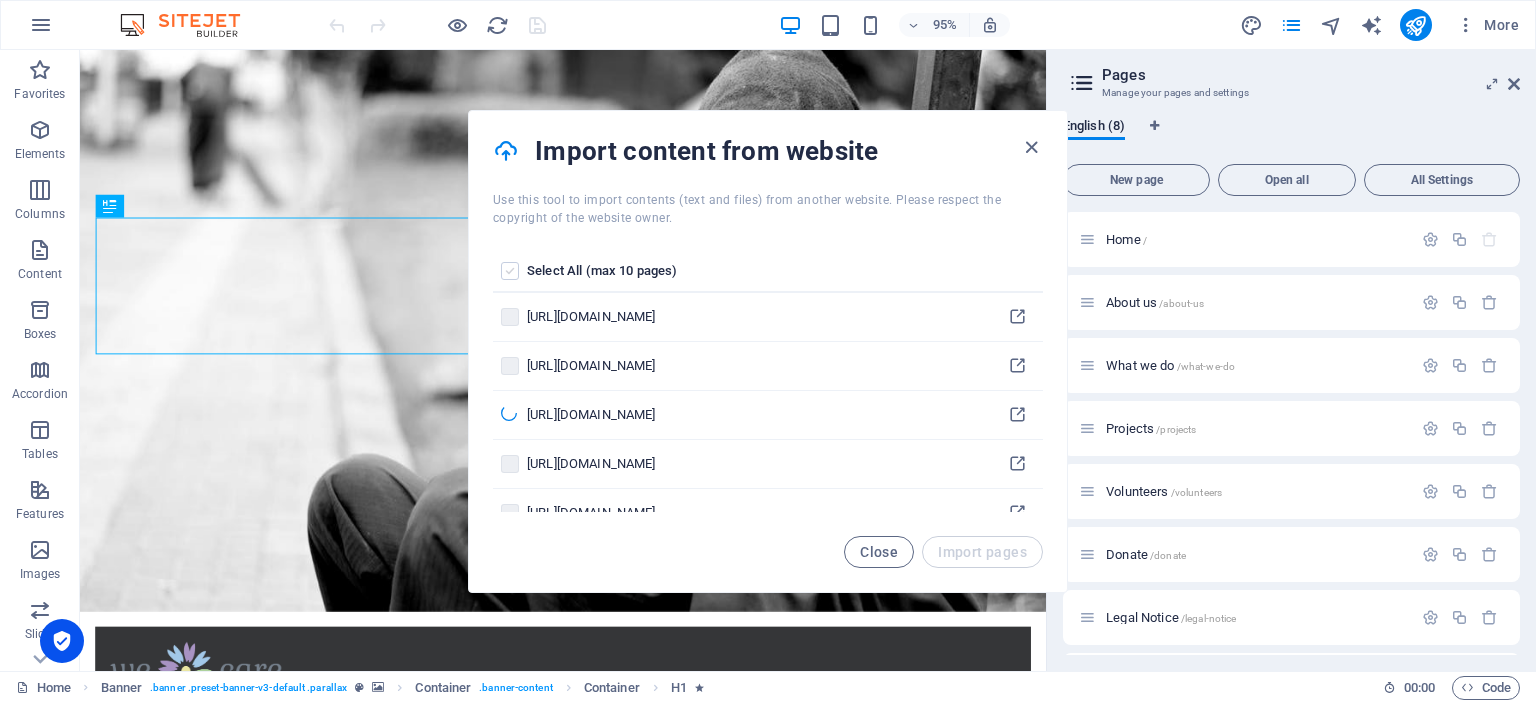 click at bounding box center [510, 271] 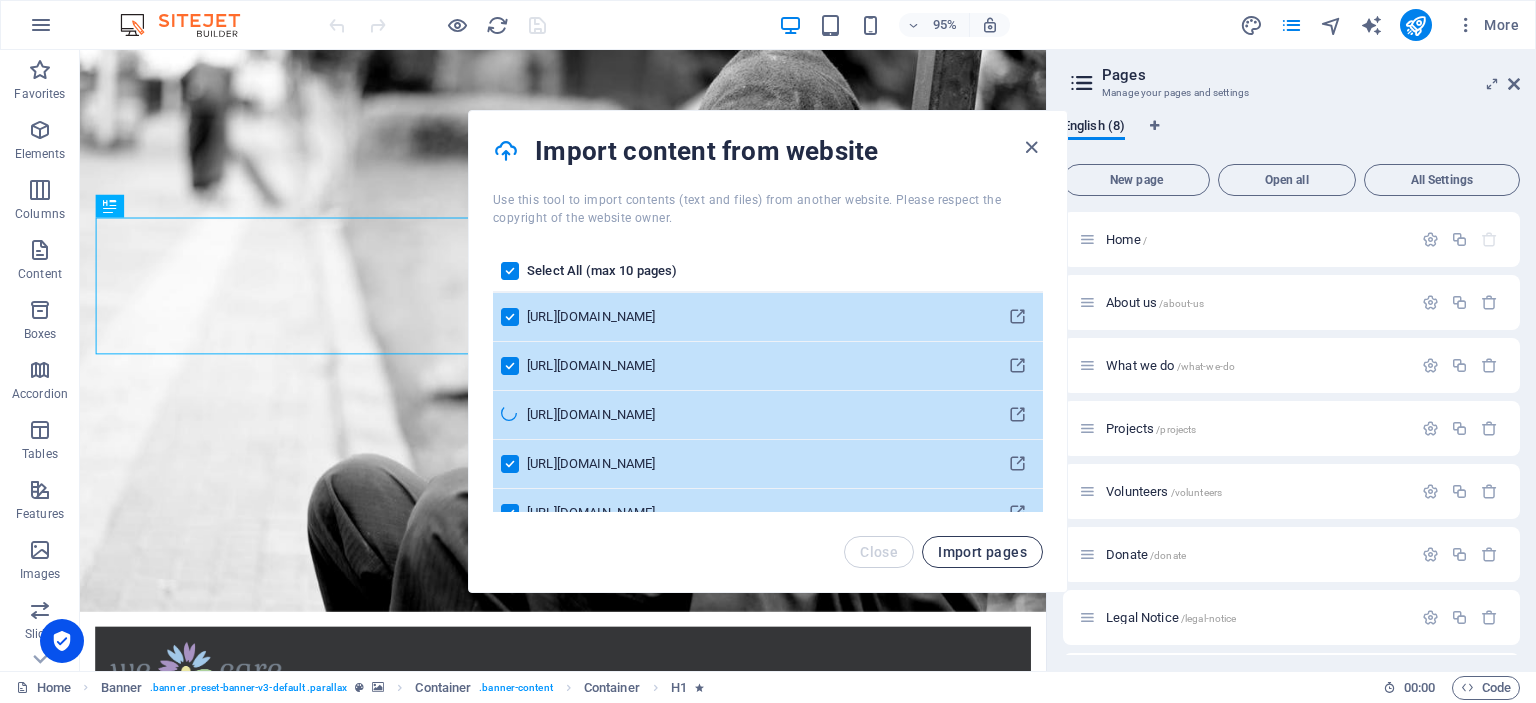 click on "Import pages" at bounding box center [982, 552] 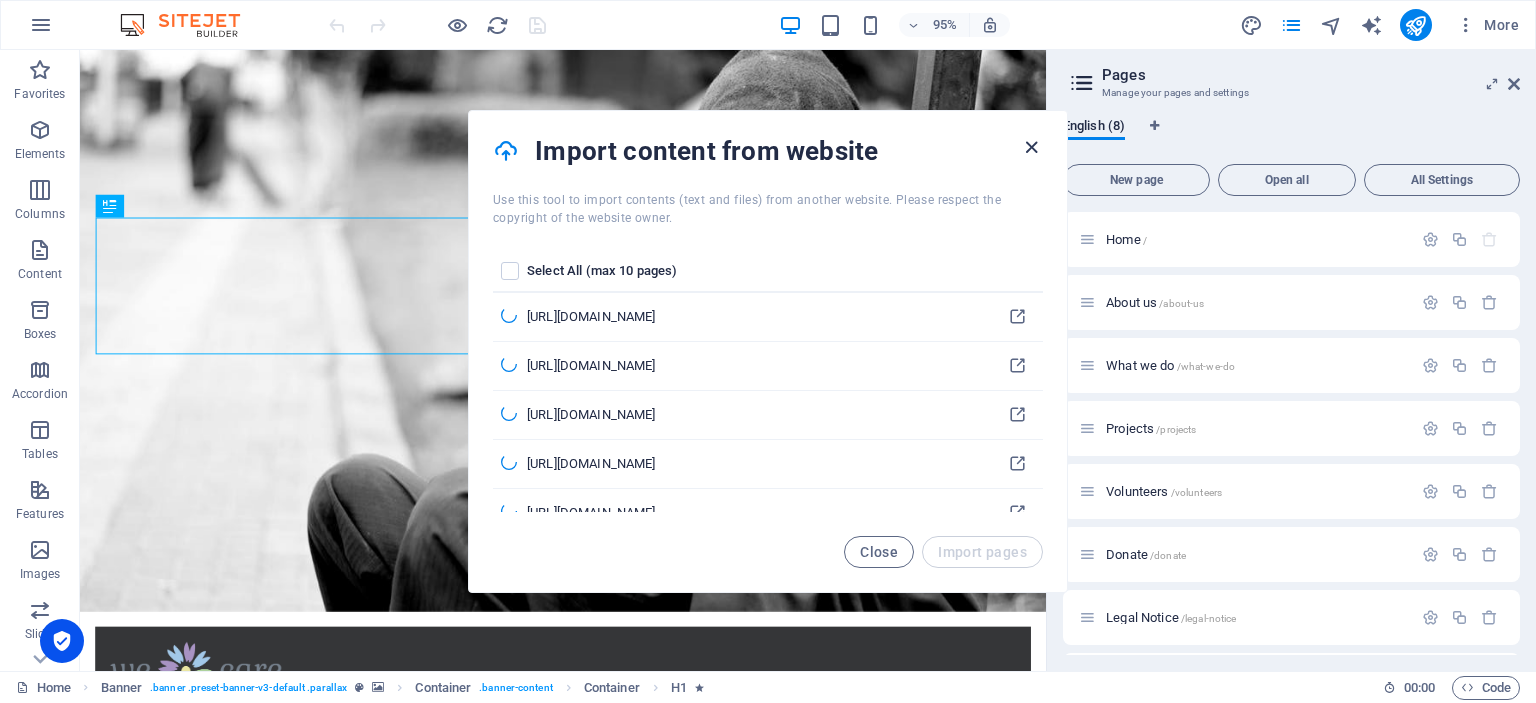 click at bounding box center [1031, 147] 